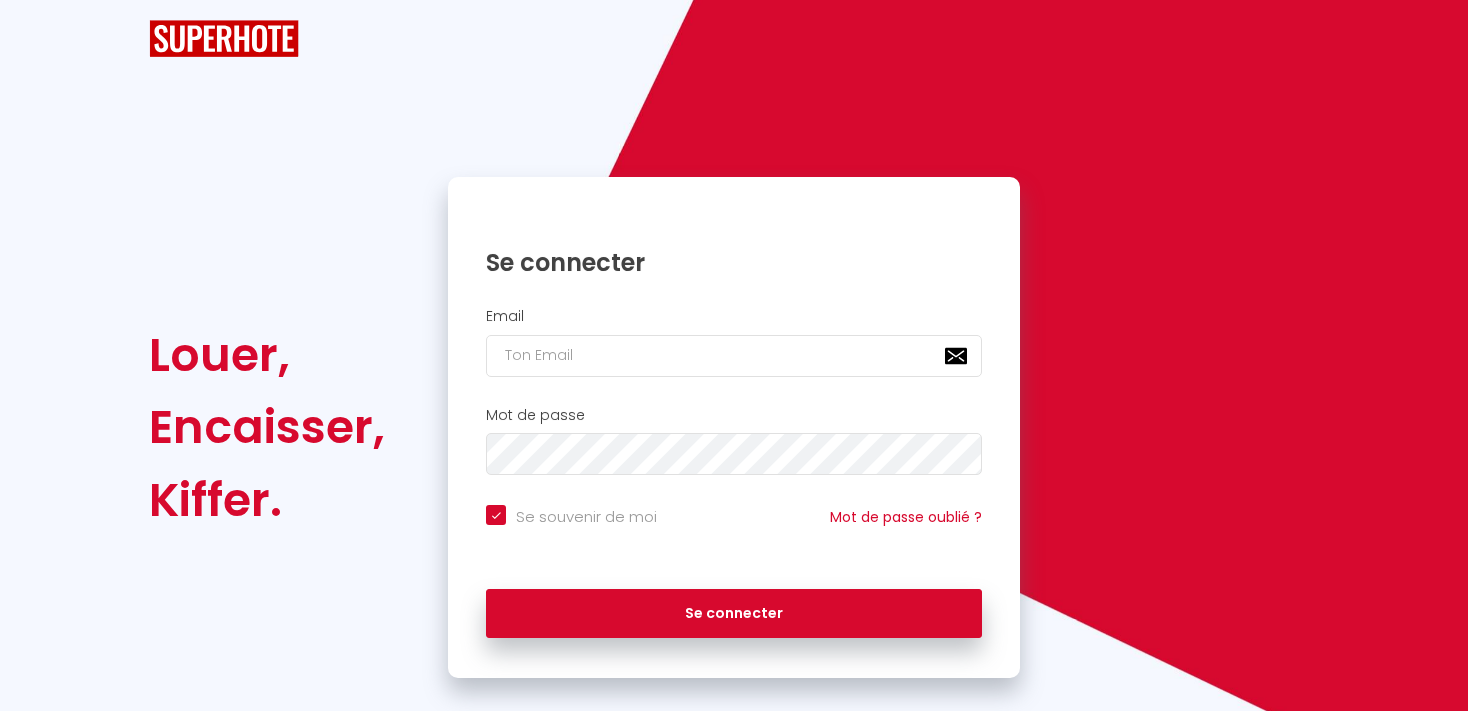 scroll, scrollTop: 0, scrollLeft: 0, axis: both 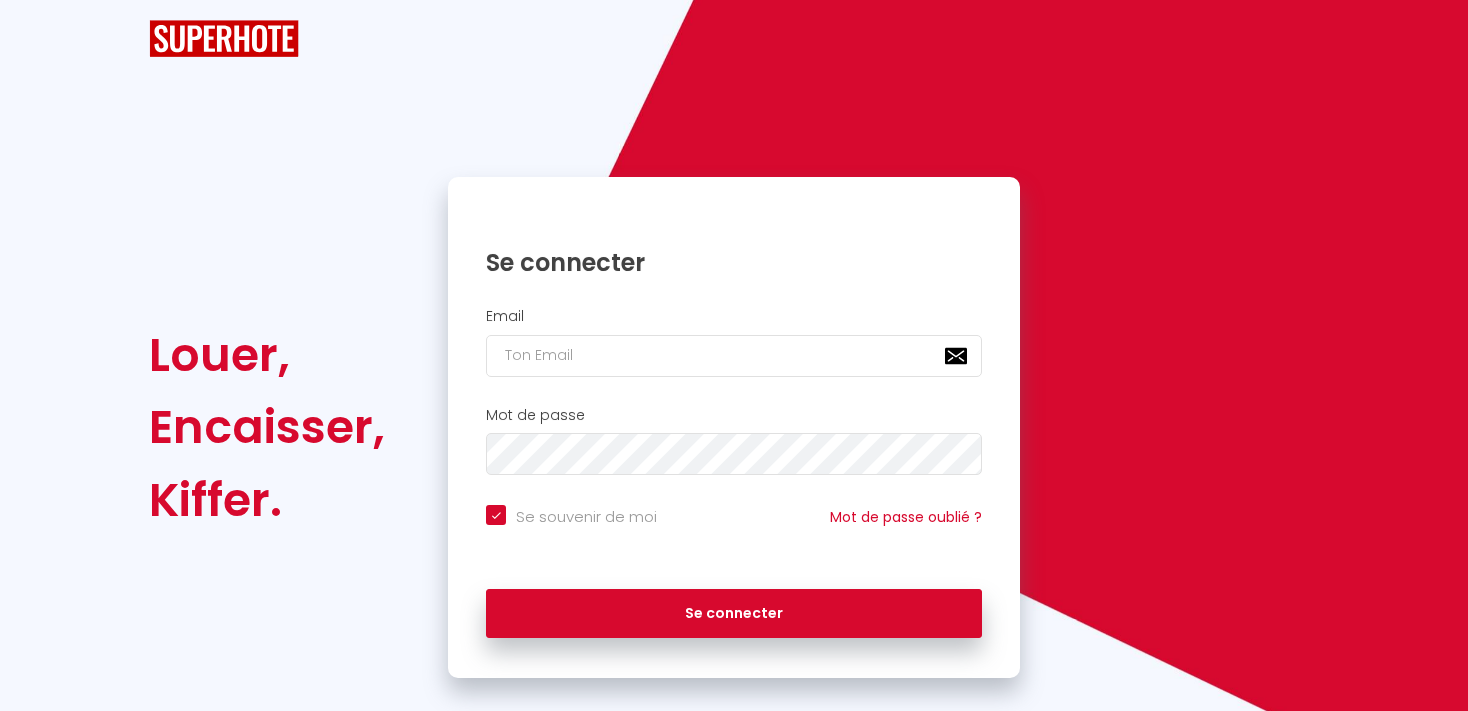 type on "[EMAIL_ADDRESS][DOMAIN_NAME]" 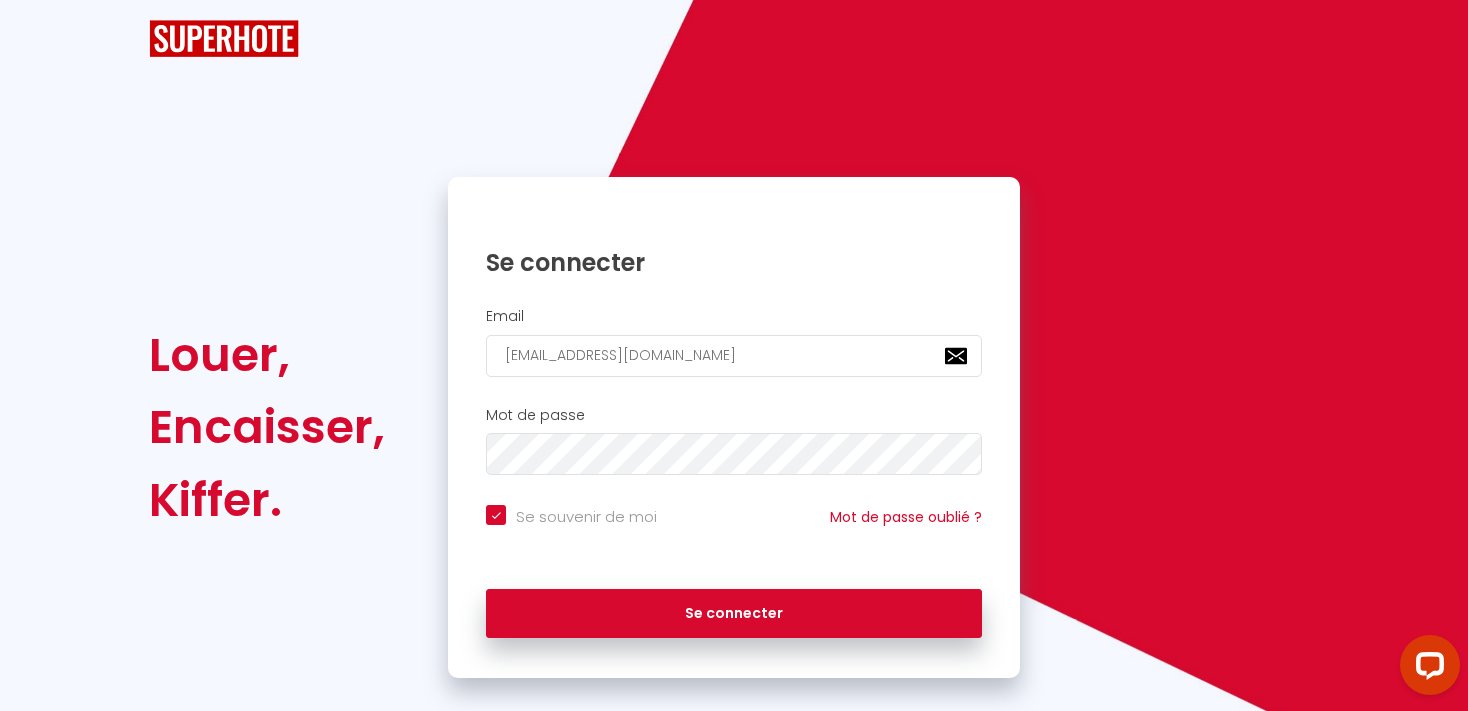 scroll, scrollTop: 0, scrollLeft: 0, axis: both 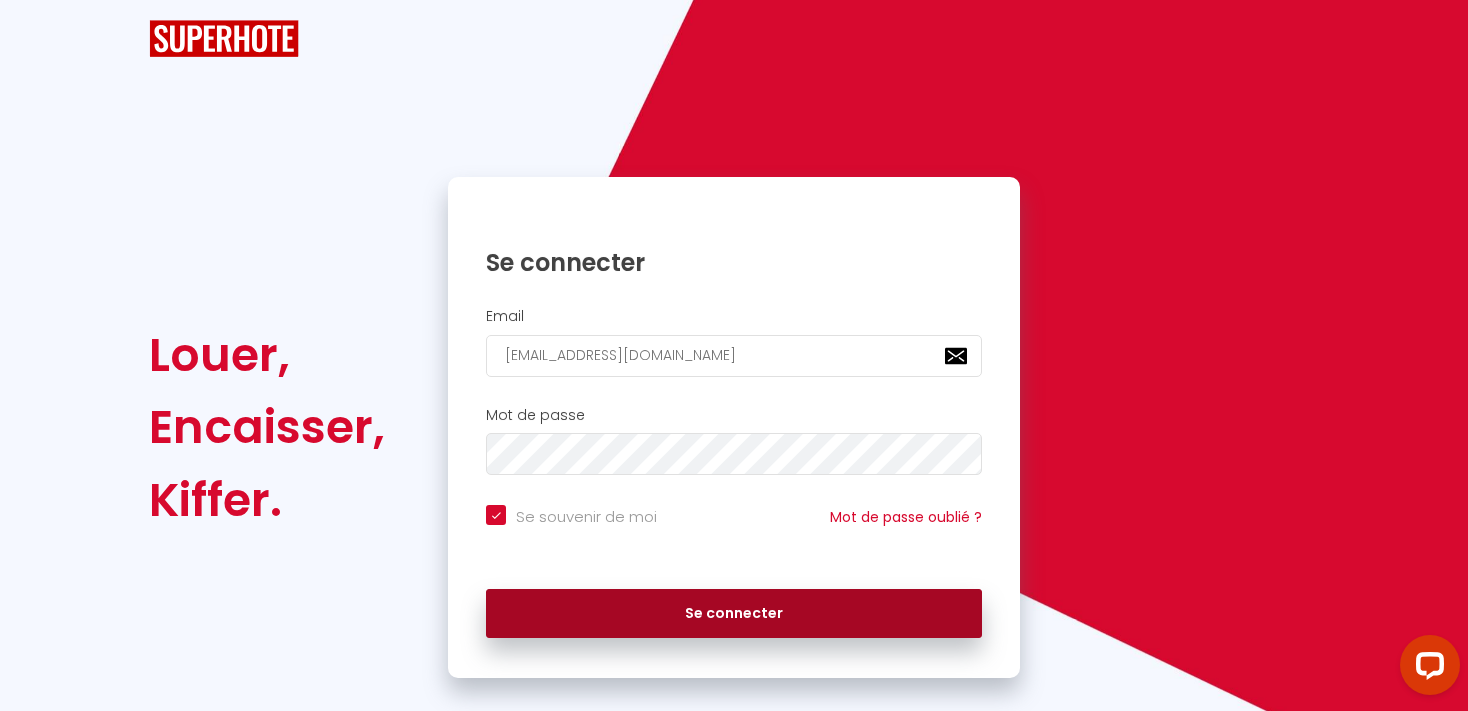 click on "Se connecter" at bounding box center [734, 614] 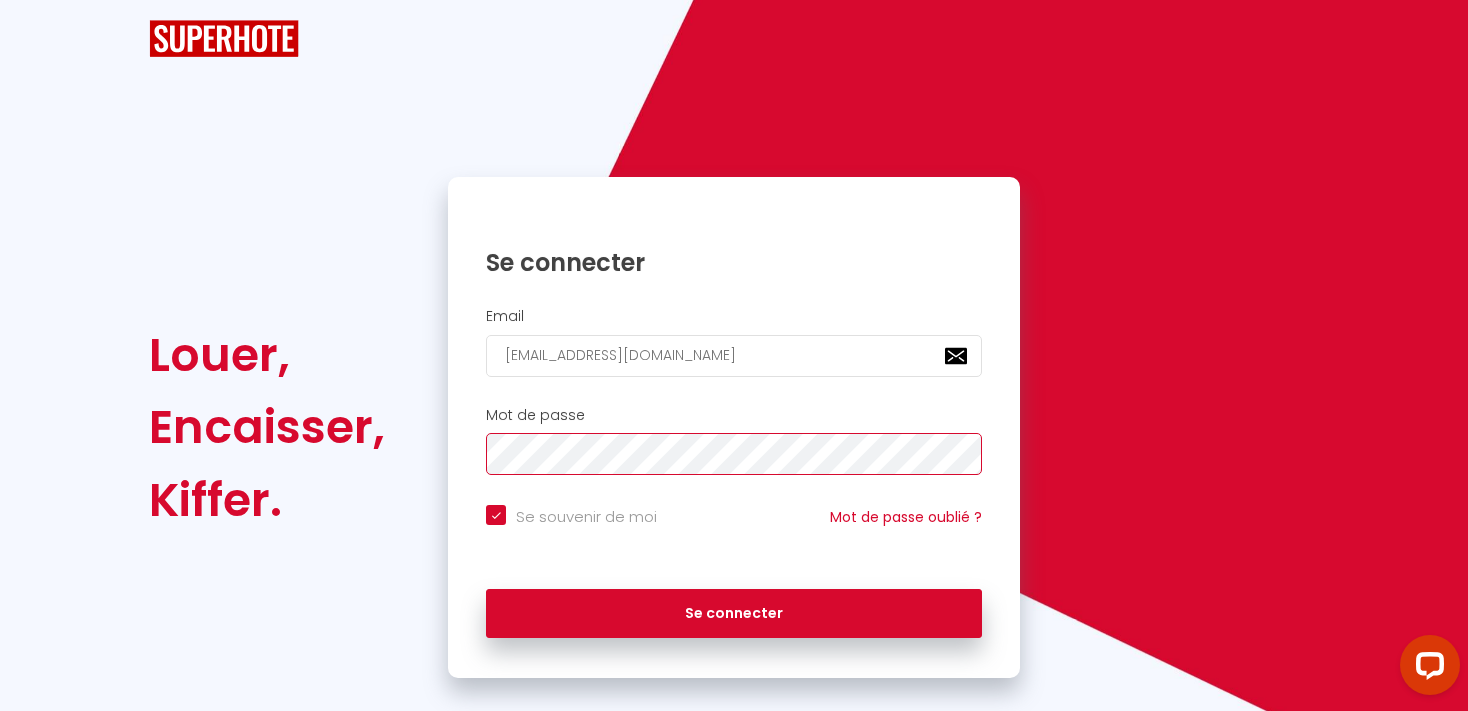 click on "Se connecter" at bounding box center (734, 614) 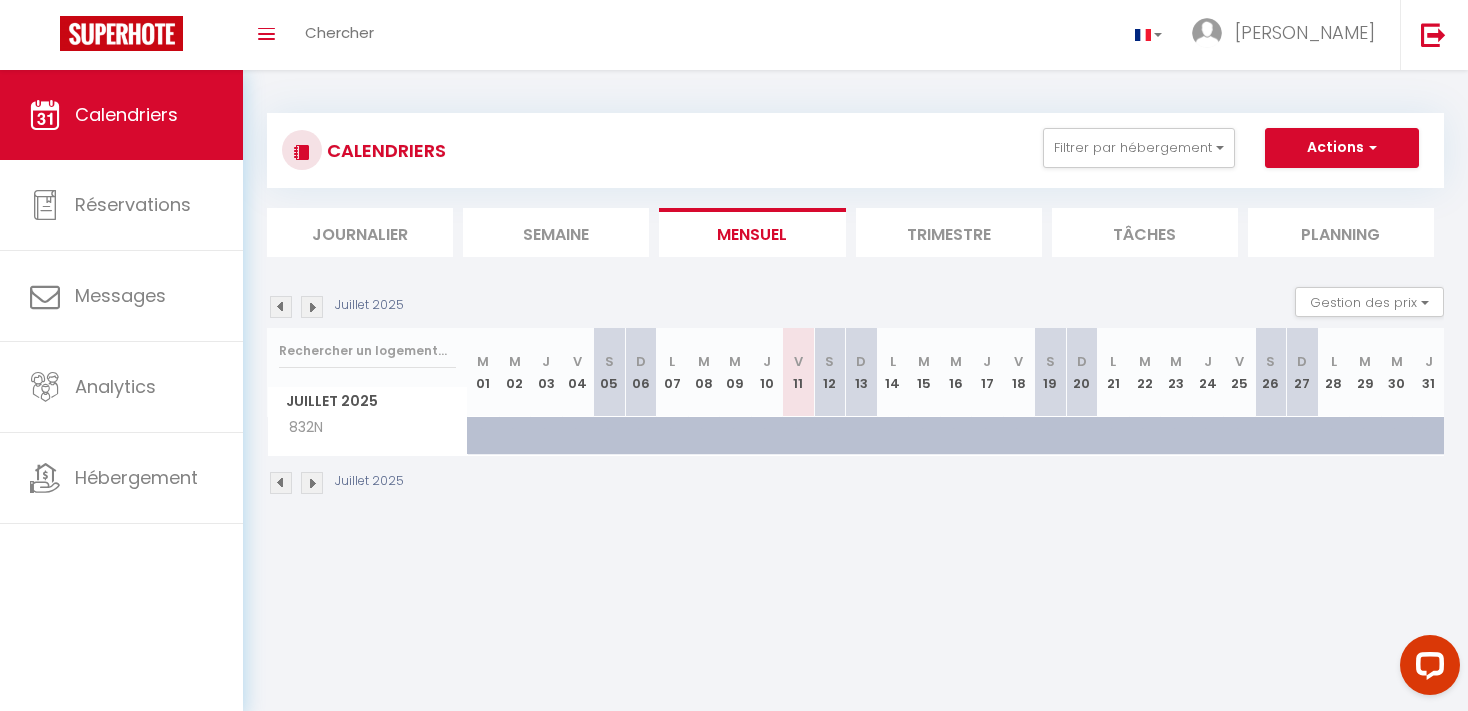 click on "V
11" at bounding box center (799, 372) 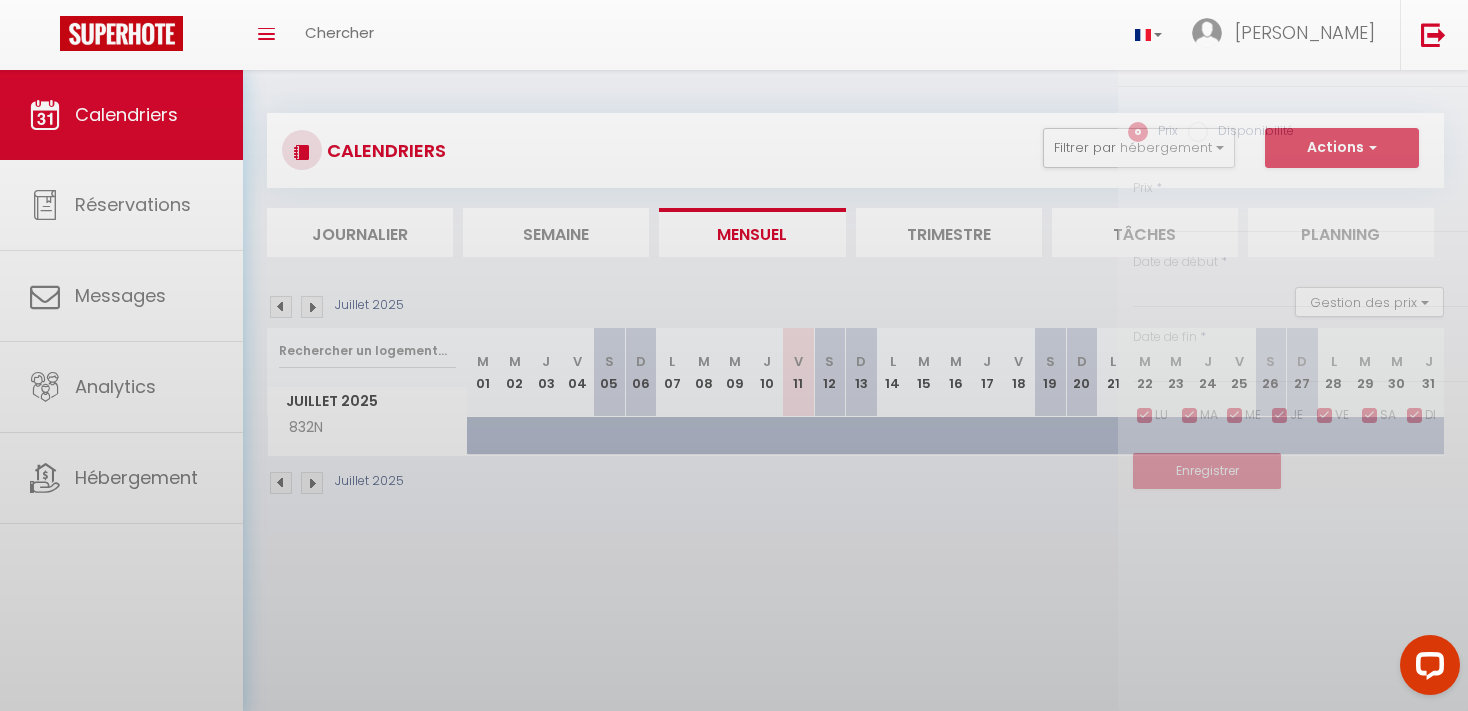 type on "49" 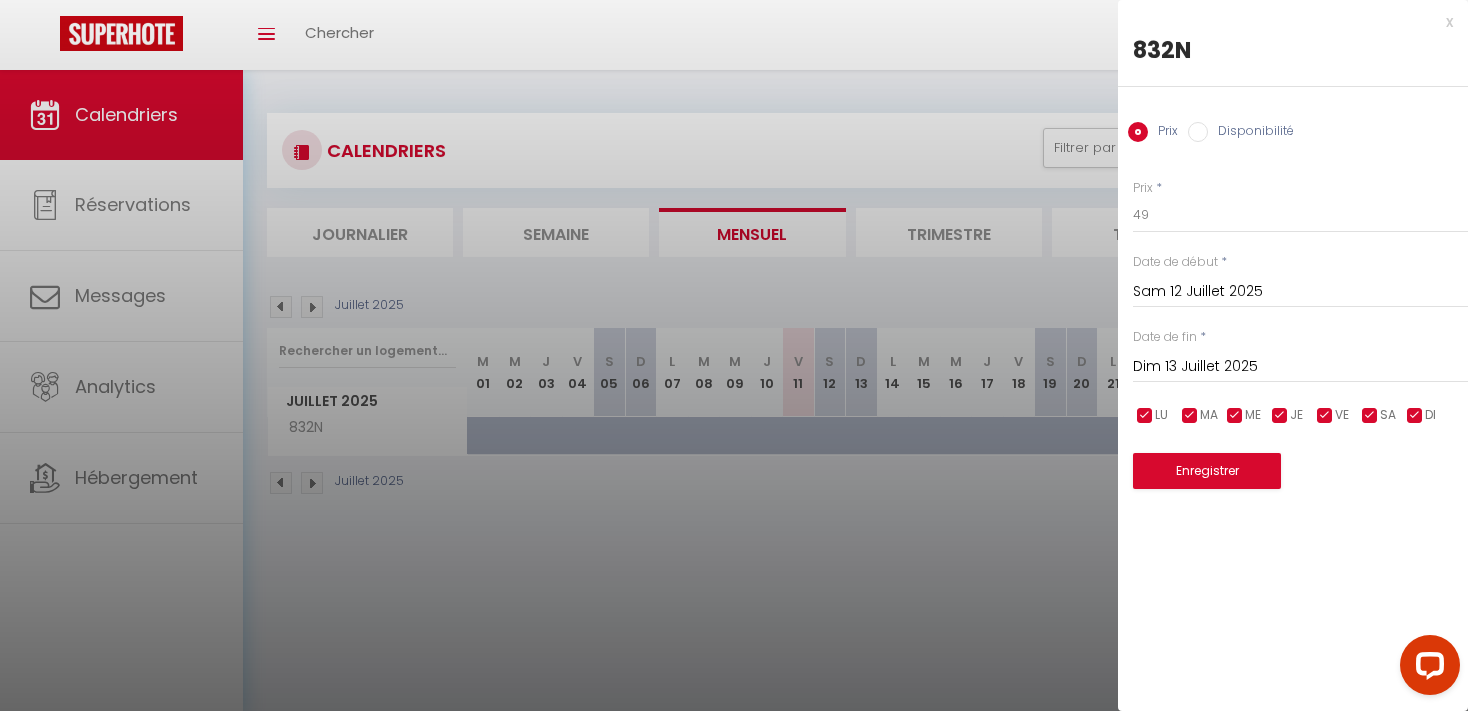 click on "Disponibilité" at bounding box center (1198, 132) 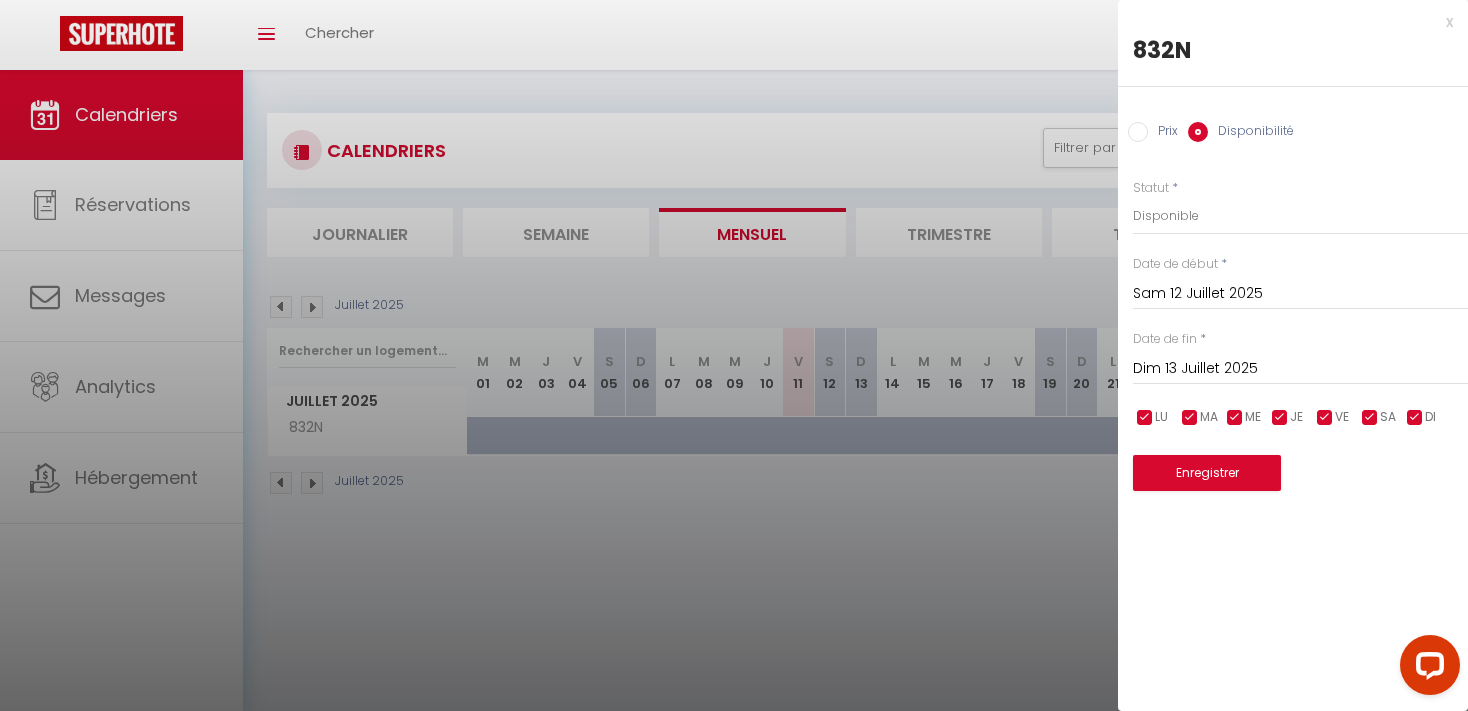 click on "Prix" at bounding box center (1138, 132) 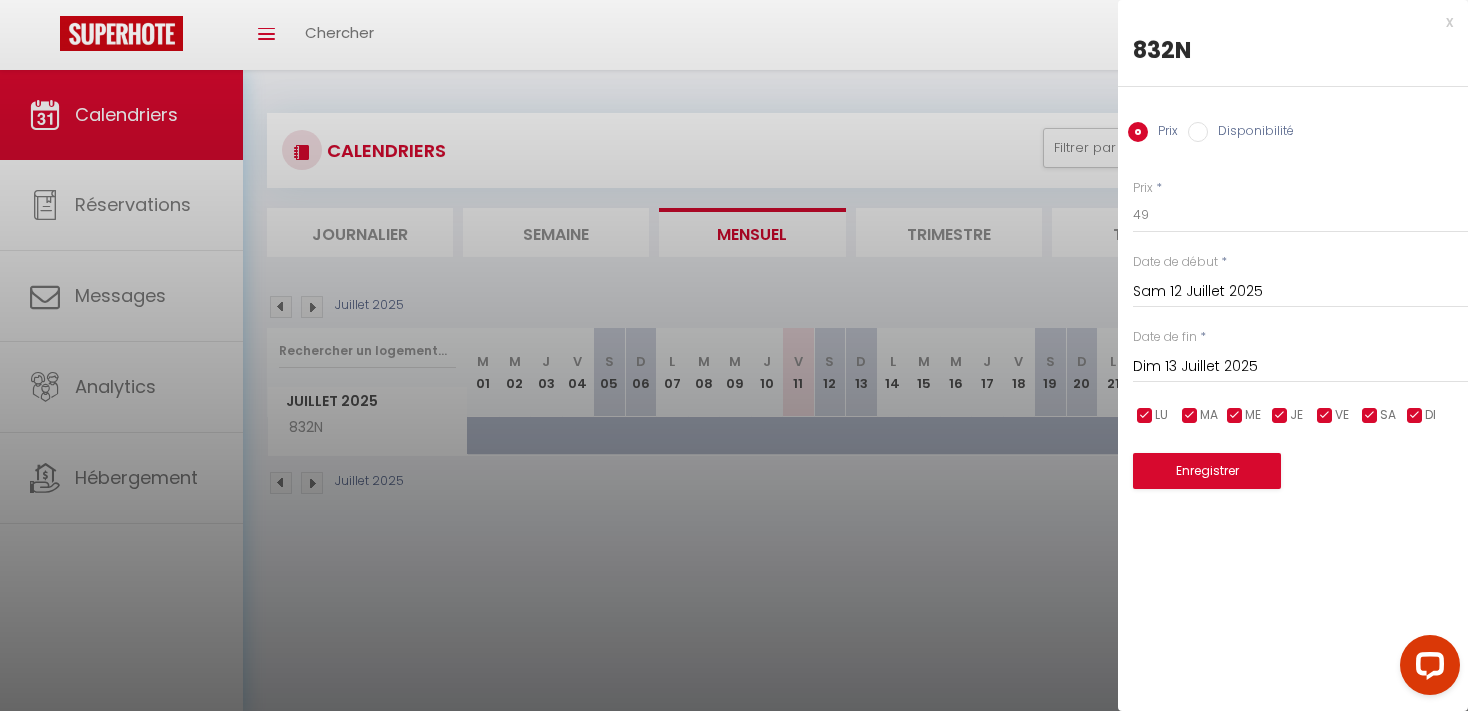 click on "Disponibilité" at bounding box center (1251, 133) 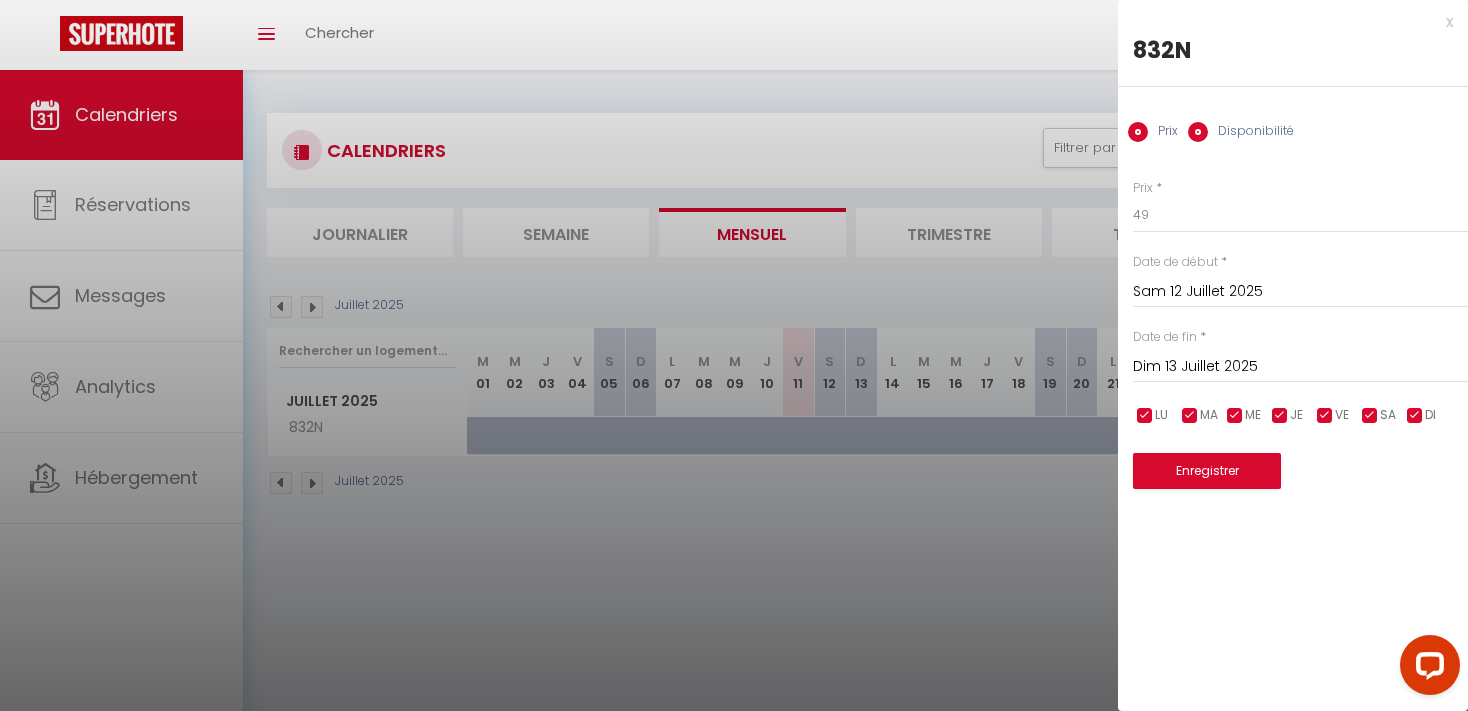 radio on "false" 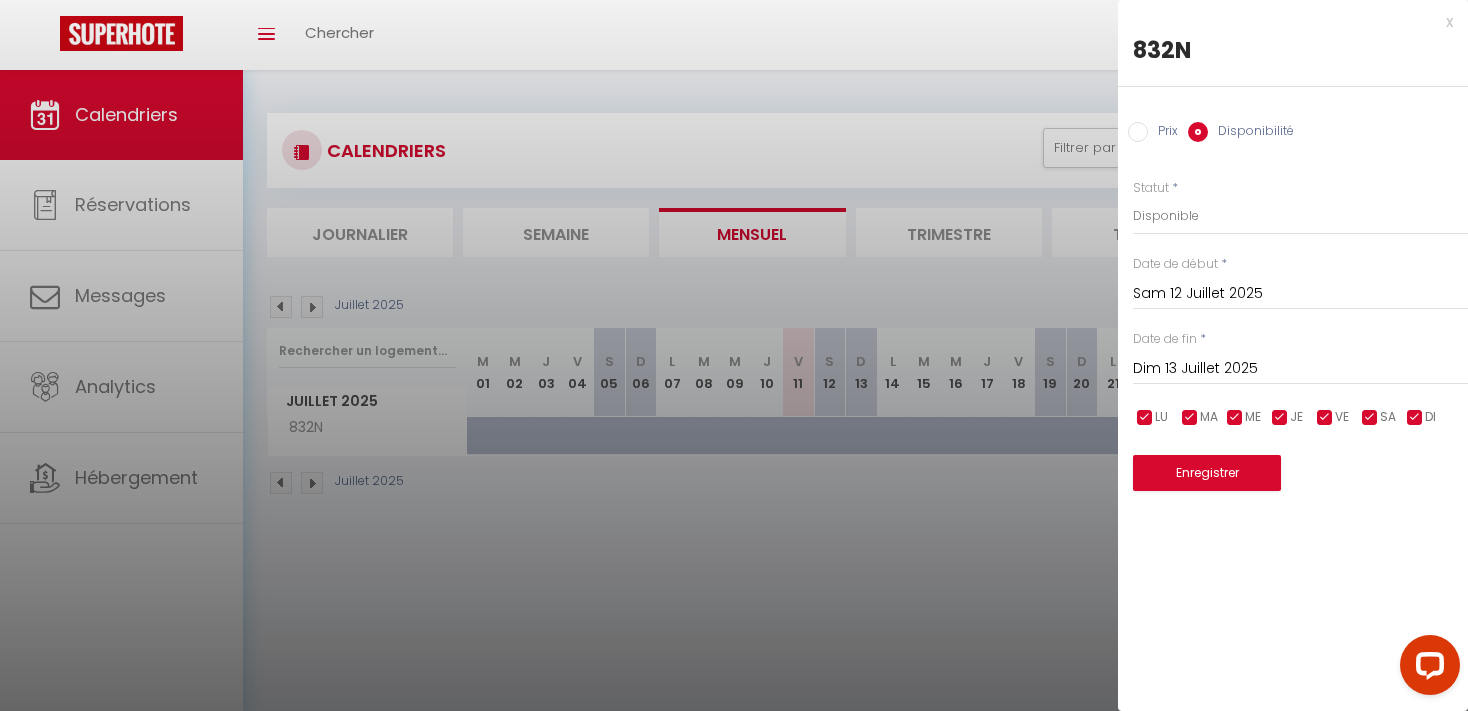 click on "x" at bounding box center (1285, 22) 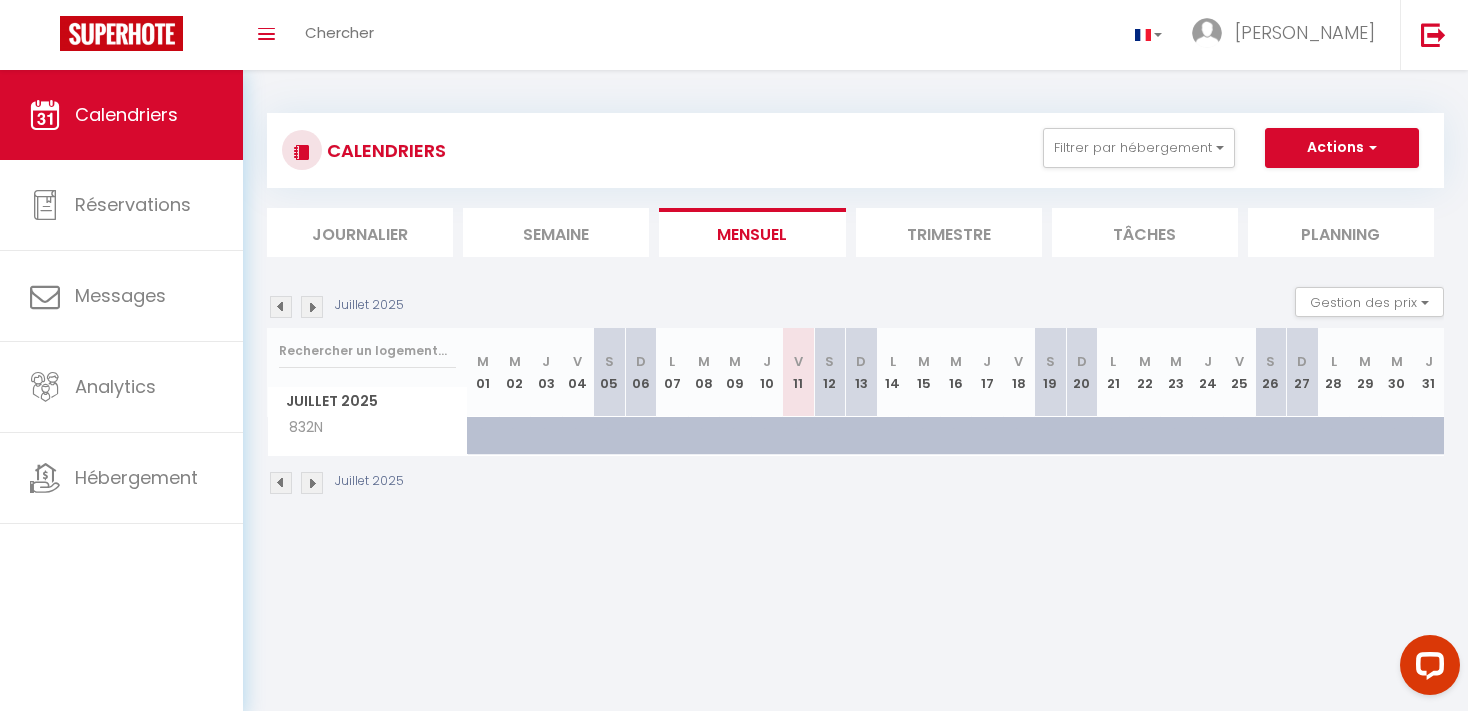 click at bounding box center [1082, 436] 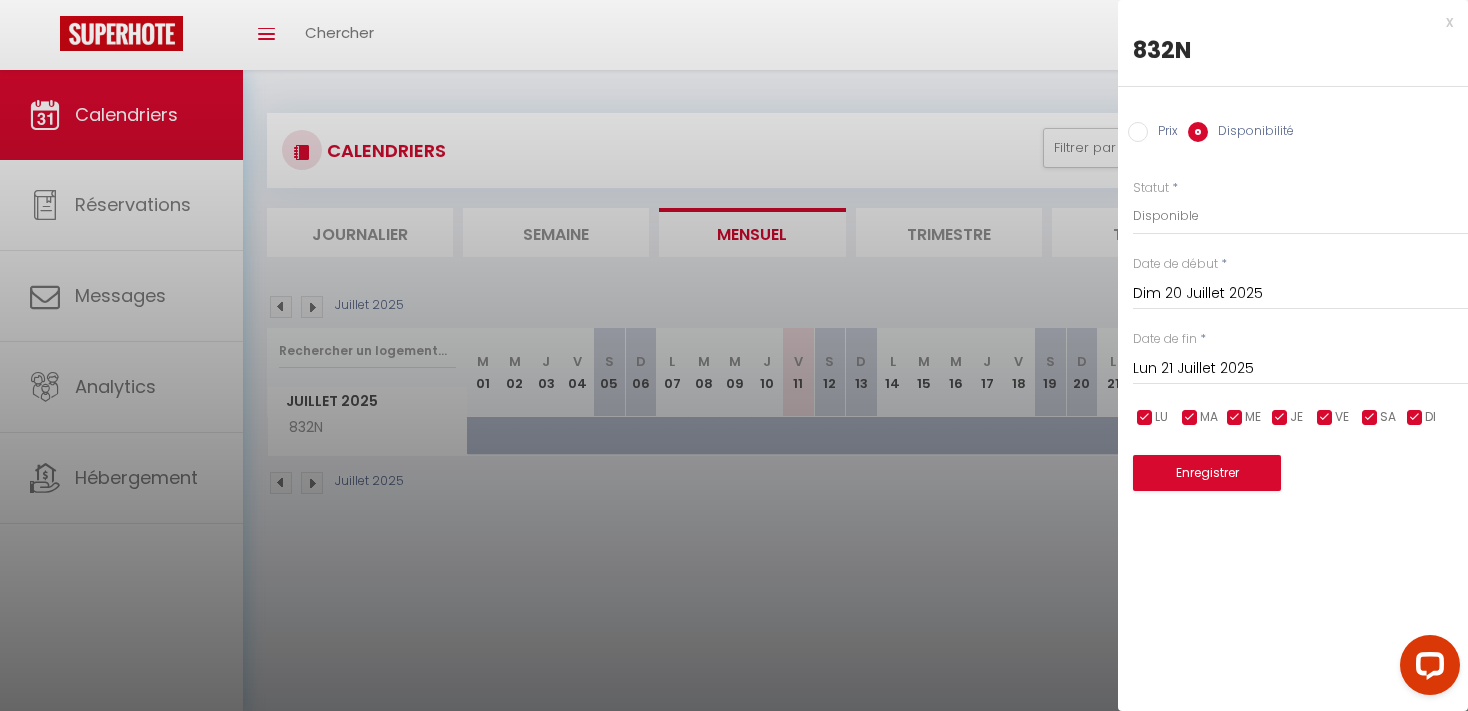 click on "x
832N     Prix     Disponibilité
Prix
*   49
Statut
*
Disponible
Indisponible
Date de début
*     [DATE]         <   [DATE]   >   Dim Lun Mar Mer Jeu Ven Sam   1 2 3 4 5 6 7 8 9 10 11 12 13 14 15 16 17 18 19 20 21 22 23 24 25 26 27 28 29 30 31     <   2025   >   [PERSON_NAME] Mars Avril Mai Juin Juillet Août Septembre Octobre Novembre Décembre     <   [DATE] - [DATE]   >   2020 2021 2022 2023 2024 2025 2026 2027 2028 2029
Date de fin
*     [DATE]         <   [DATE]   >   Dim Lun Mar Mer Jeu Ven Sam   1 2 3 4 5 6 7 8 9 10 11 12 13 14 15 16 17 18 19 20 21 22 23 24 25 26 27 28 29 30 31     <   2025   >   [PERSON_NAME] Mars Avril Mai Juin Juillet Août" at bounding box center [1293, 260] 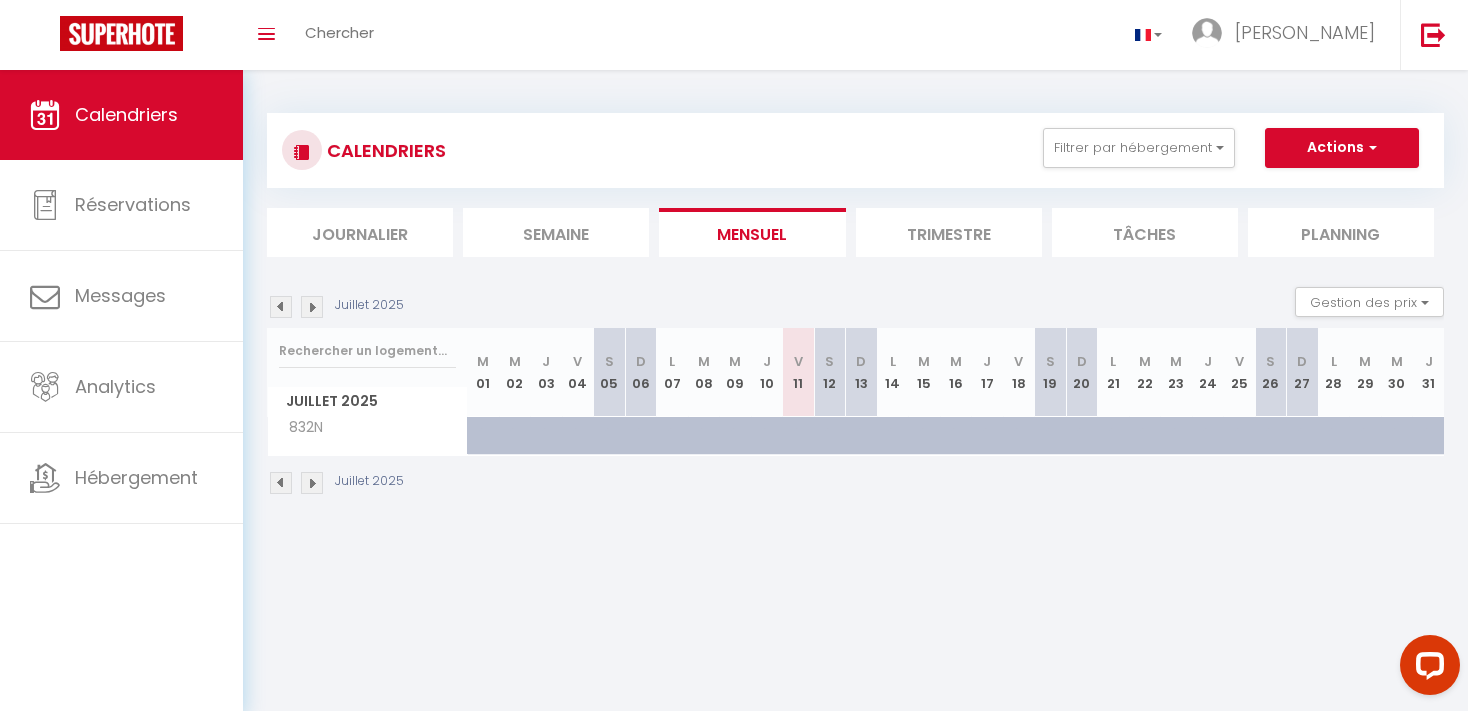 click at bounding box center (1125, 447) 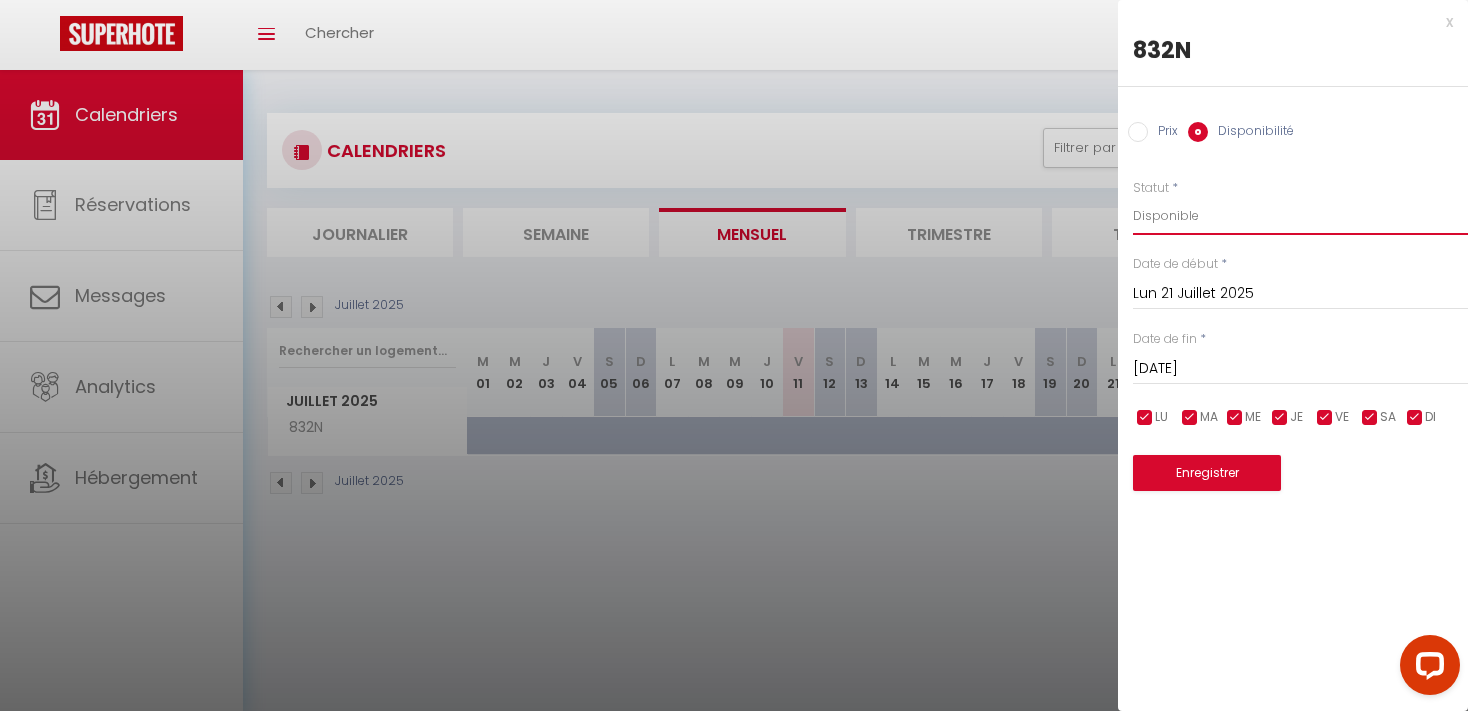 select on "0" 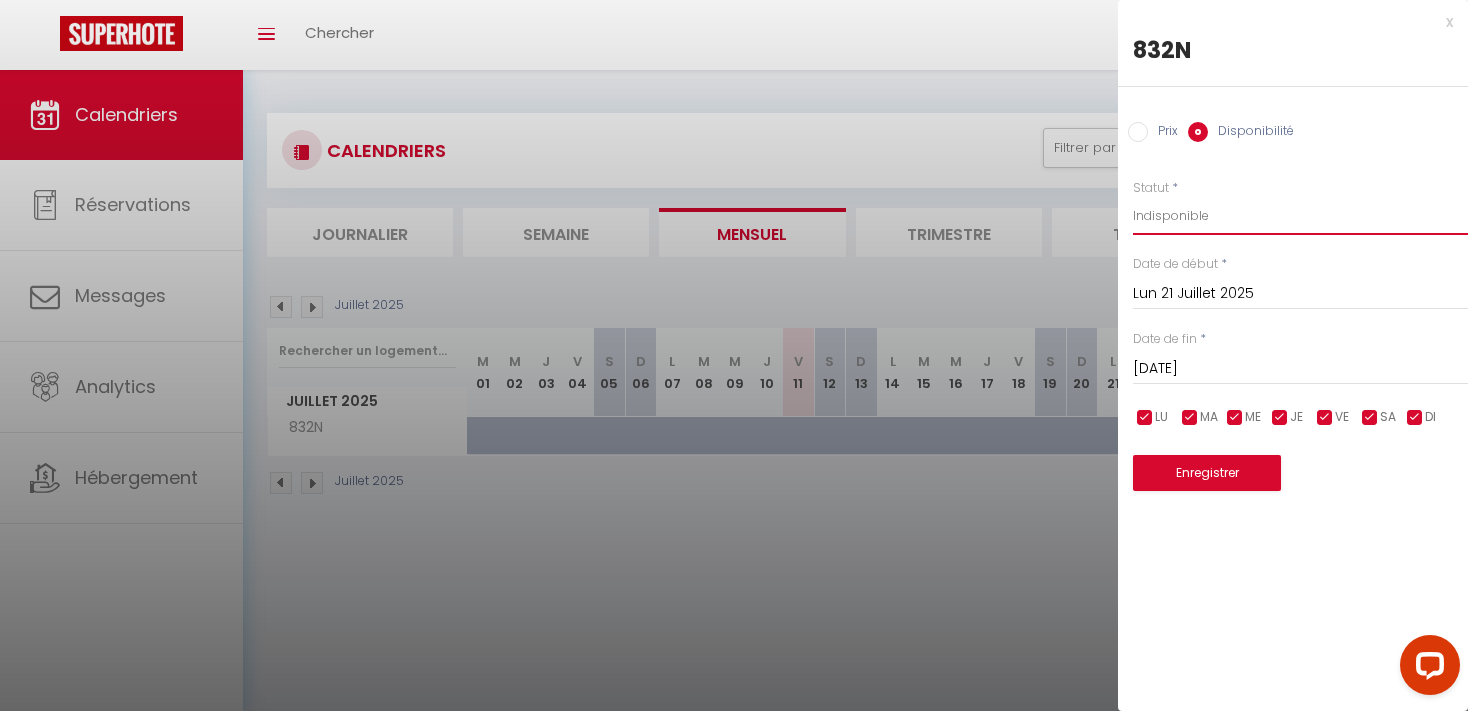 click on "Indisponible" at bounding box center [0, 0] 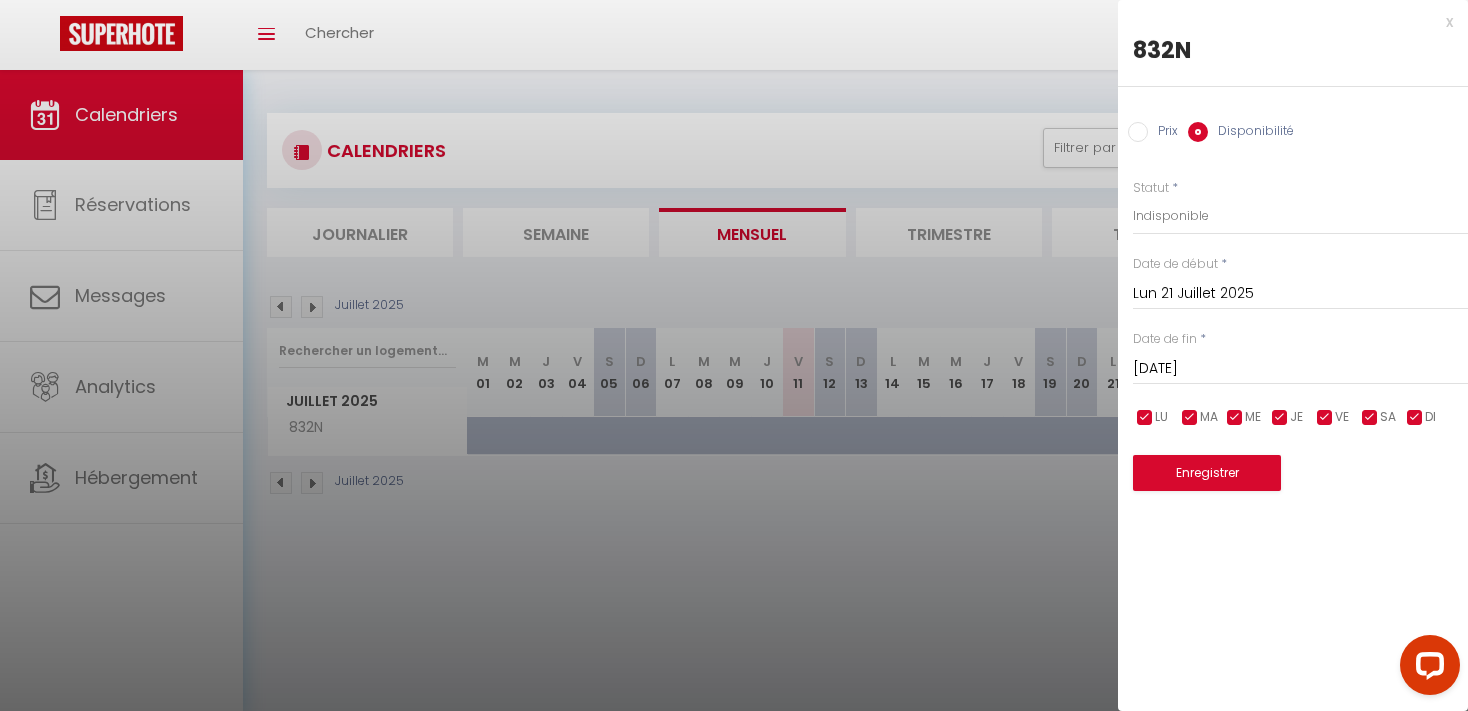 click on "[DATE]" at bounding box center [1300, 369] 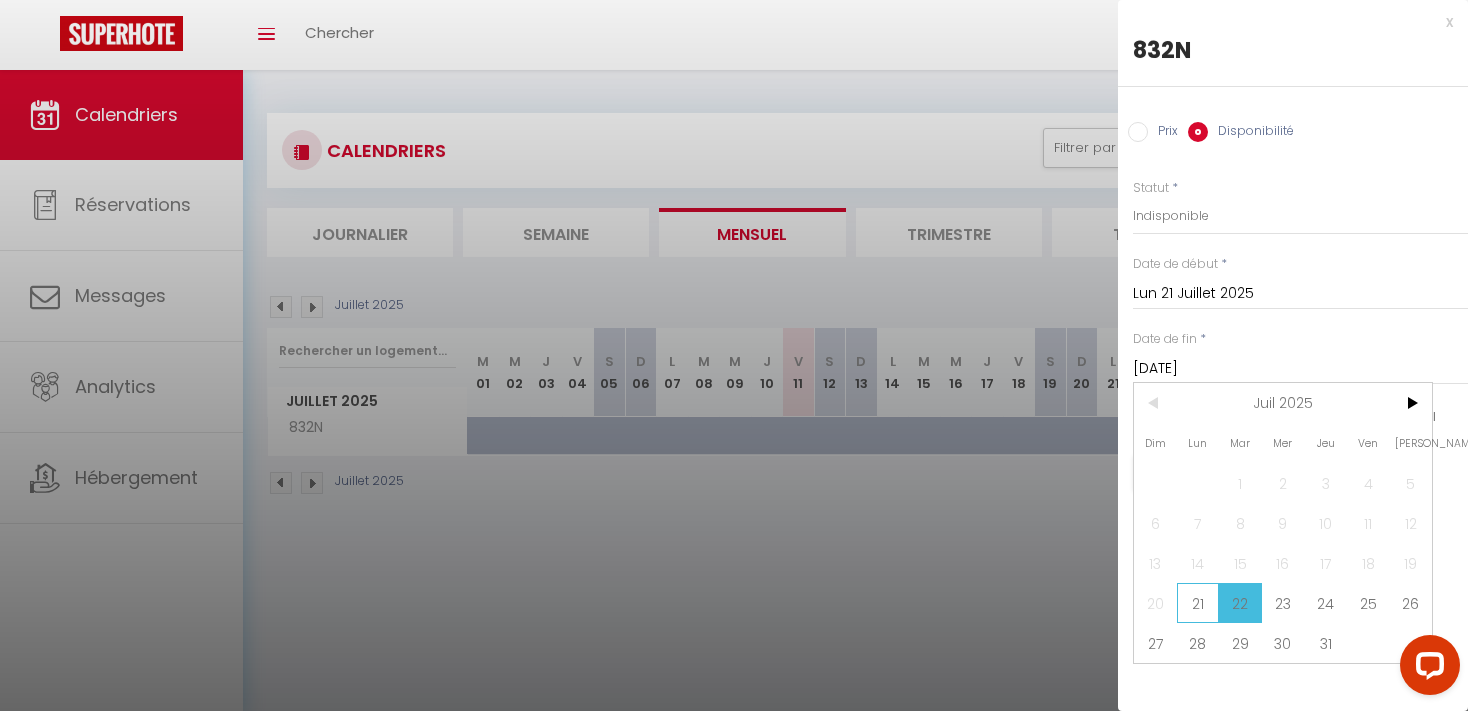 click on "21" at bounding box center (1198, 603) 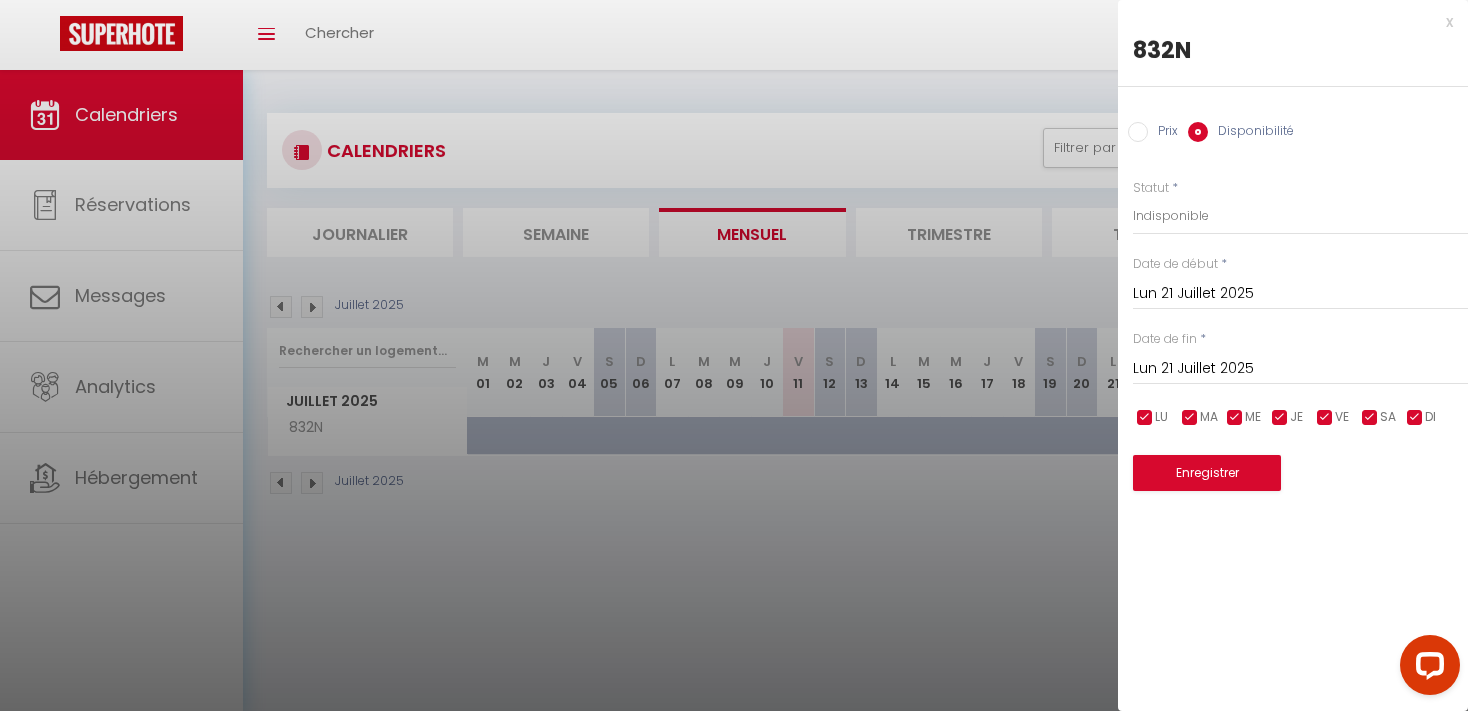 click on "Lun 21 Juillet 2025" at bounding box center [1300, 369] 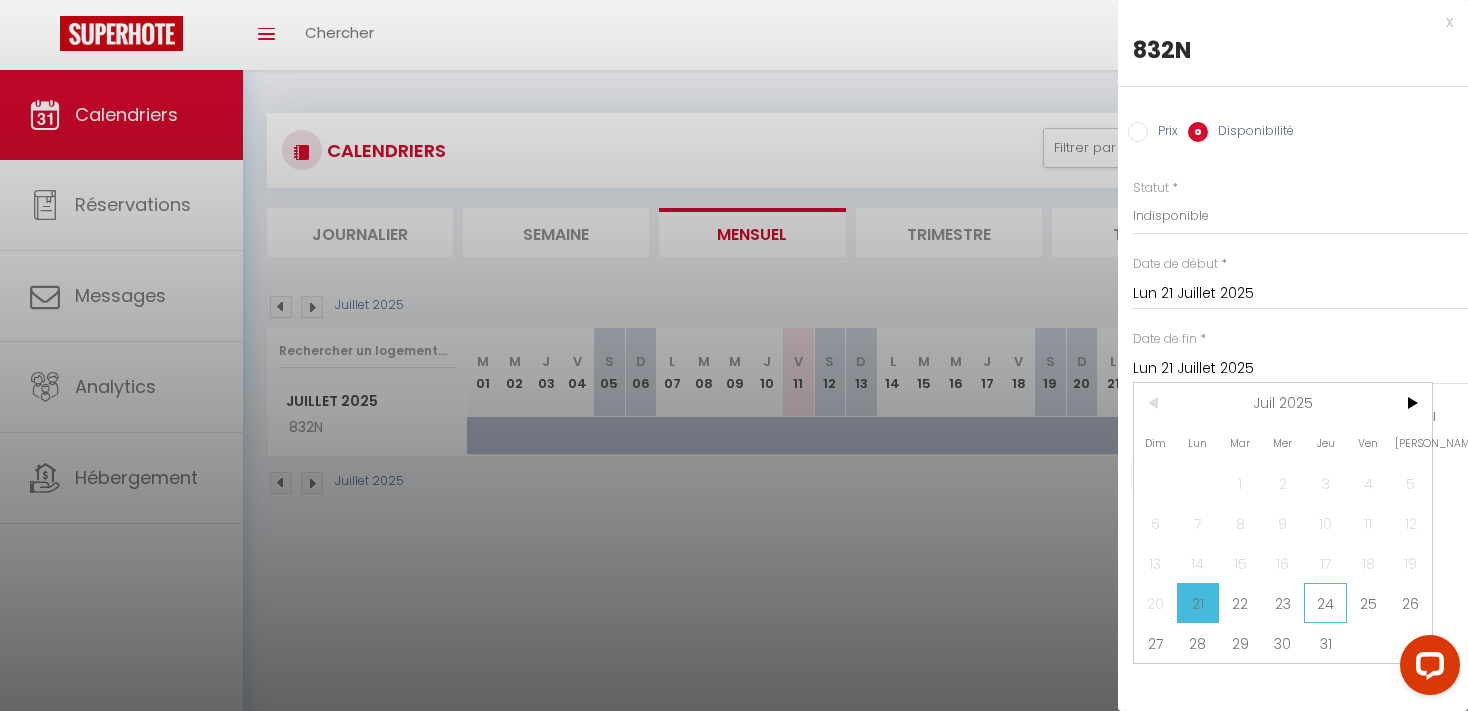 click on "24" at bounding box center [1325, 603] 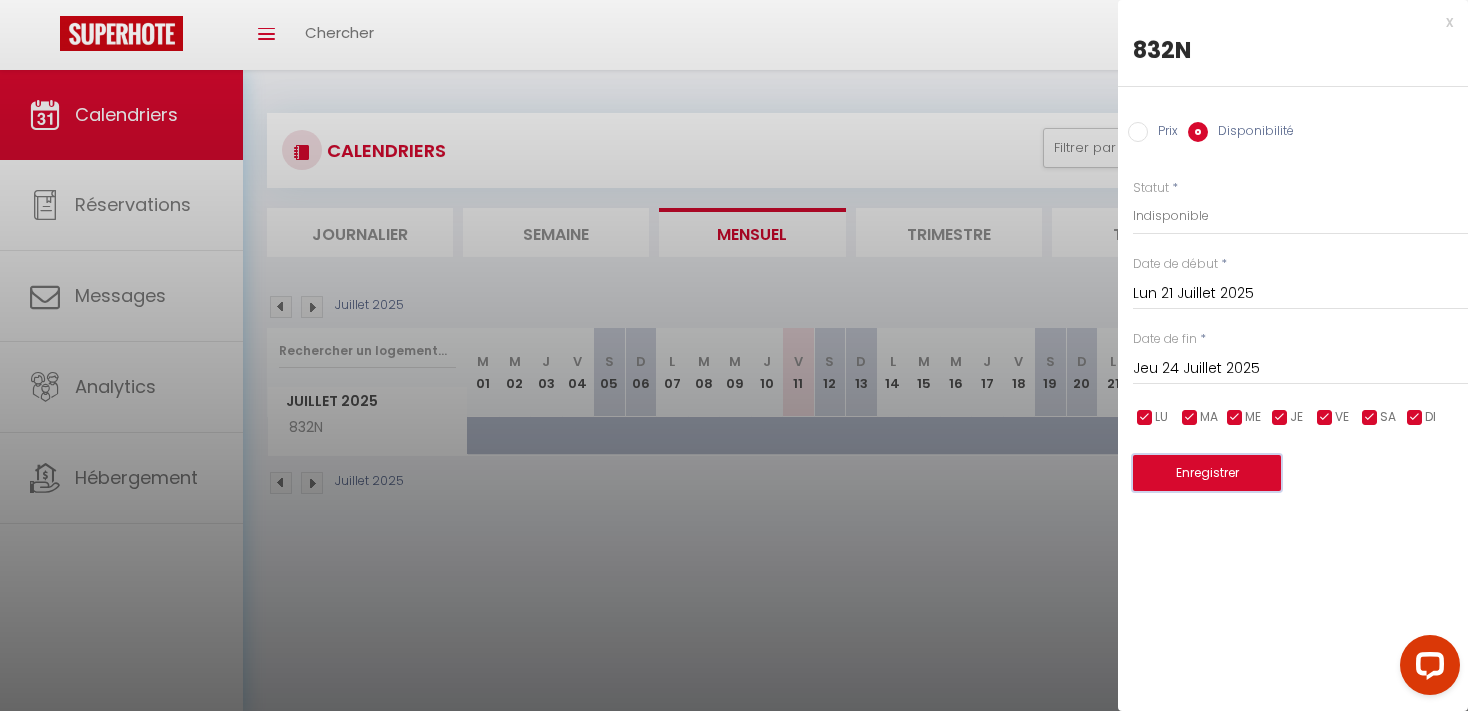 click on "Enregistrer" at bounding box center (1207, 473) 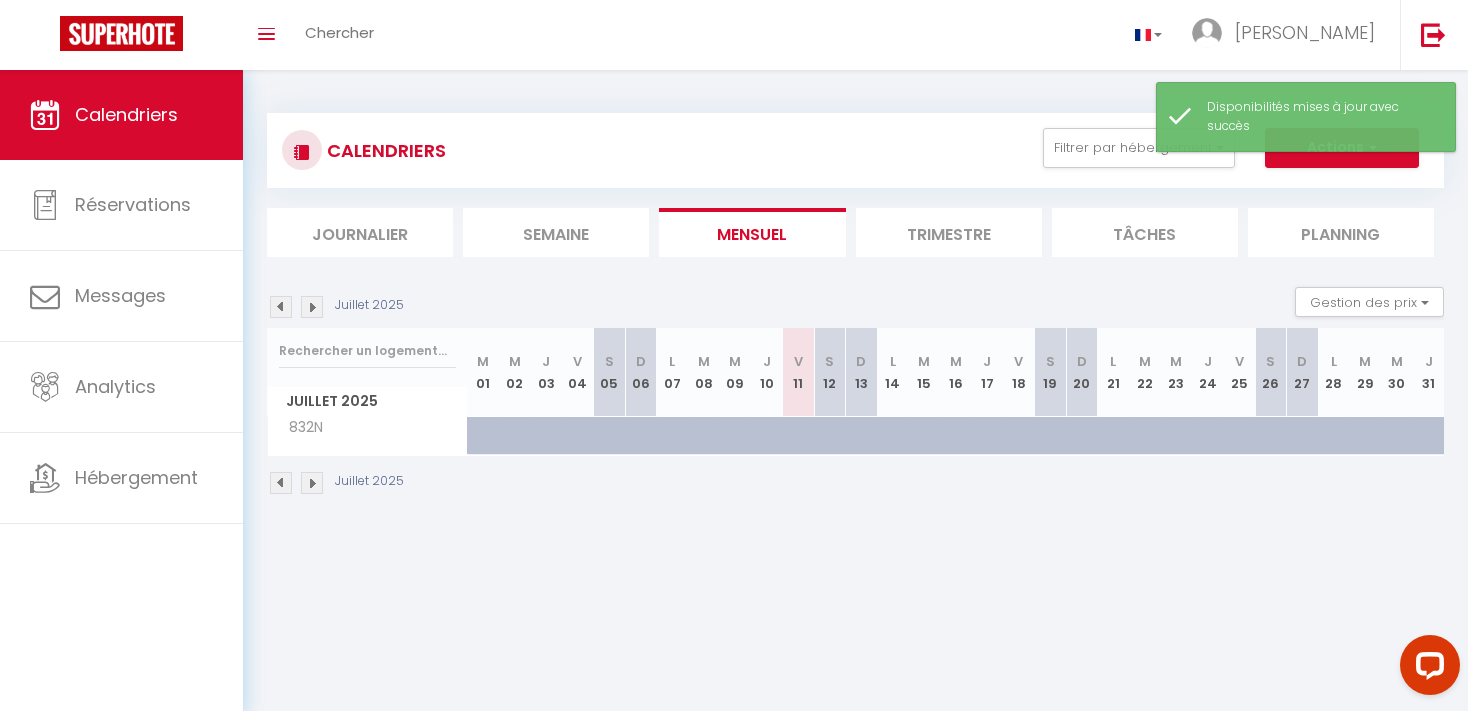 click at bounding box center (1114, 436) 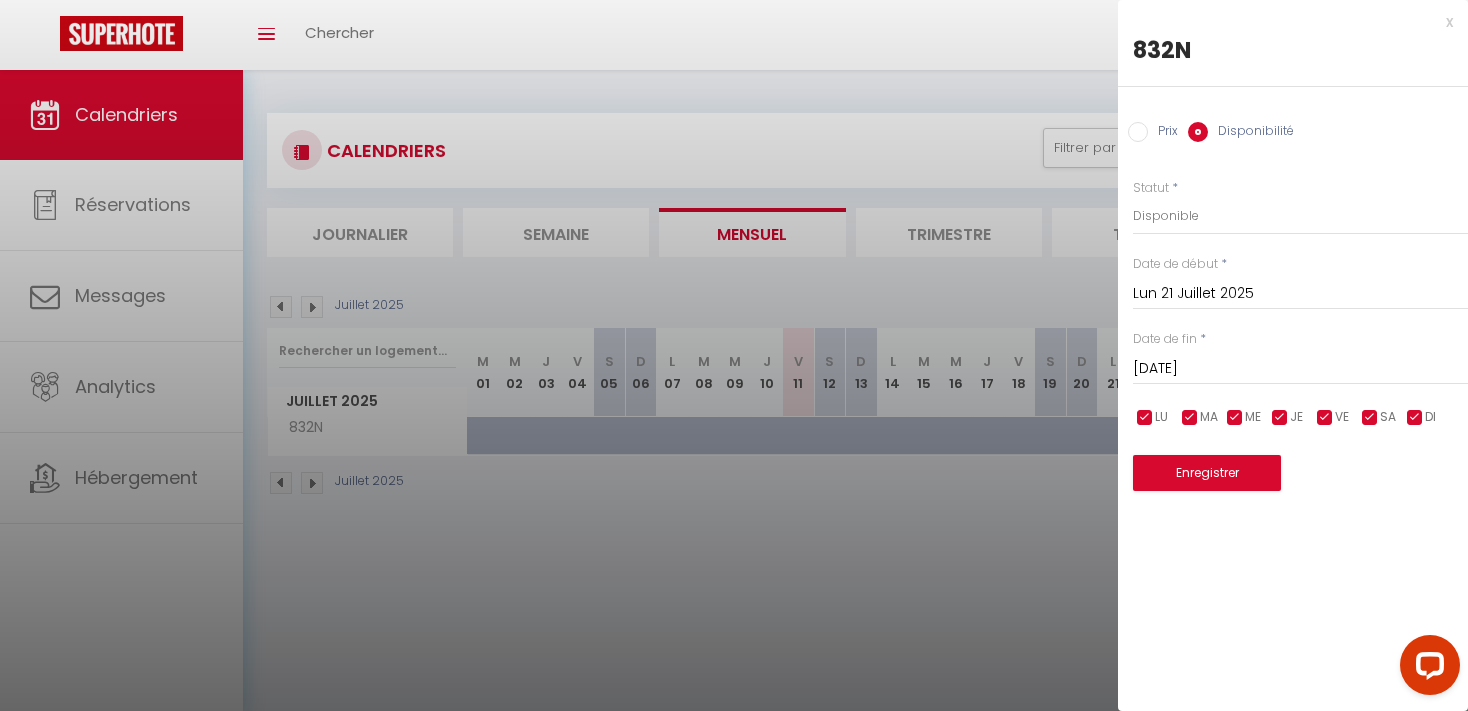 click on "x" at bounding box center [1285, 22] 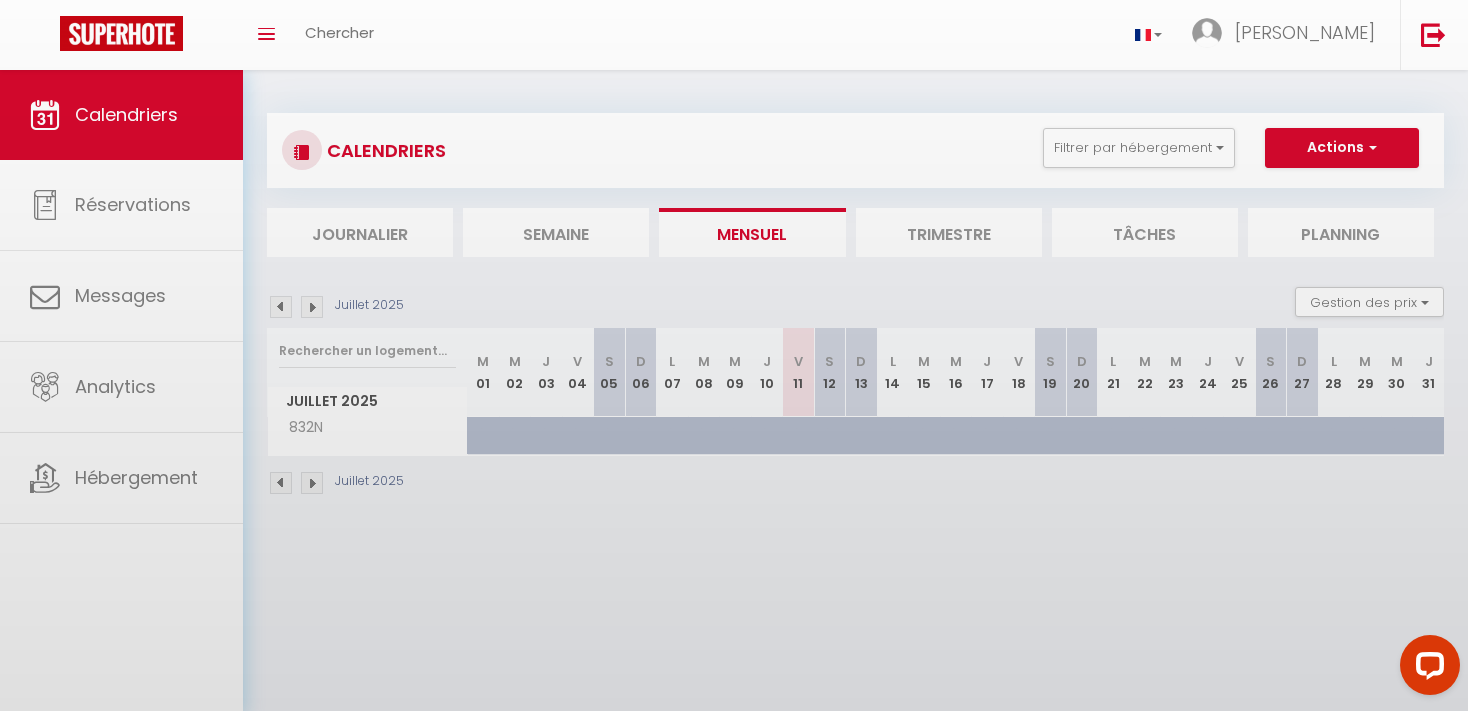 select 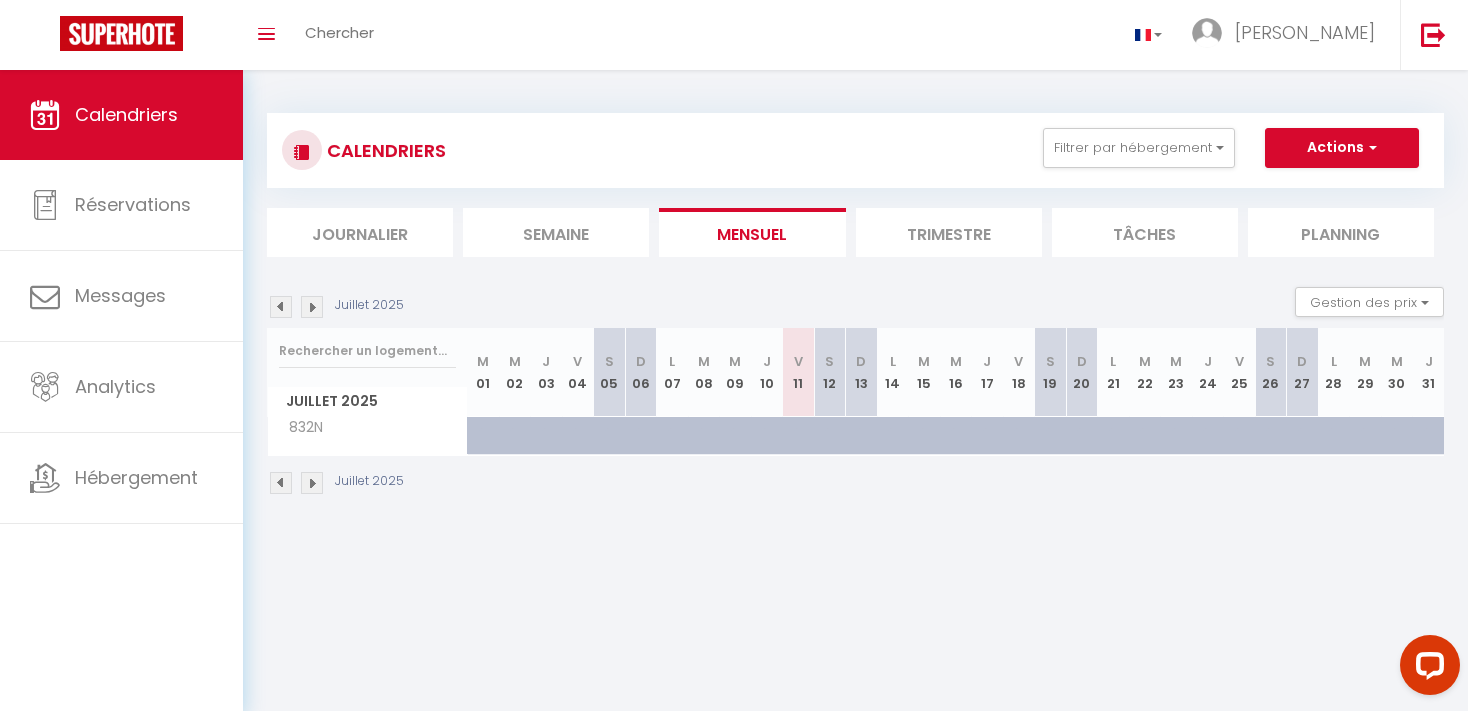click at bounding box center (1177, 436) 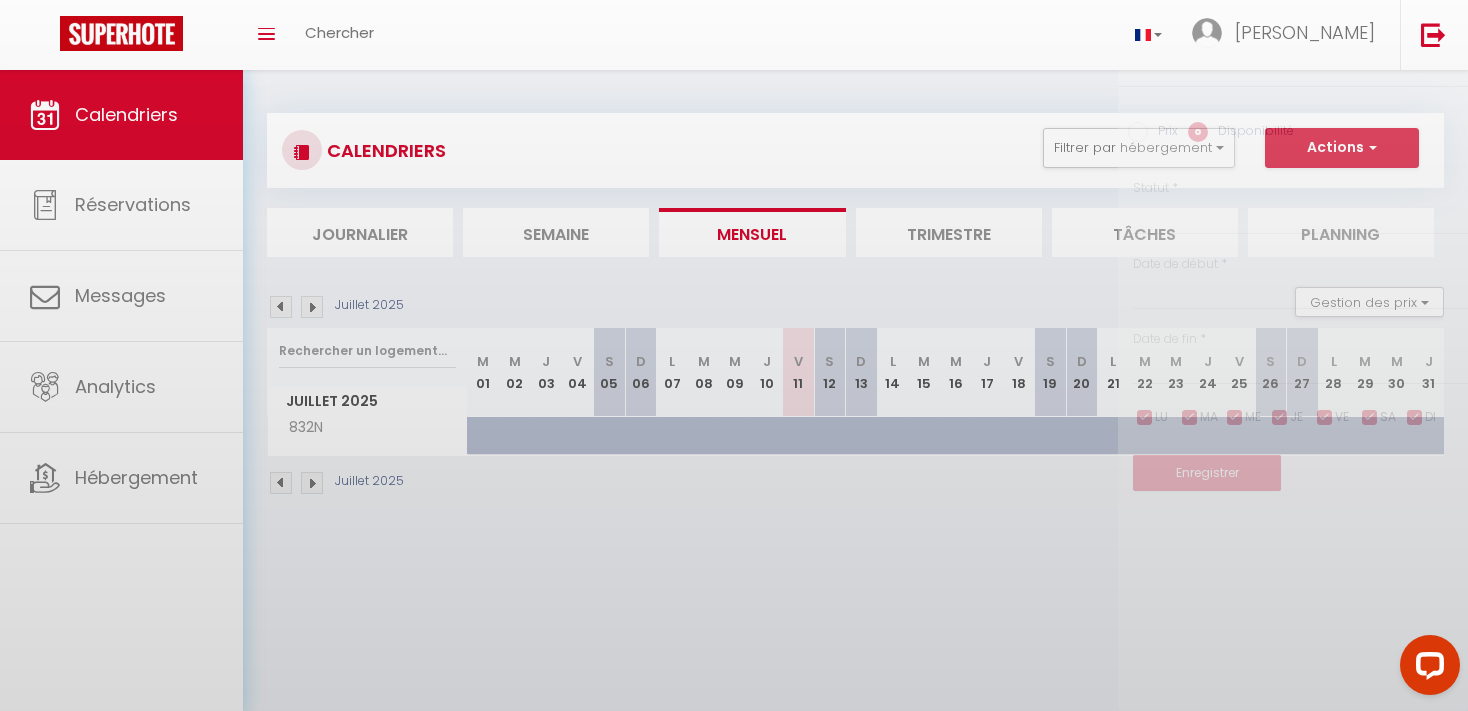 select on "1" 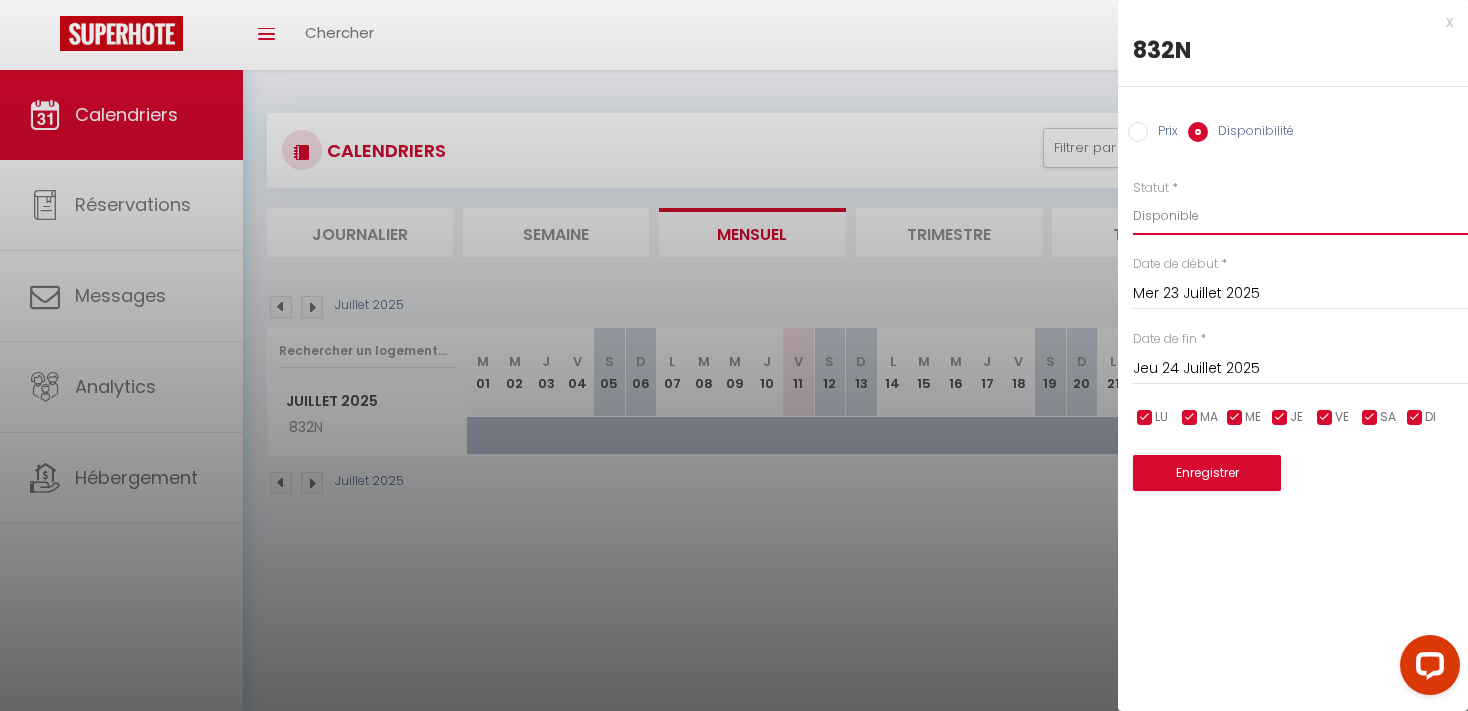 click on "Disponible
Indisponible" at bounding box center (1300, 216) 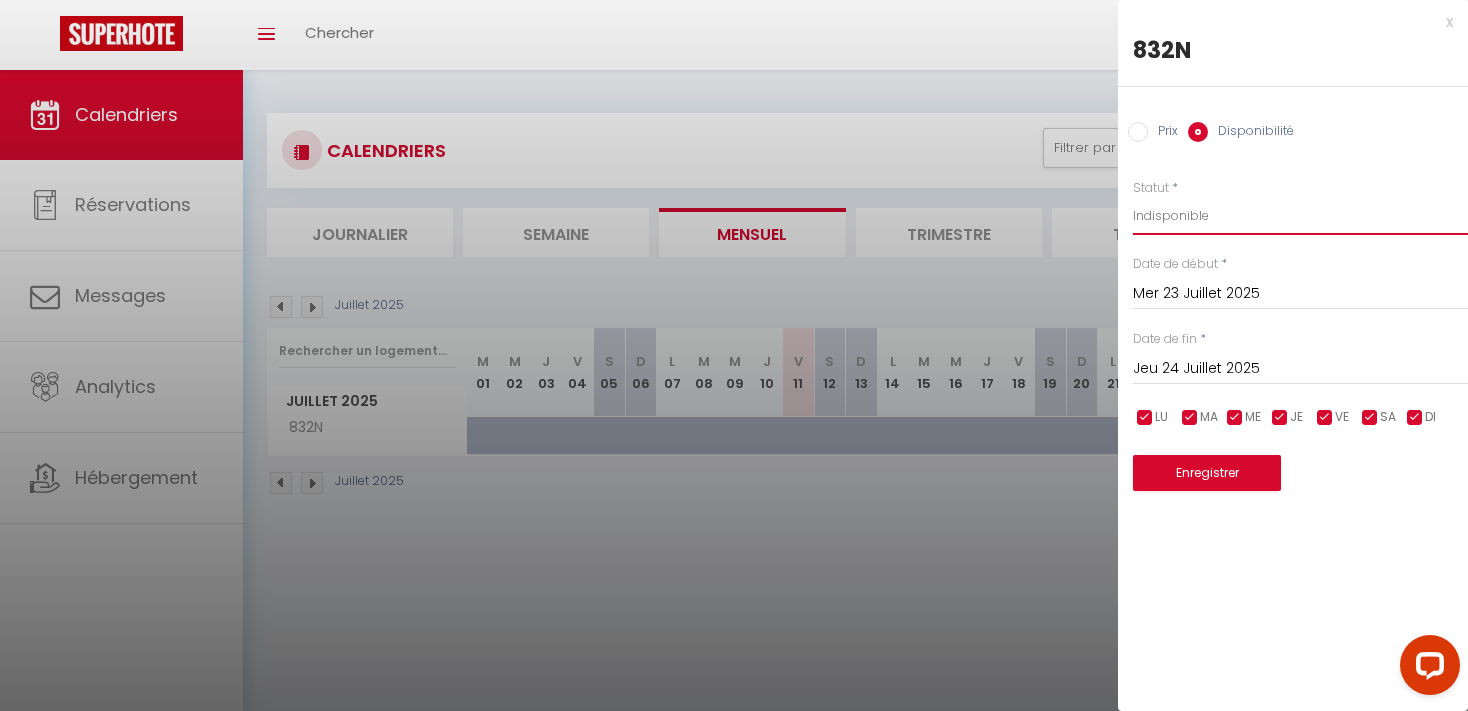 click on "Indisponible" at bounding box center (0, 0) 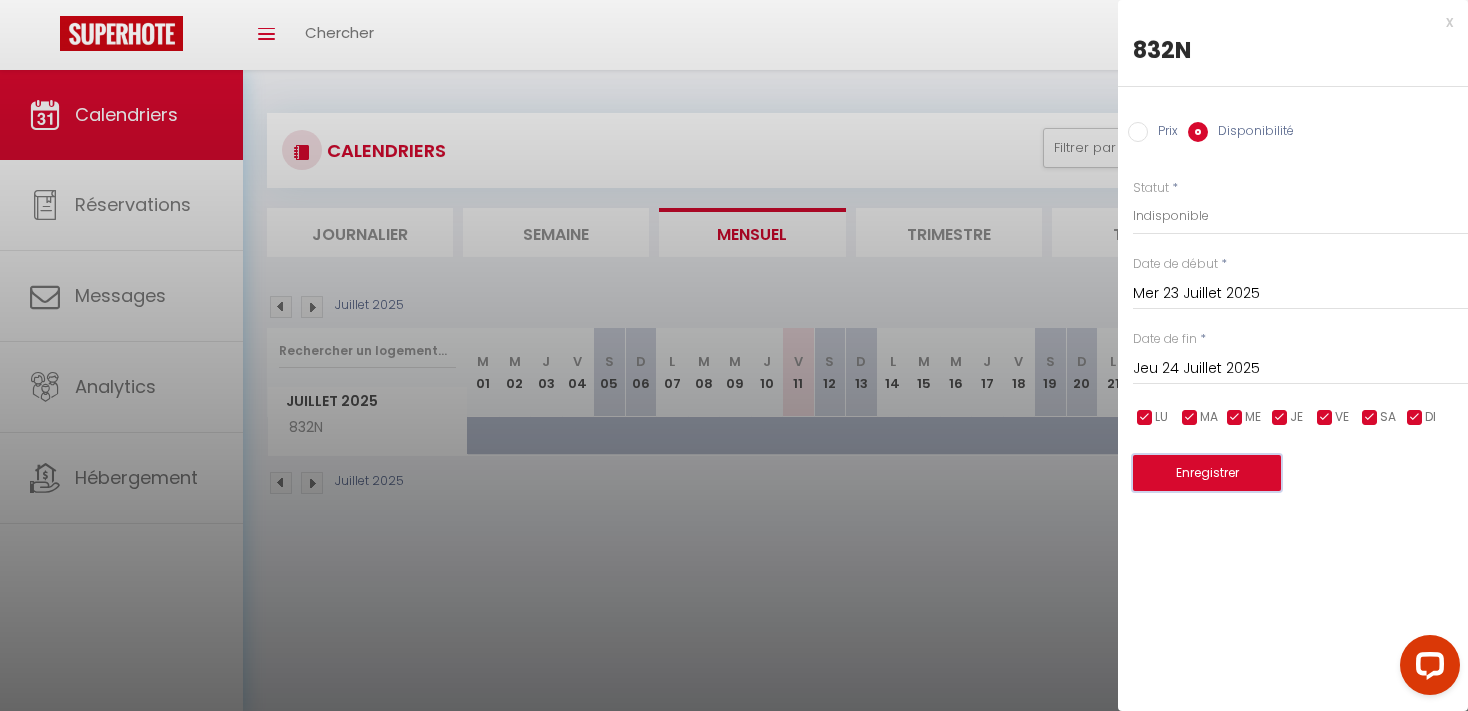 click on "Enregistrer" at bounding box center [1207, 473] 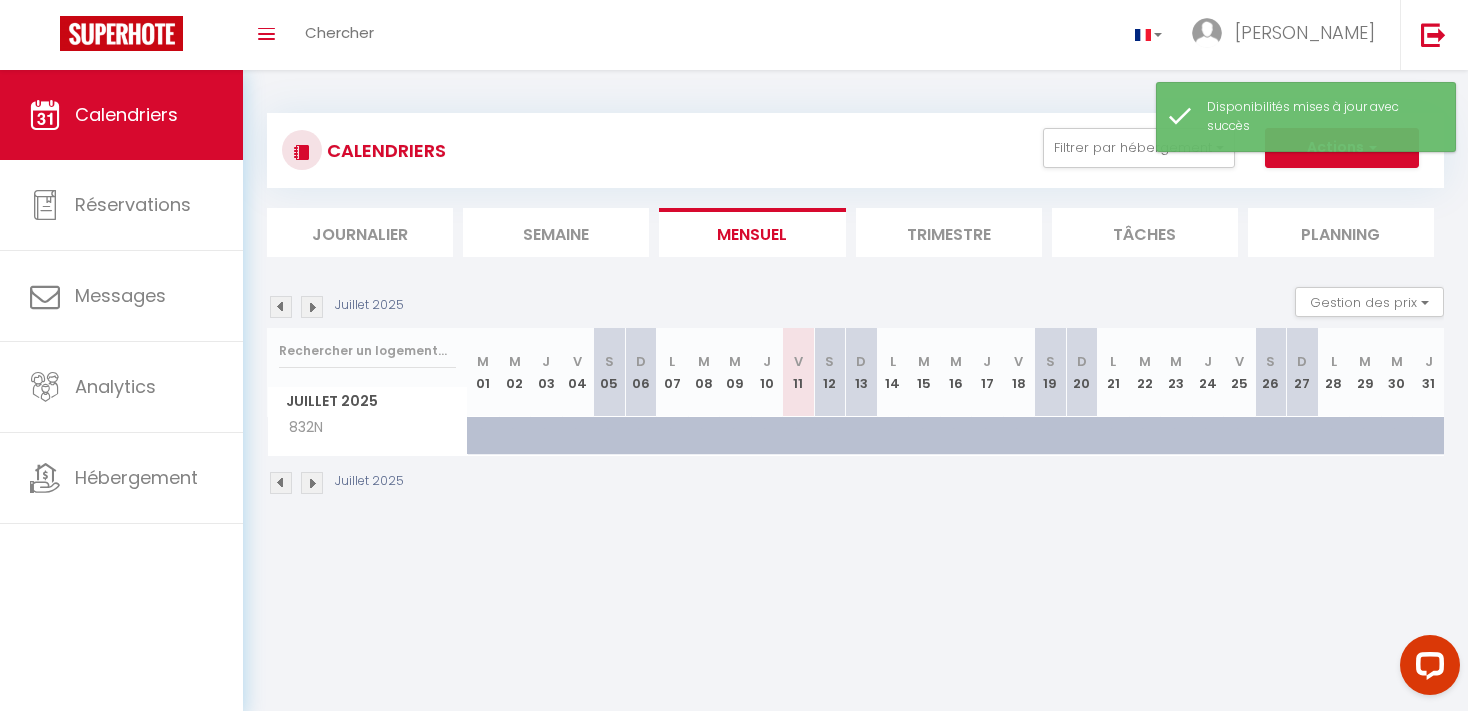 click at bounding box center [1219, 447] 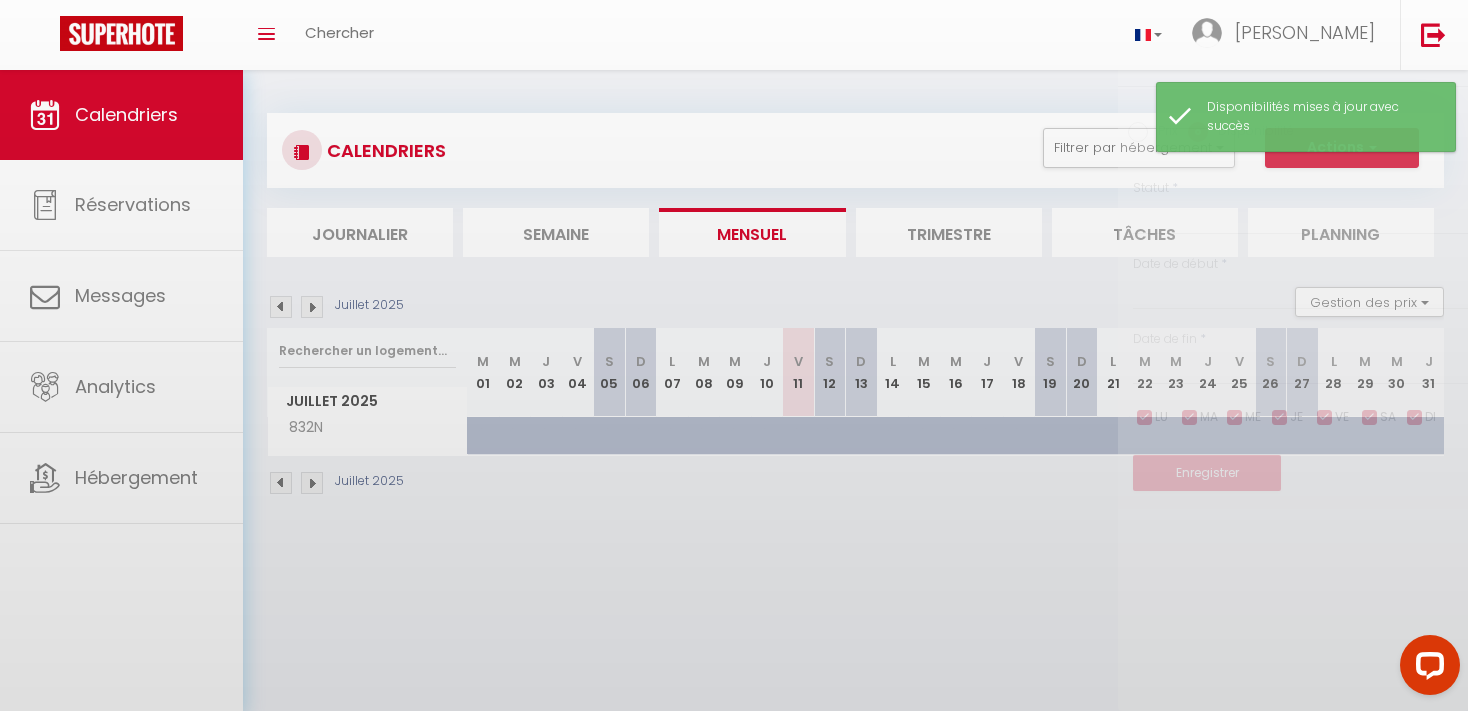 select on "1" 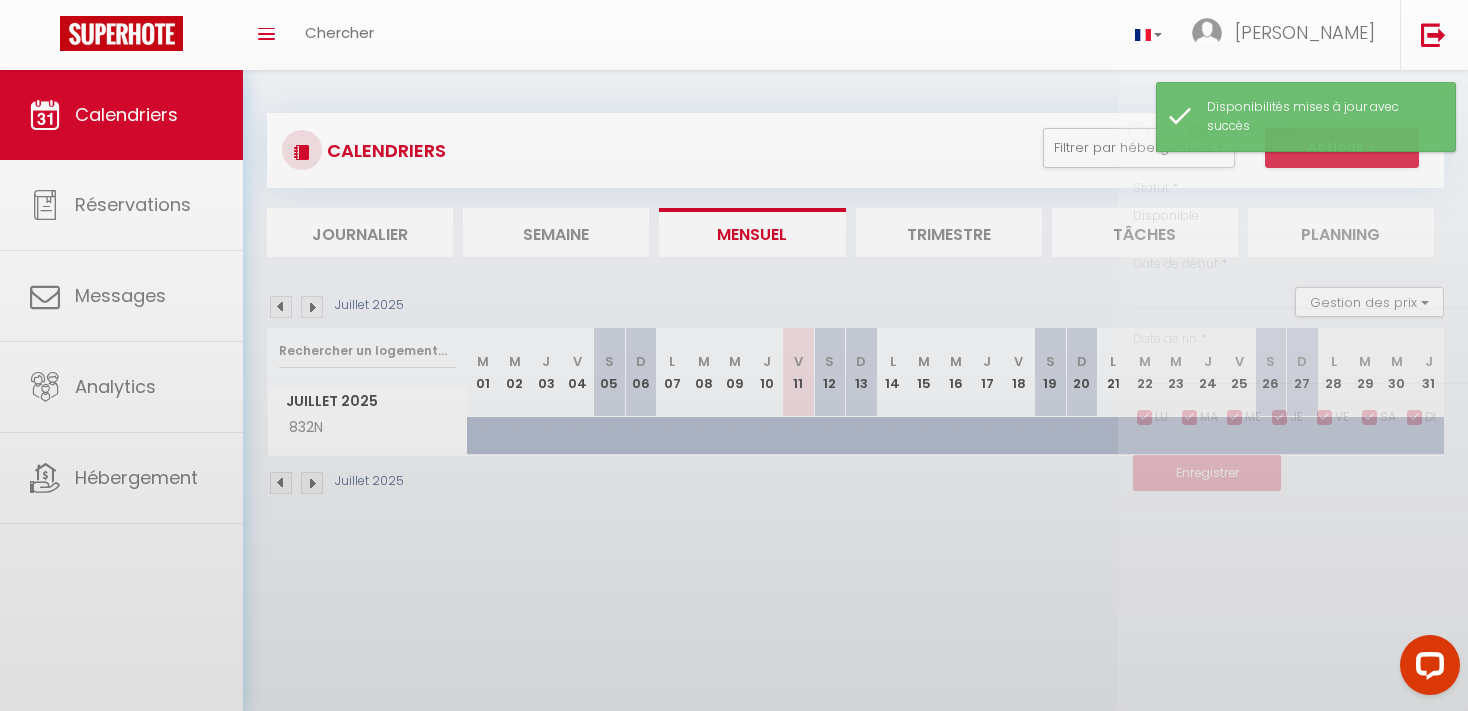 type on "Jeu 24 Juillet 2025" 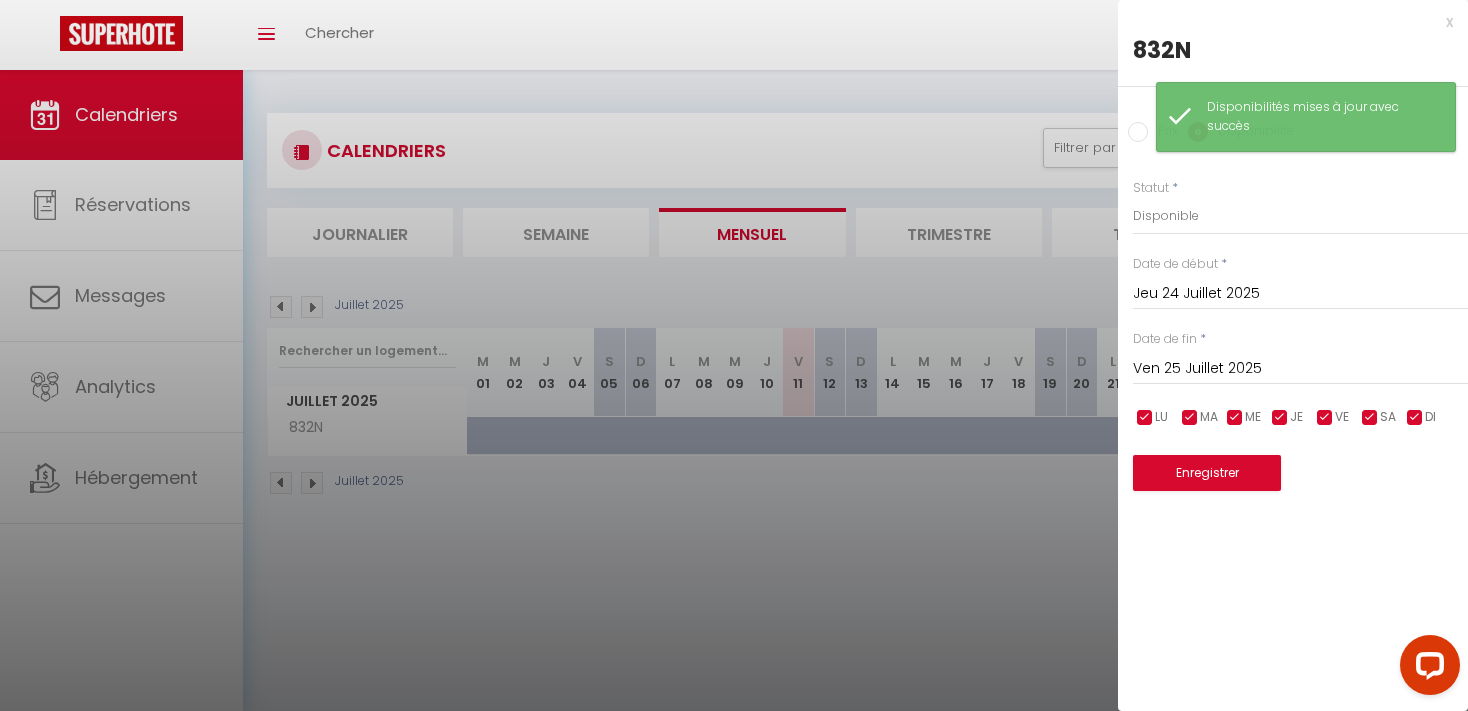 click at bounding box center [734, 355] 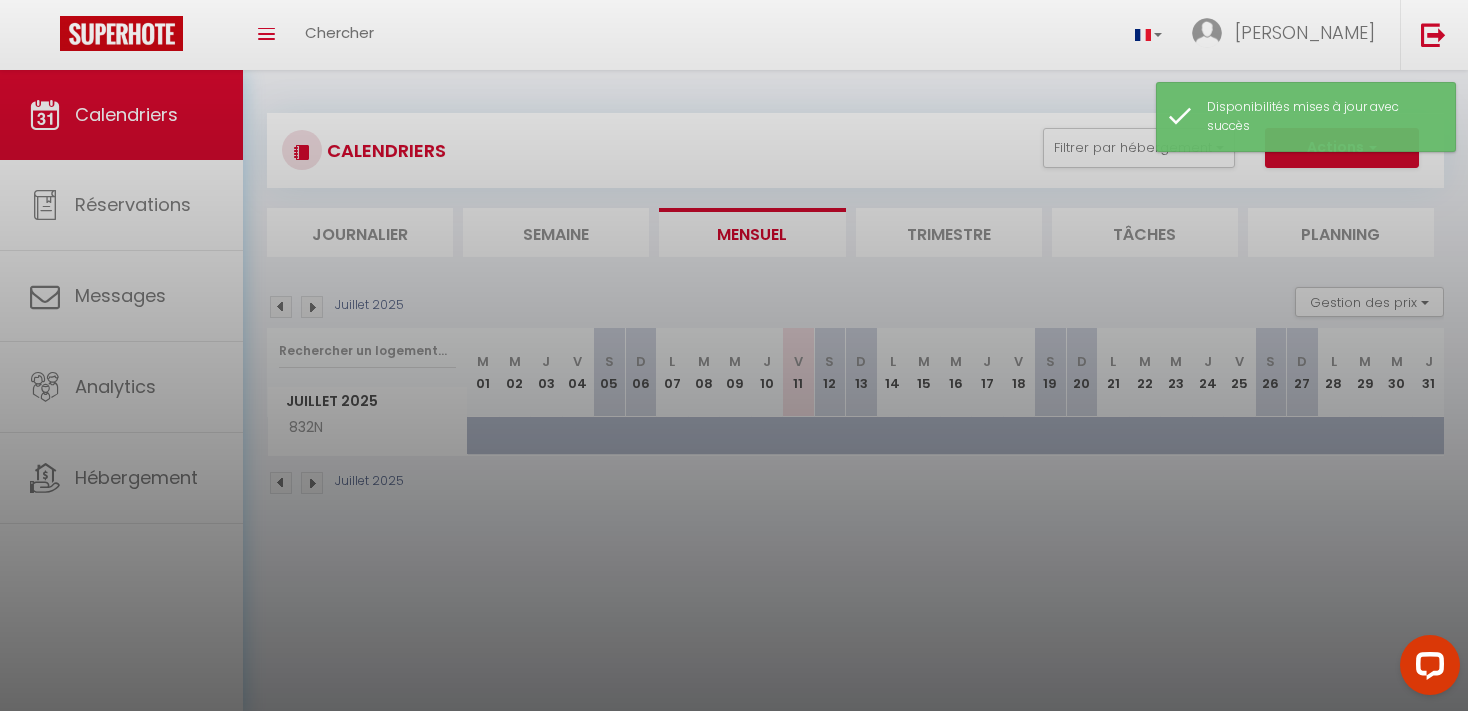 select 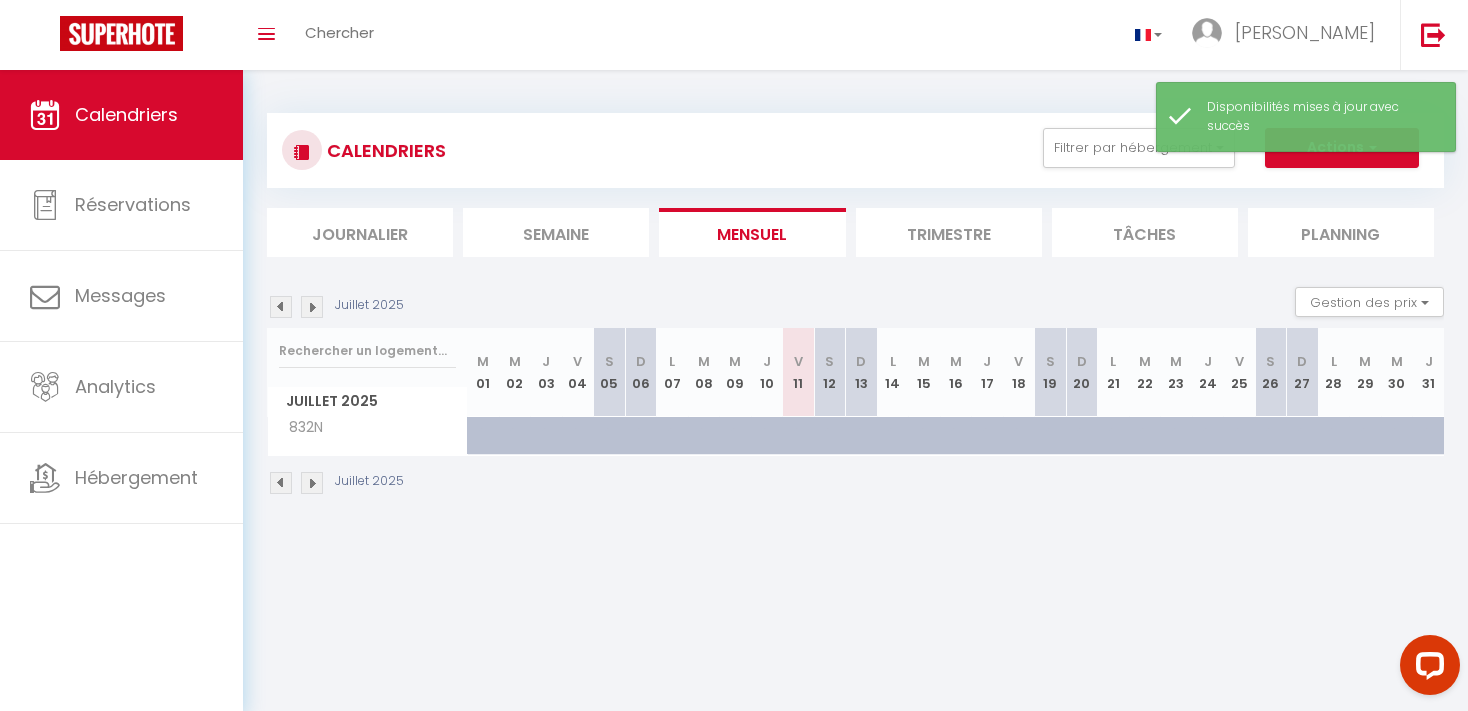 click at bounding box center (1125, 447) 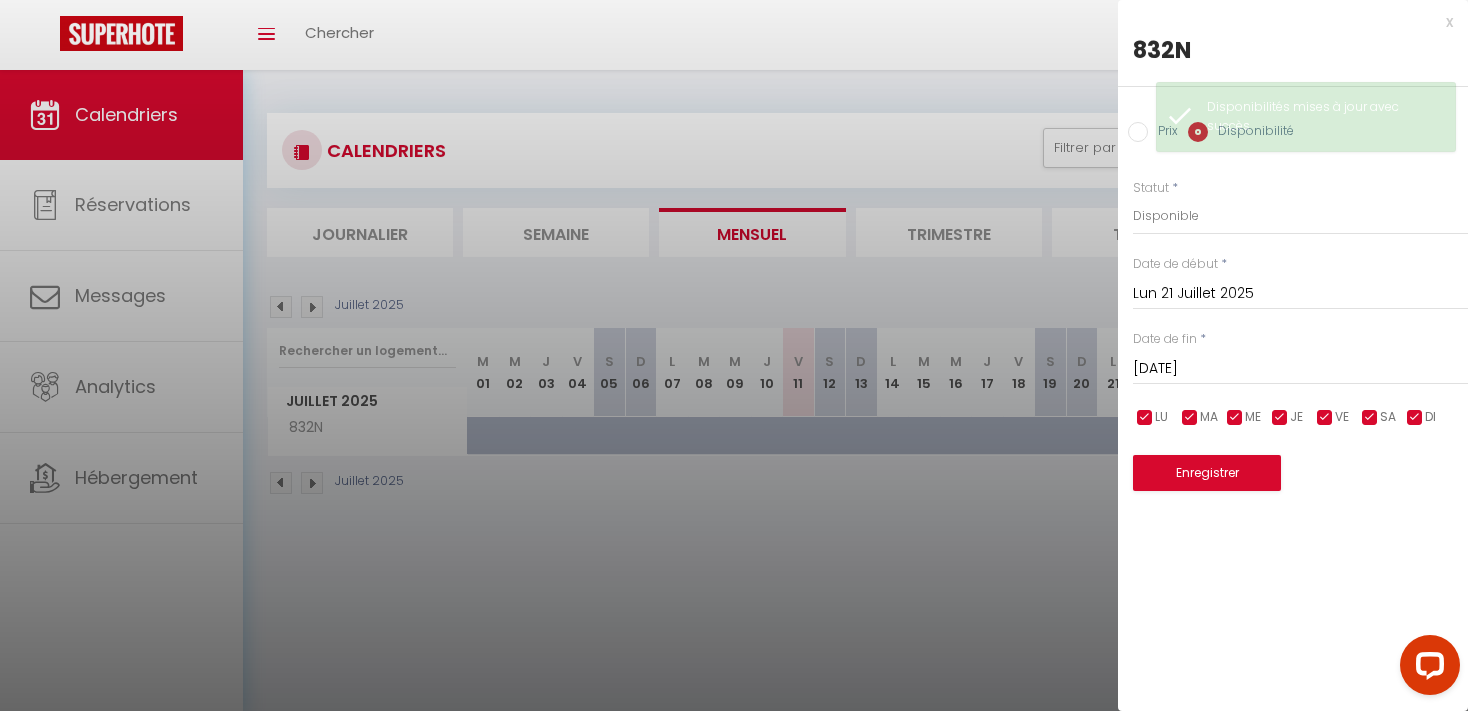click at bounding box center (734, 355) 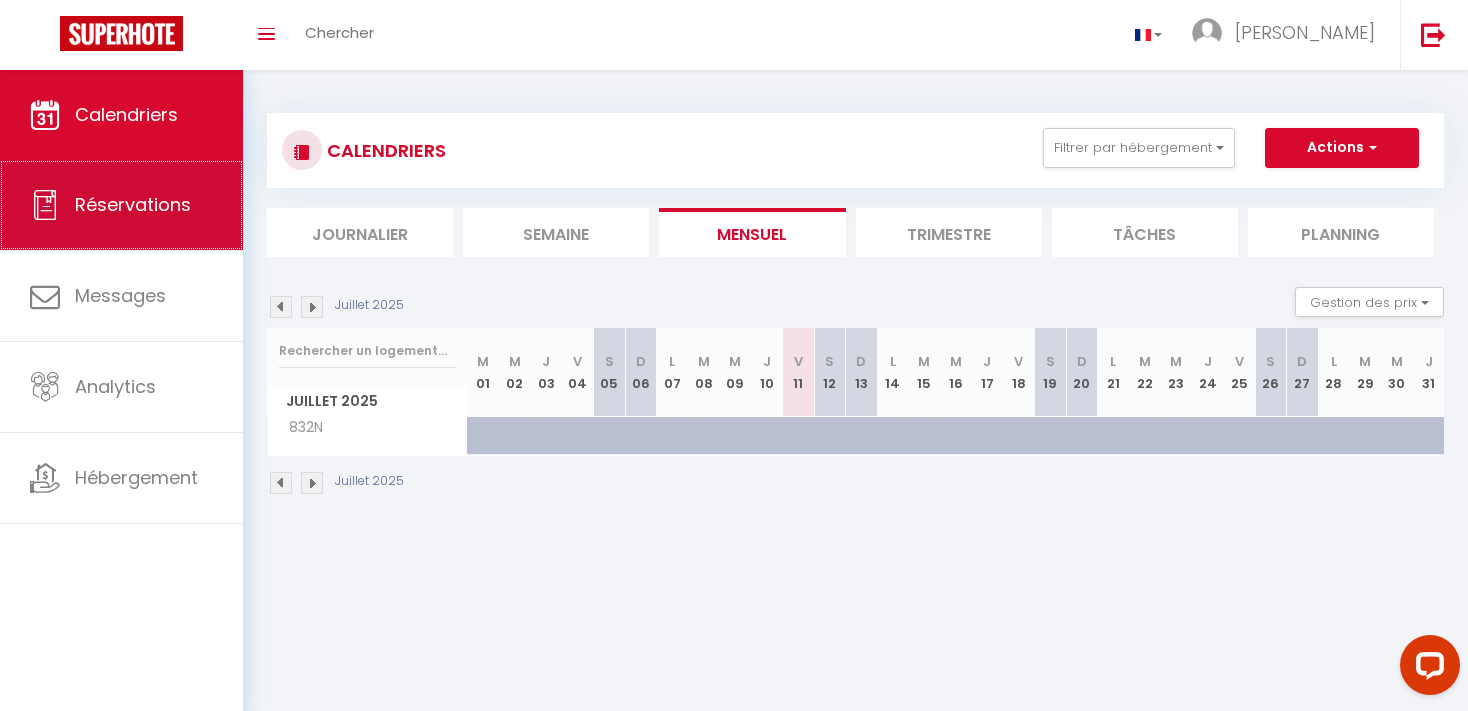 click on "Réservations" at bounding box center [121, 205] 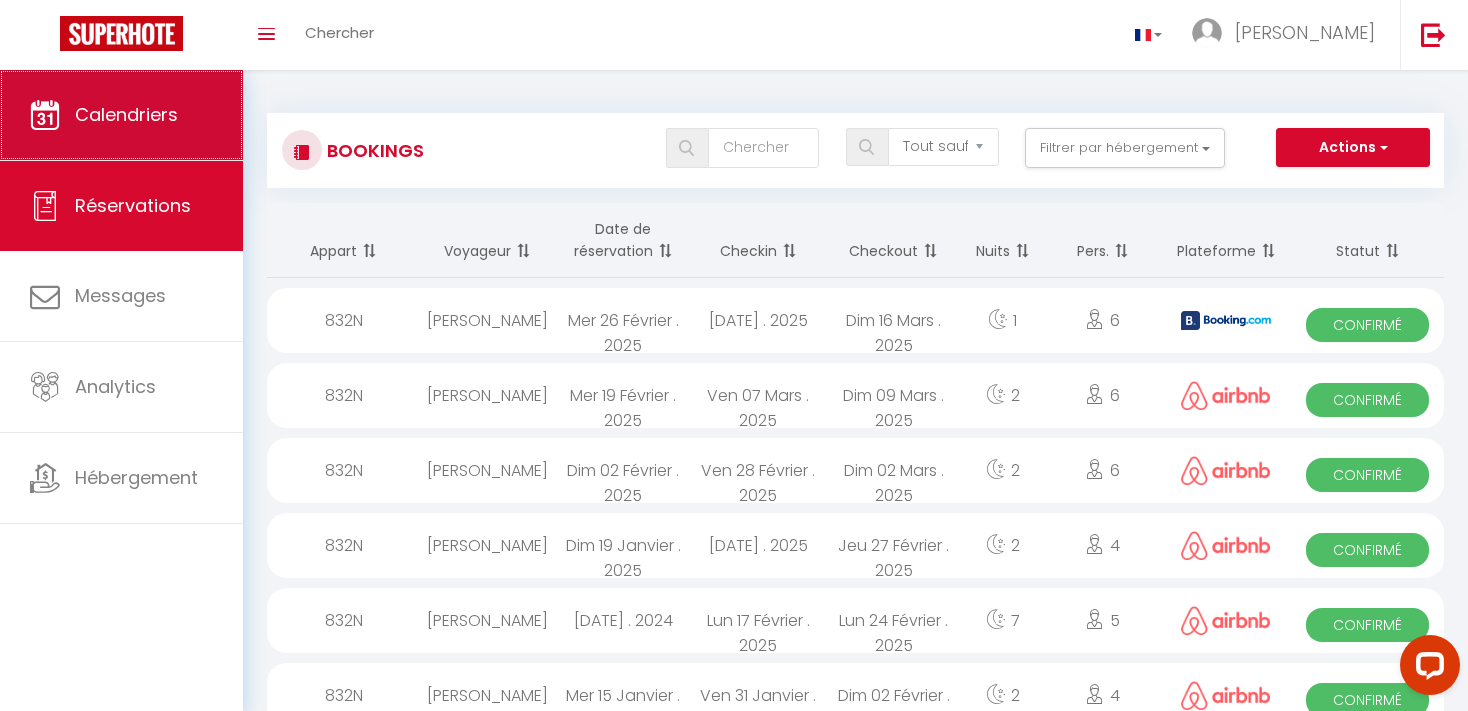 click on "Calendriers" at bounding box center [121, 115] 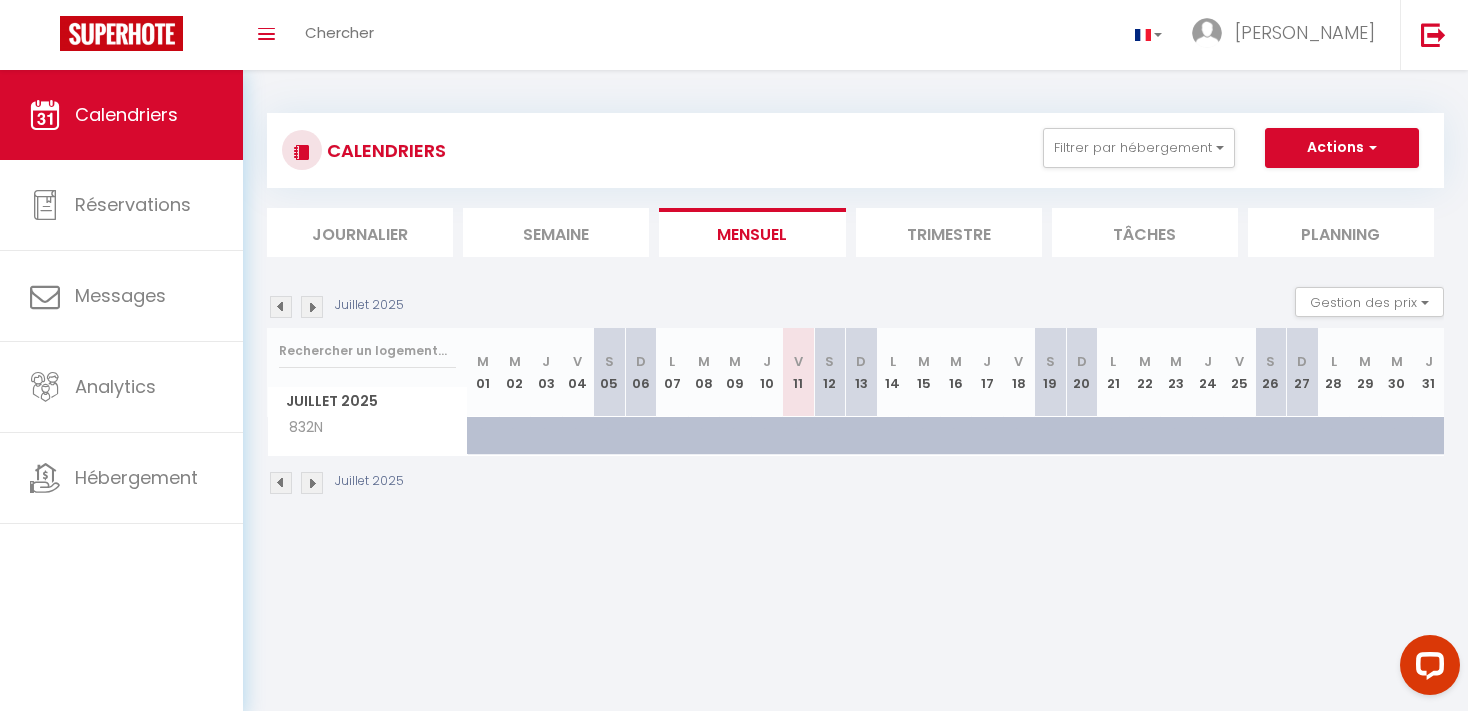 click at bounding box center [1125, 447] 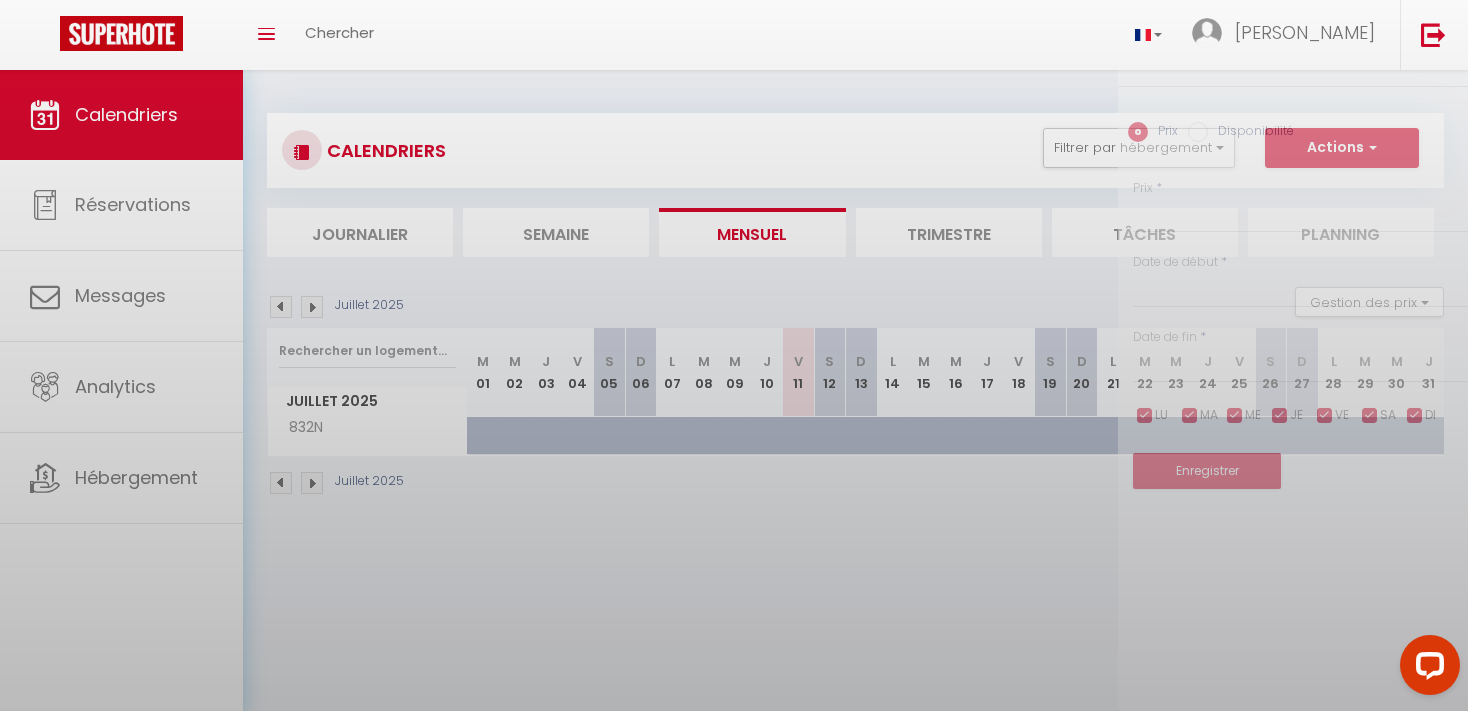 type on "49" 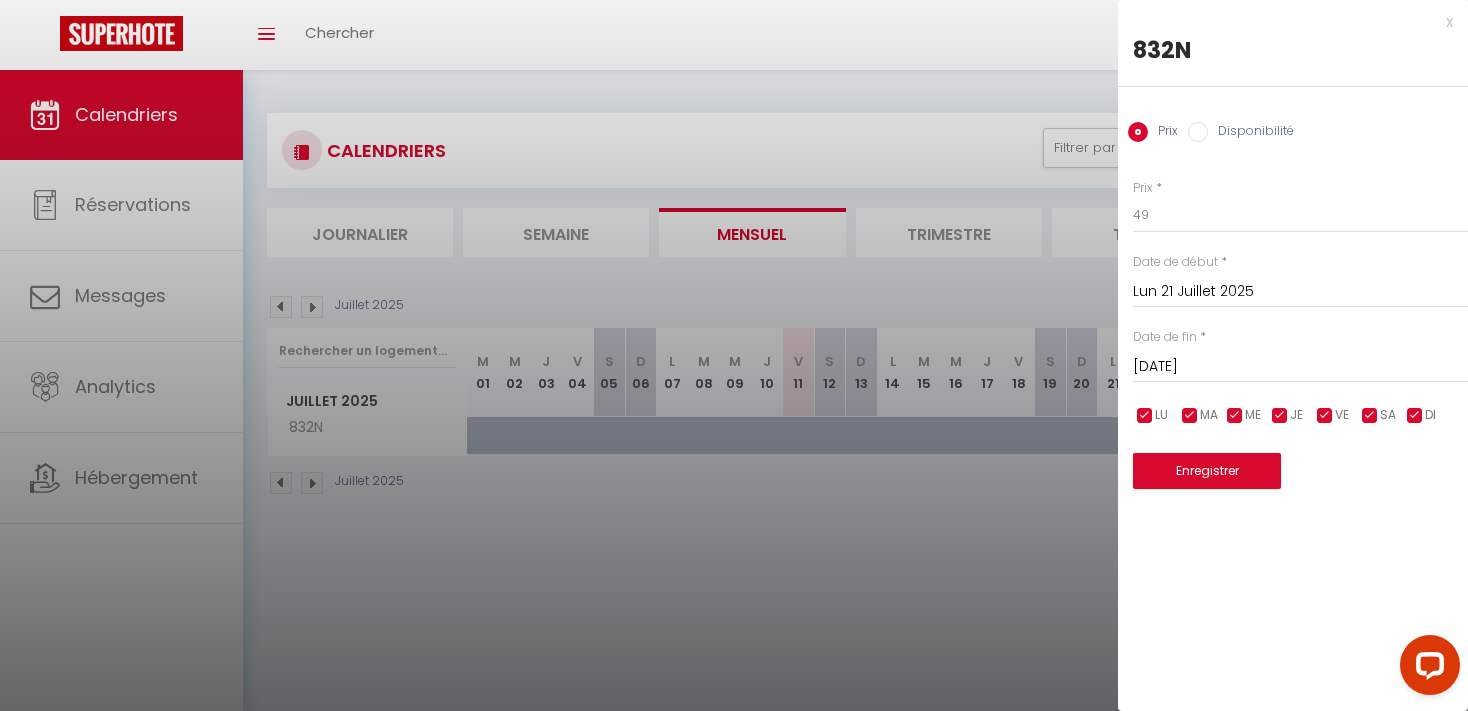 click on "Prix     Disponibilité" at bounding box center [1293, 120] 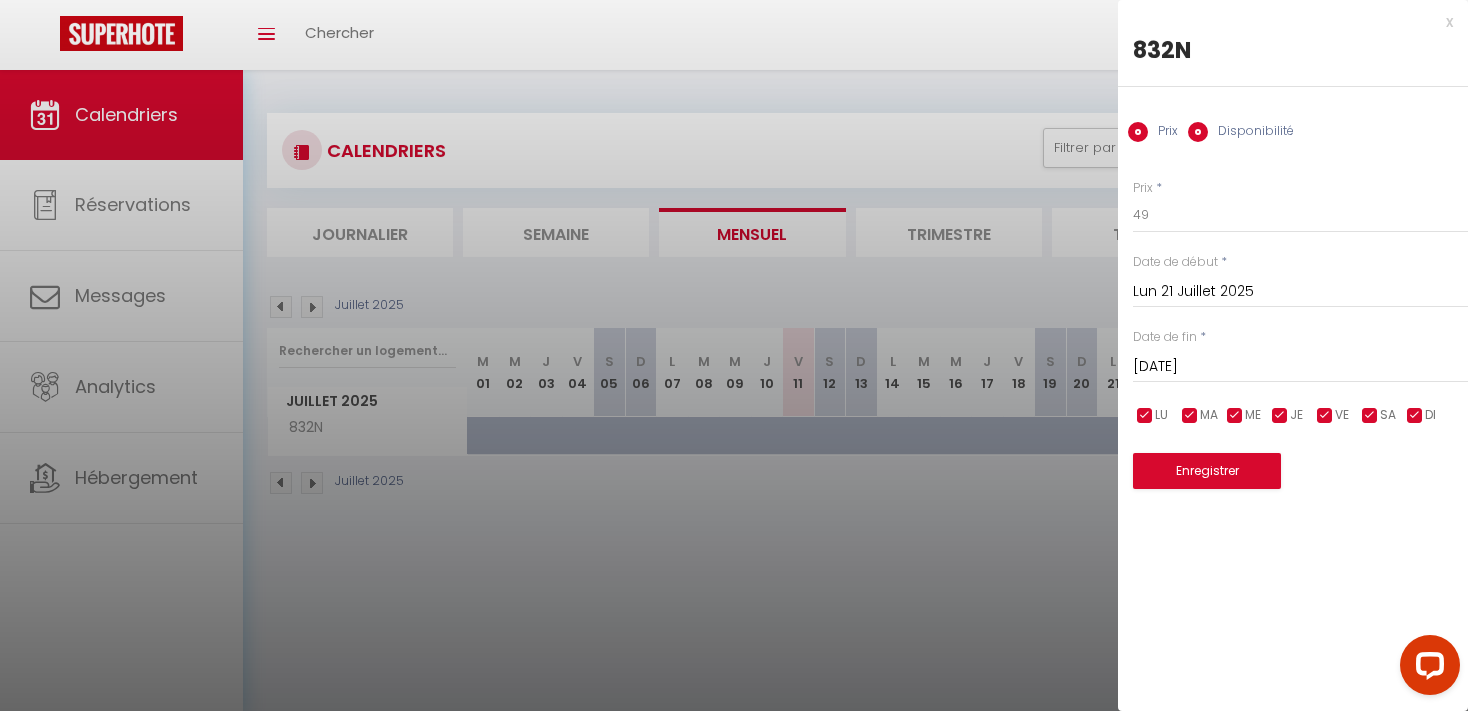 radio on "false" 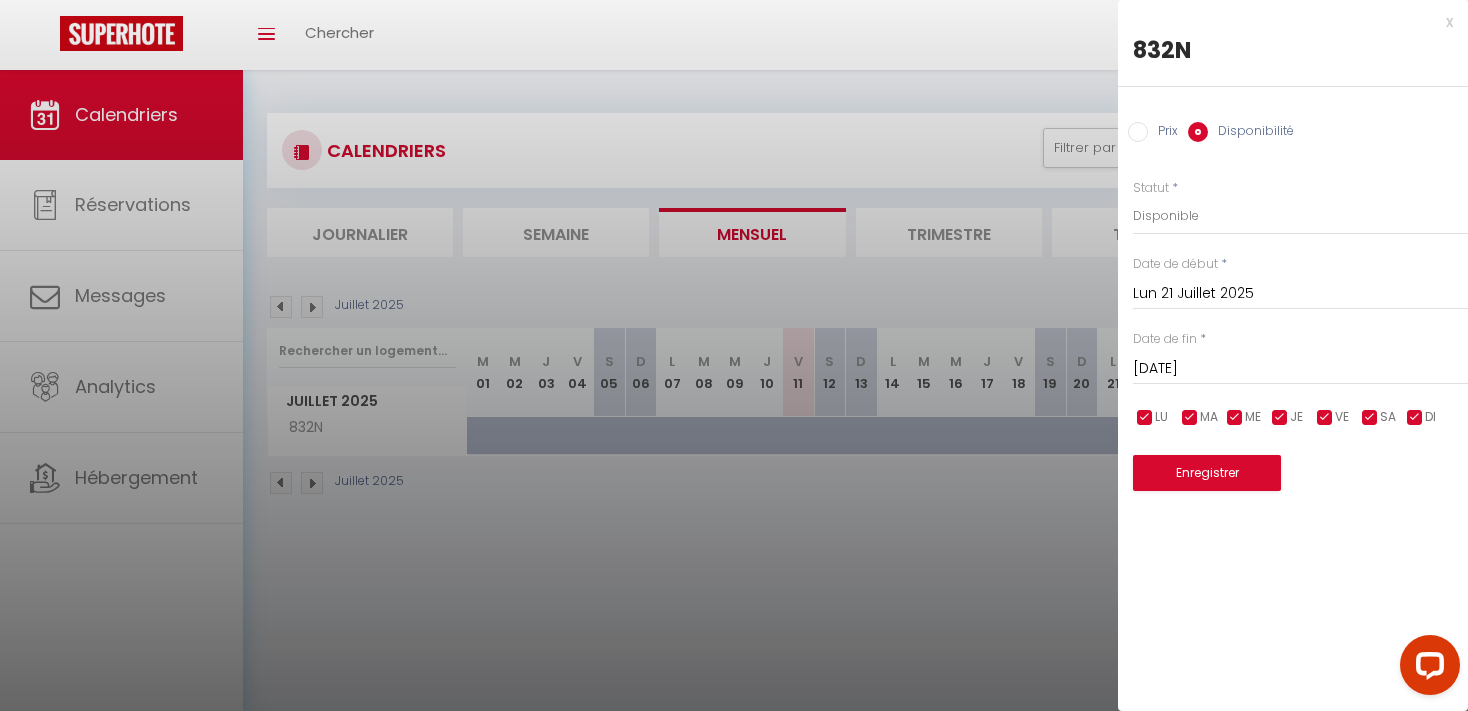 click at bounding box center [734, 355] 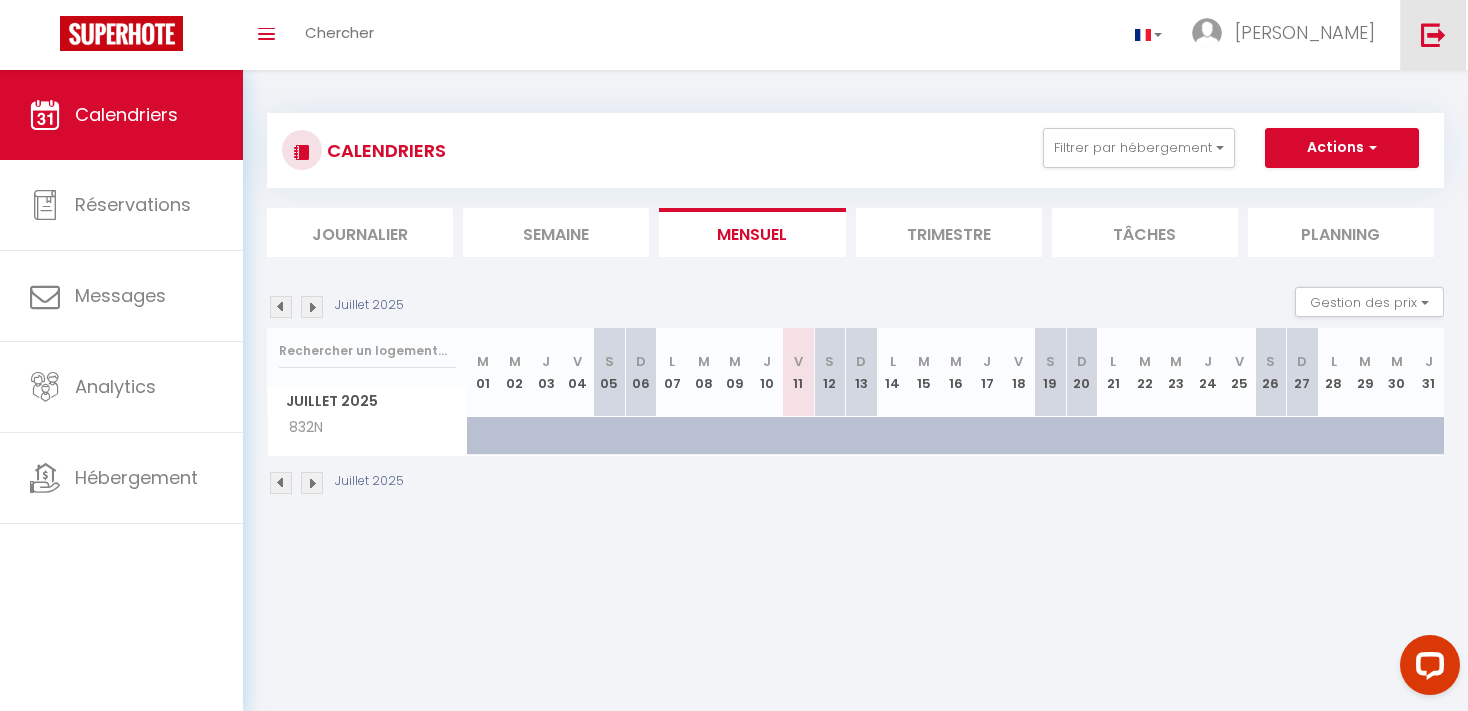 click at bounding box center (1433, 34) 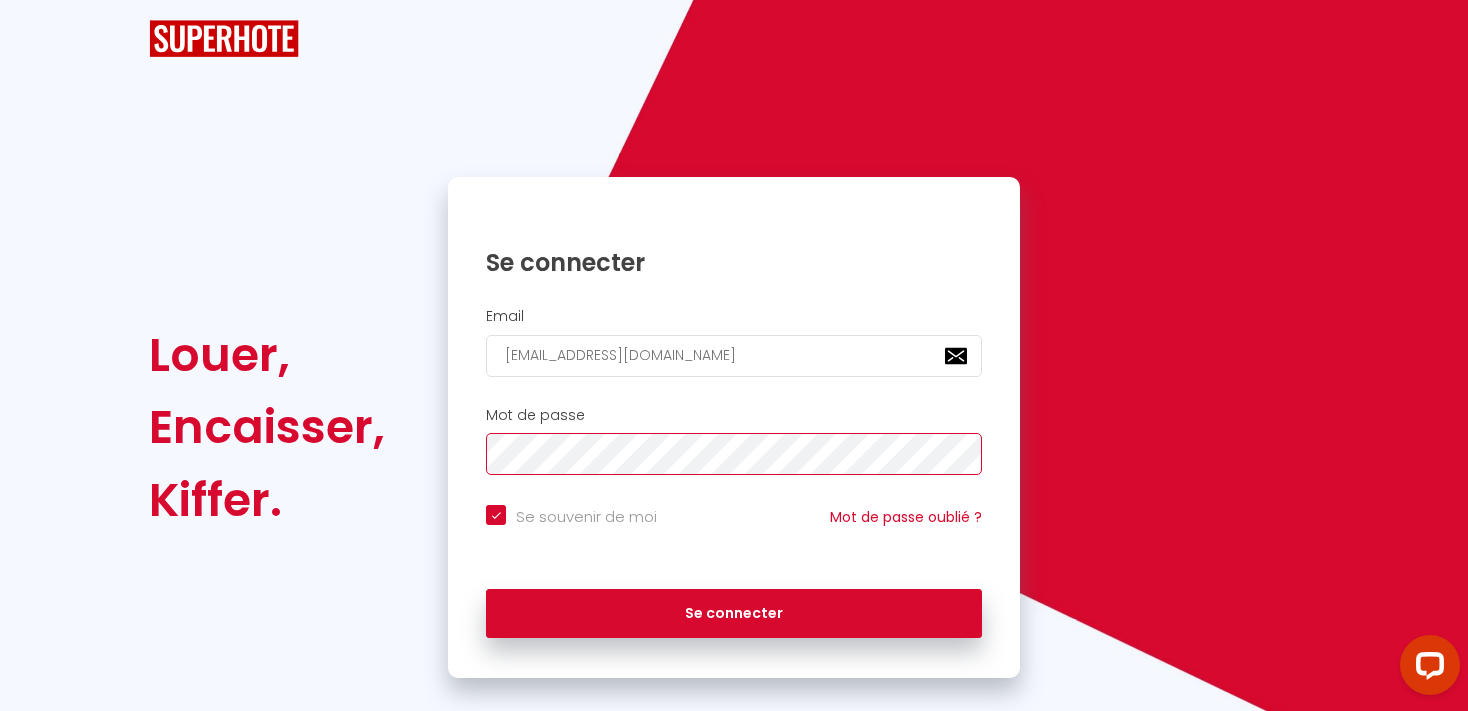 click on "Se connecter" at bounding box center [734, 614] 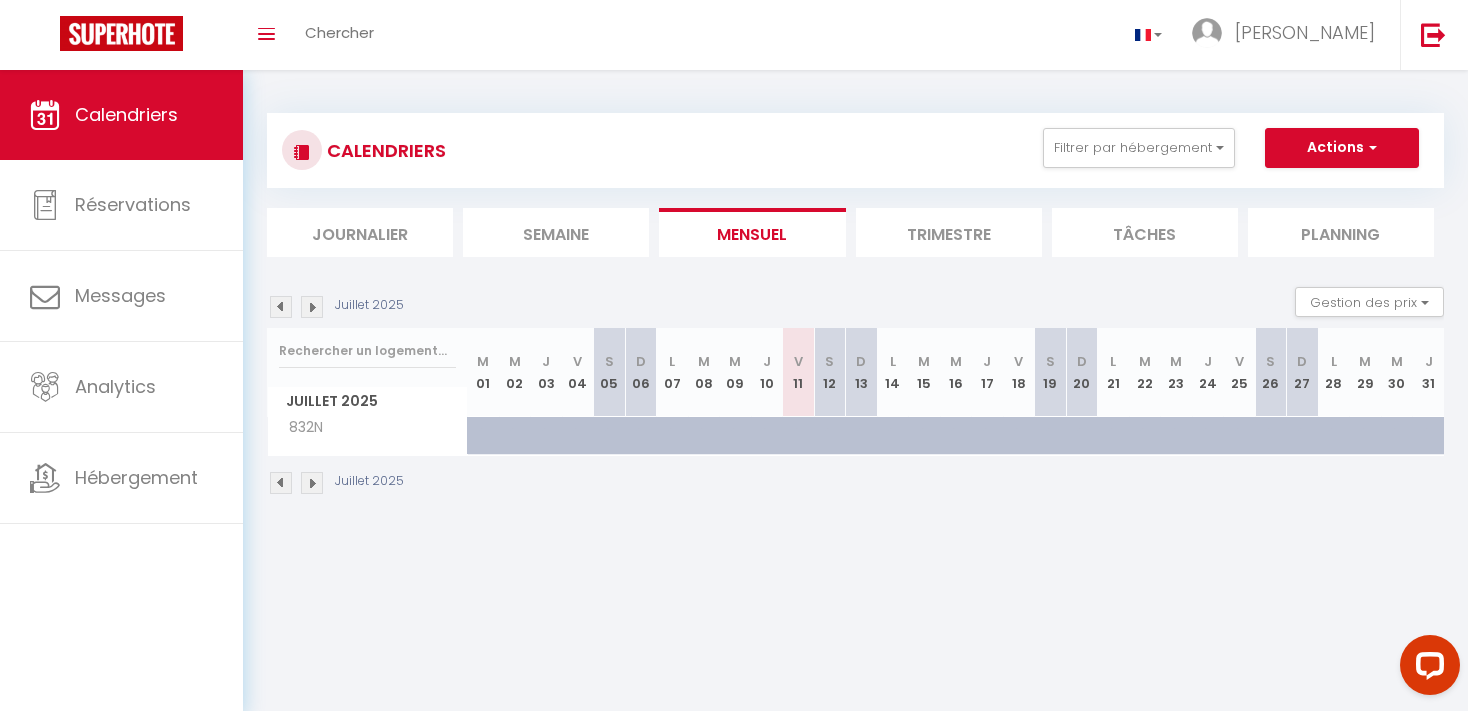 click at bounding box center (1114, 436) 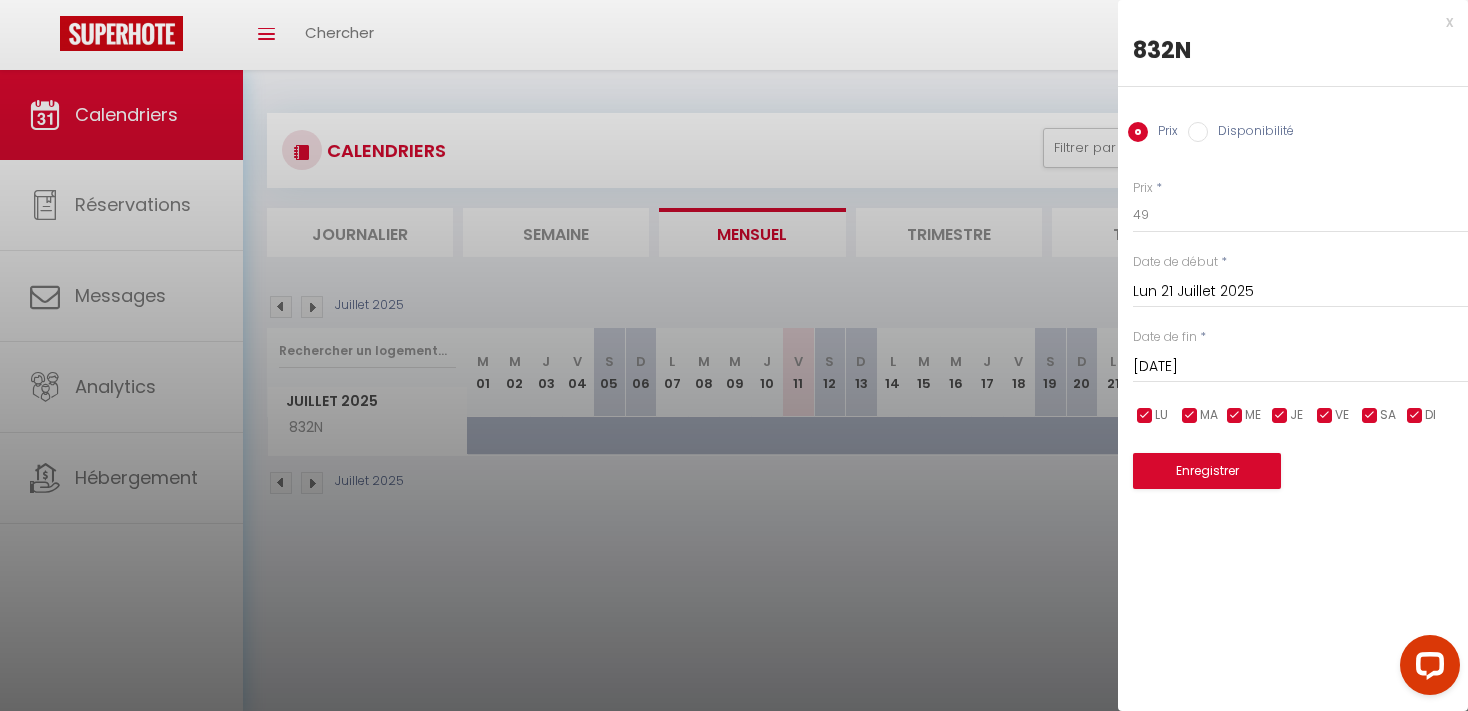 click on "Disponibilité" at bounding box center (1241, 133) 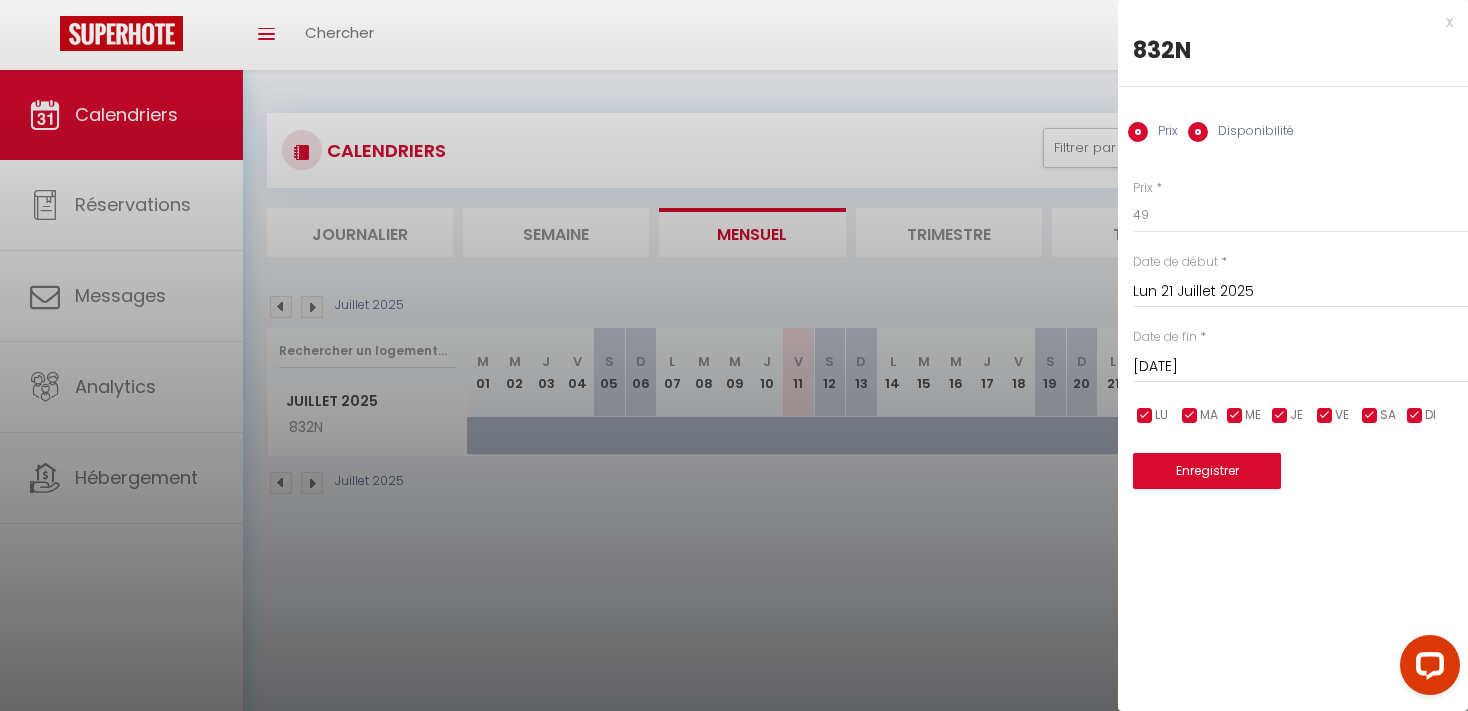 radio on "false" 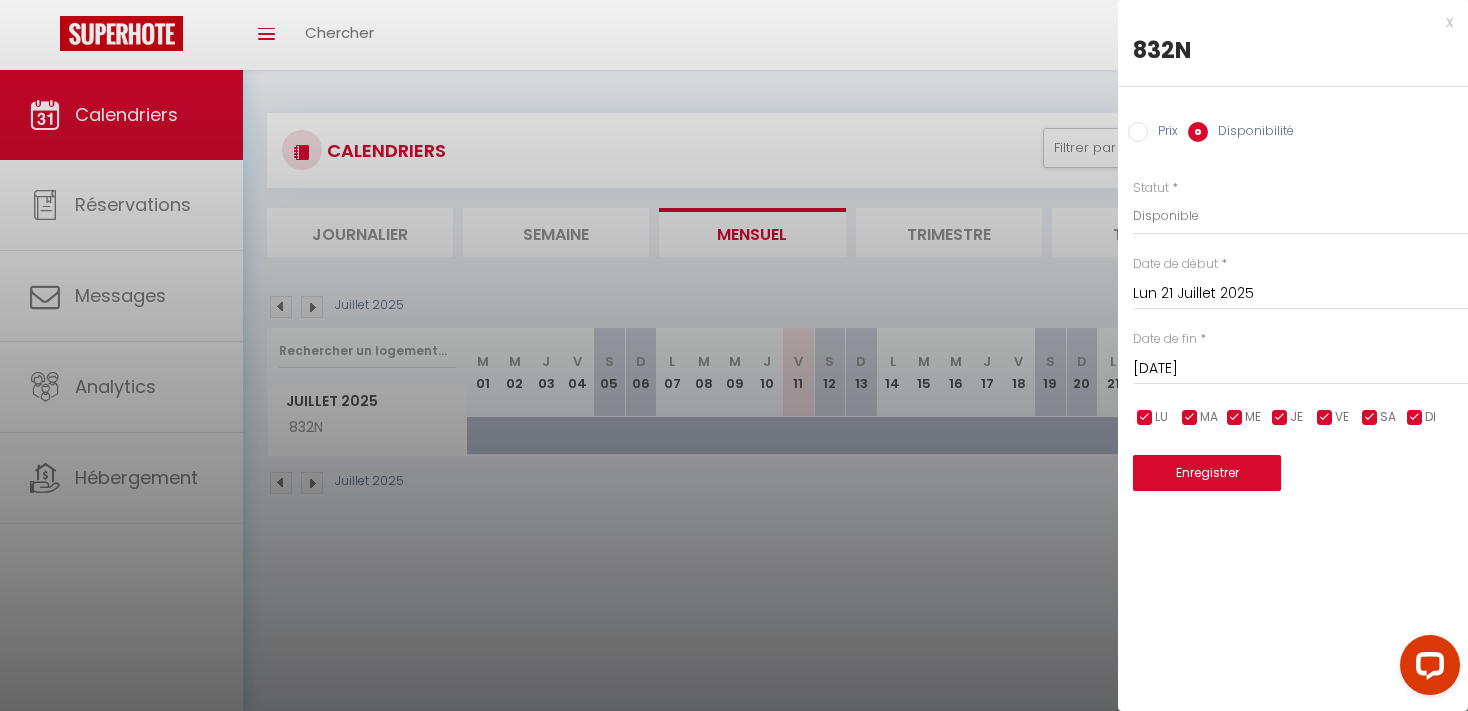 click on "x" at bounding box center (1285, 22) 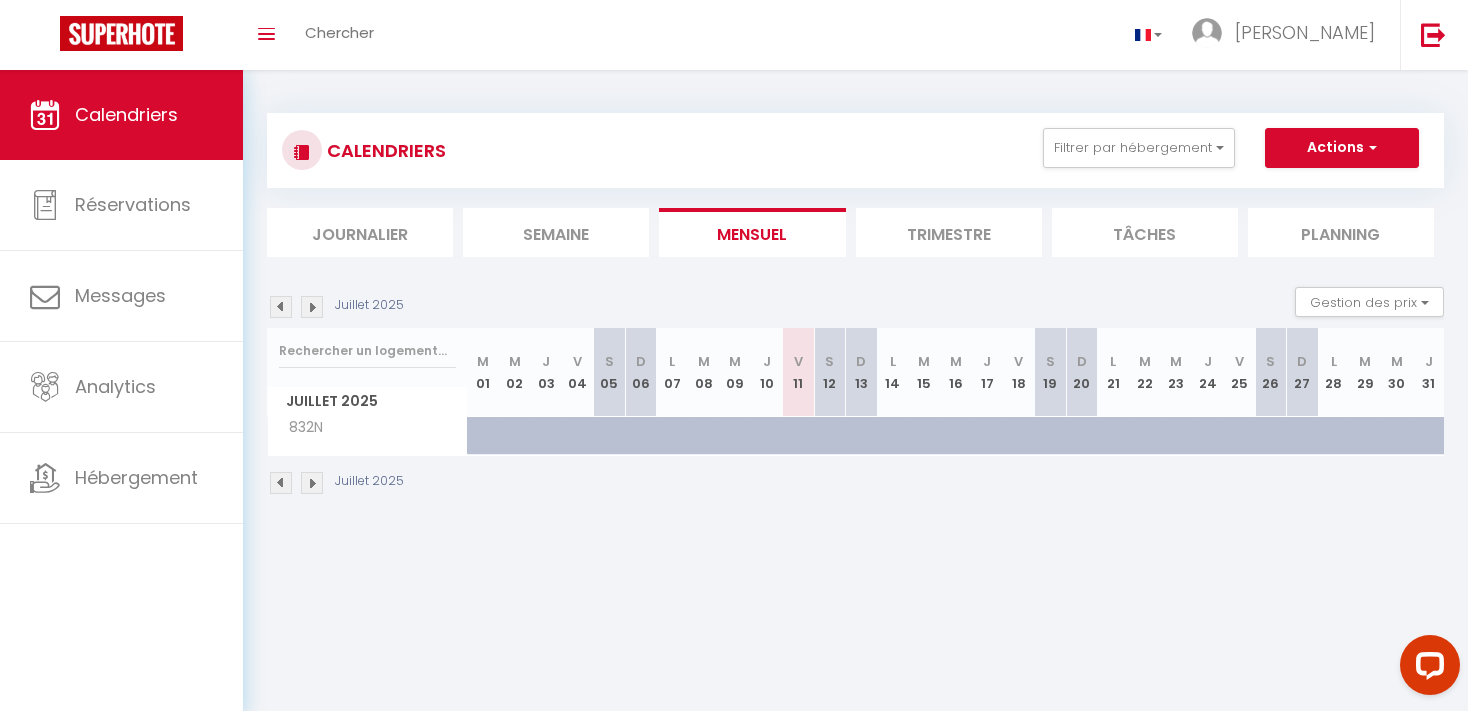 click on "Trimestre" at bounding box center (949, 232) 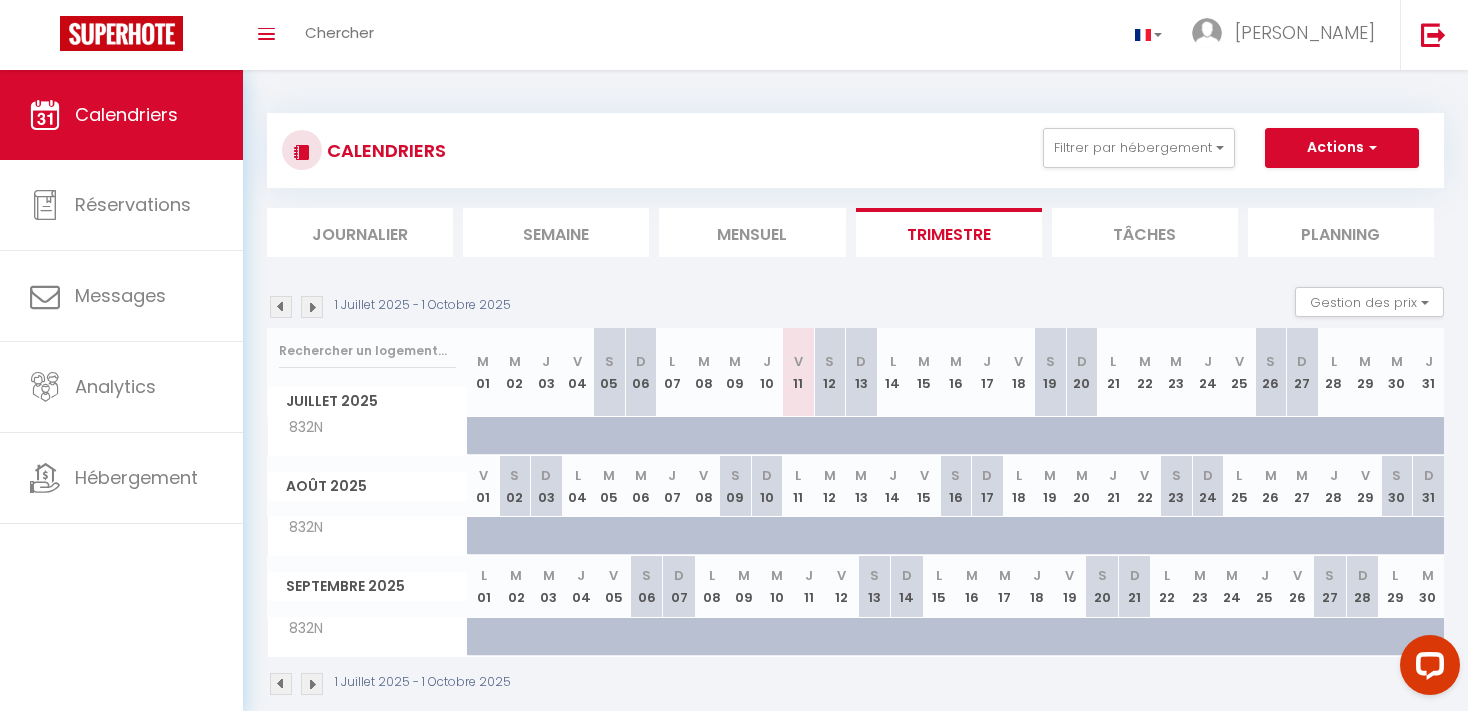 click at bounding box center (1082, 436) 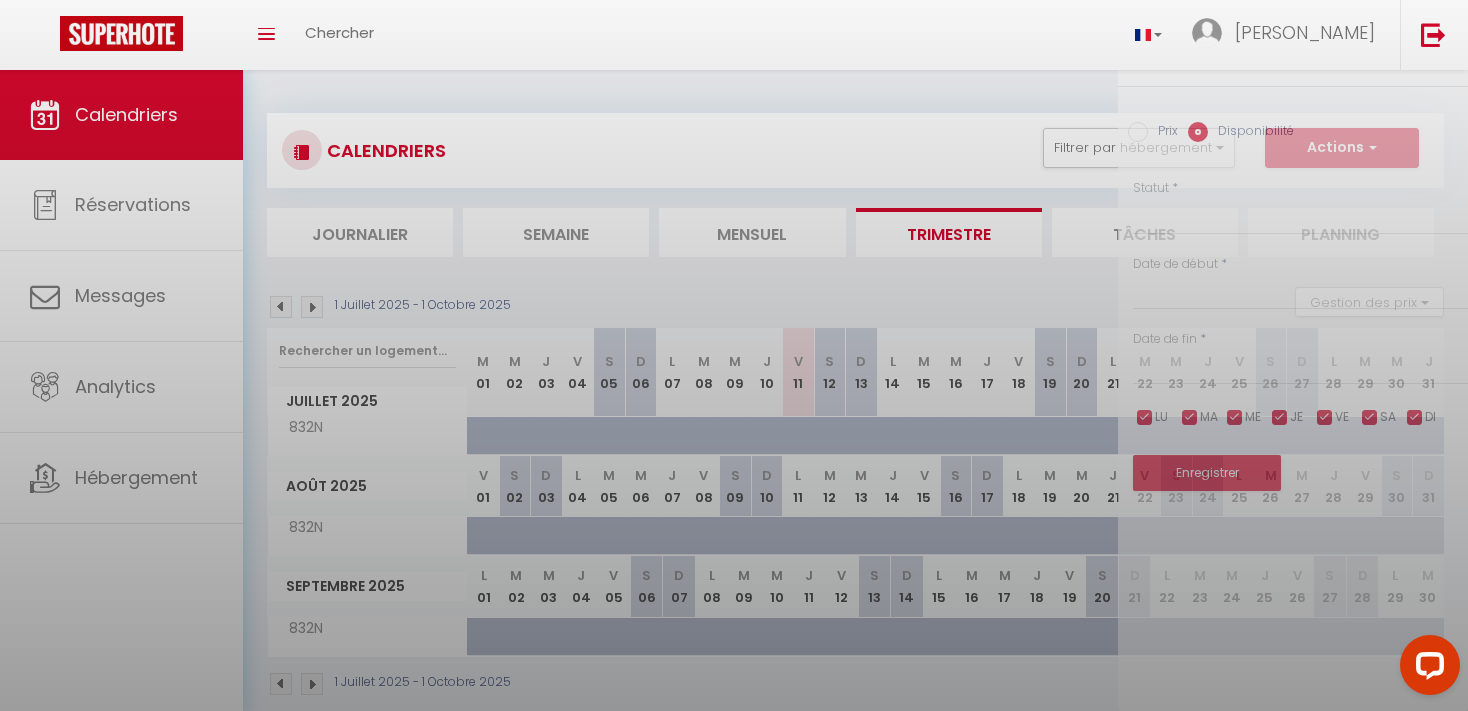 select on "1" 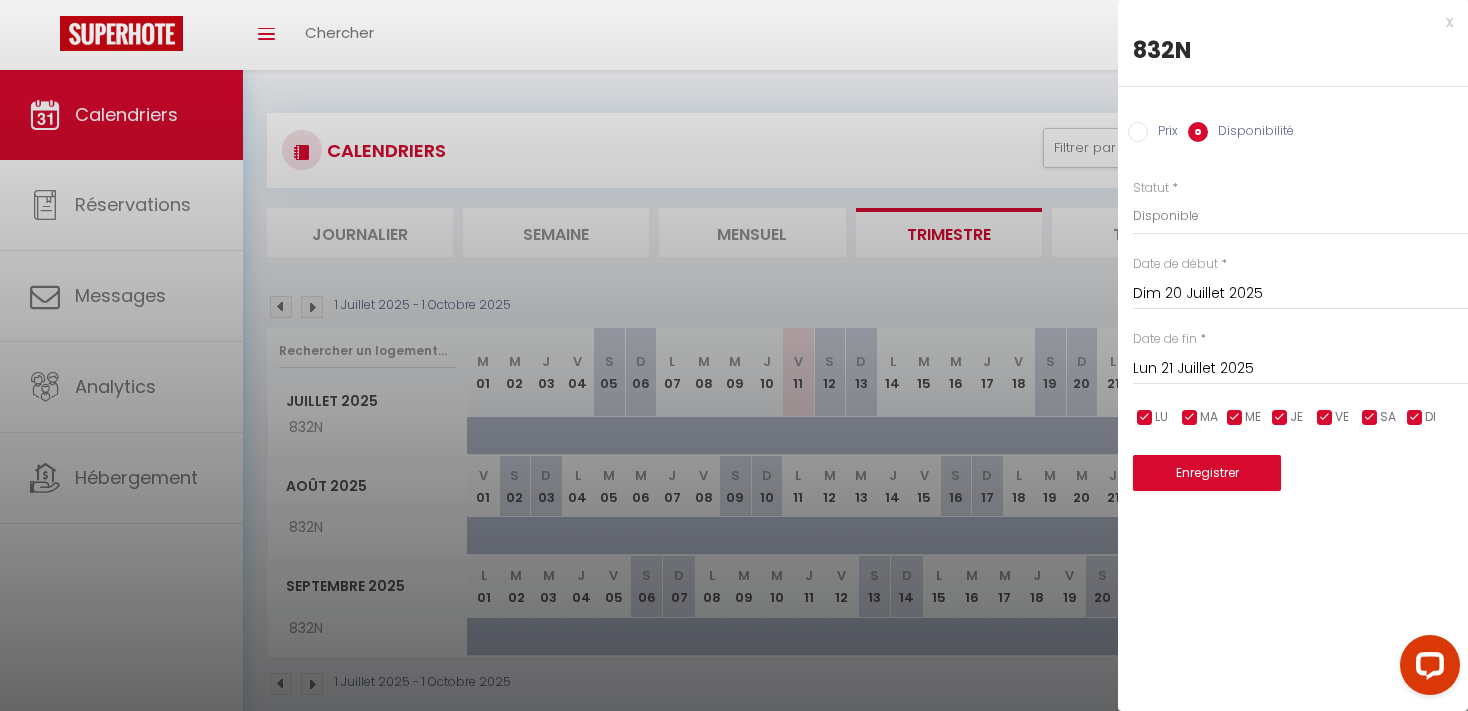 click on "Lun 21 Juillet 2025" at bounding box center [1300, 369] 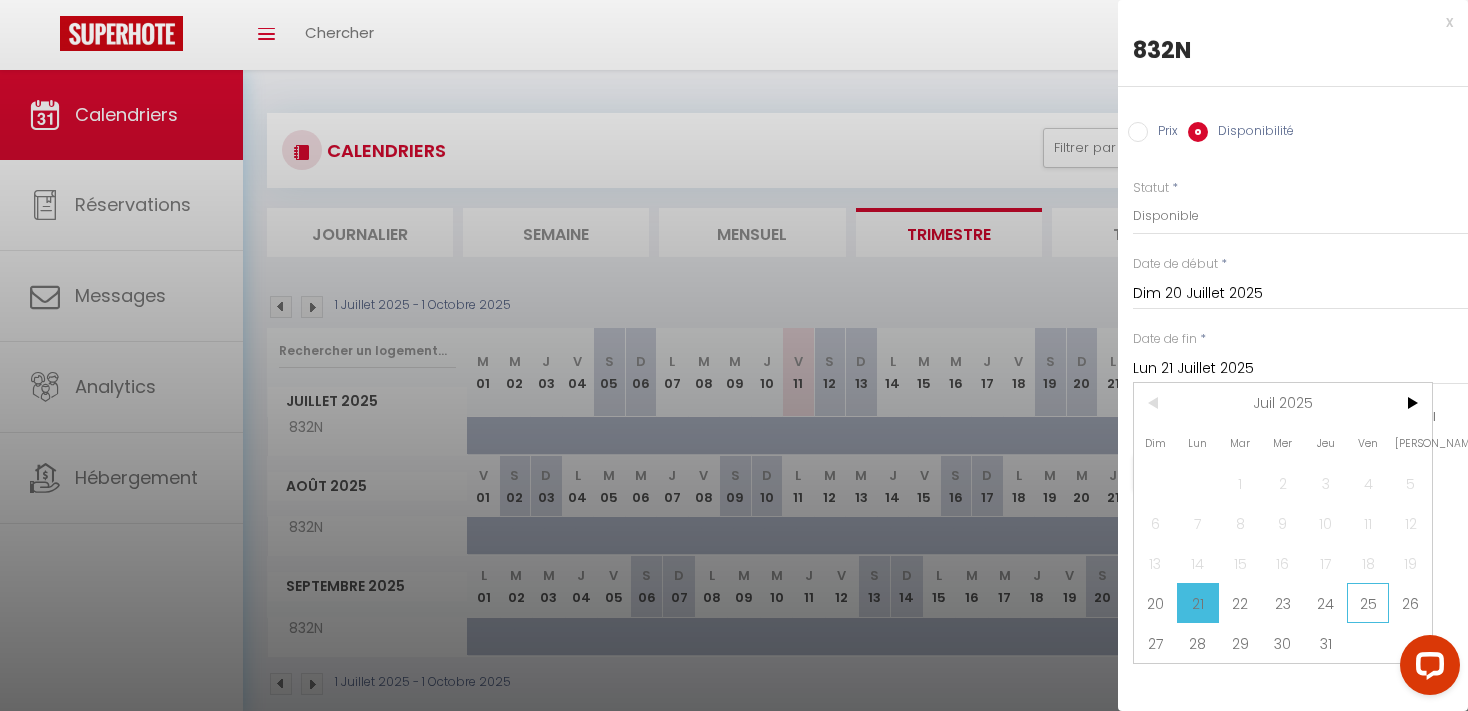 click on "25" at bounding box center (1368, 603) 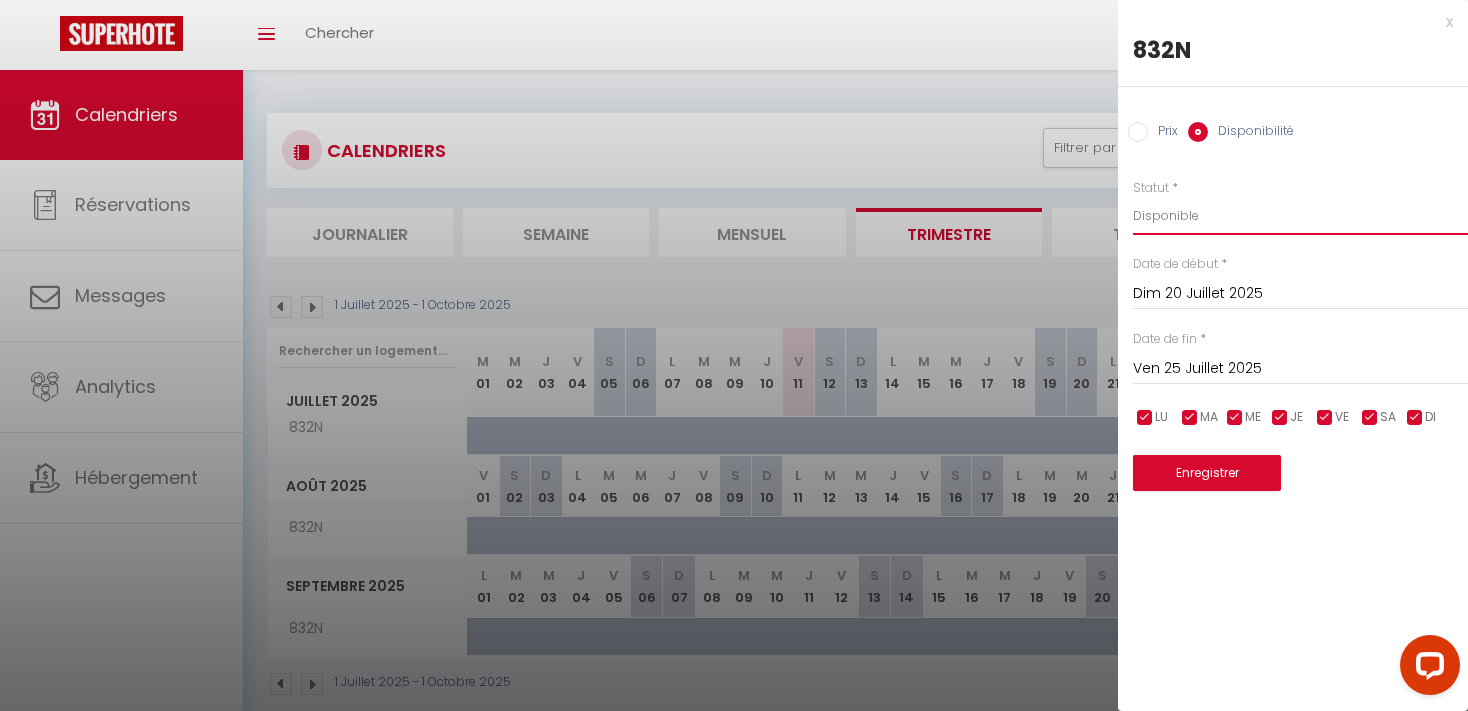 select on "0" 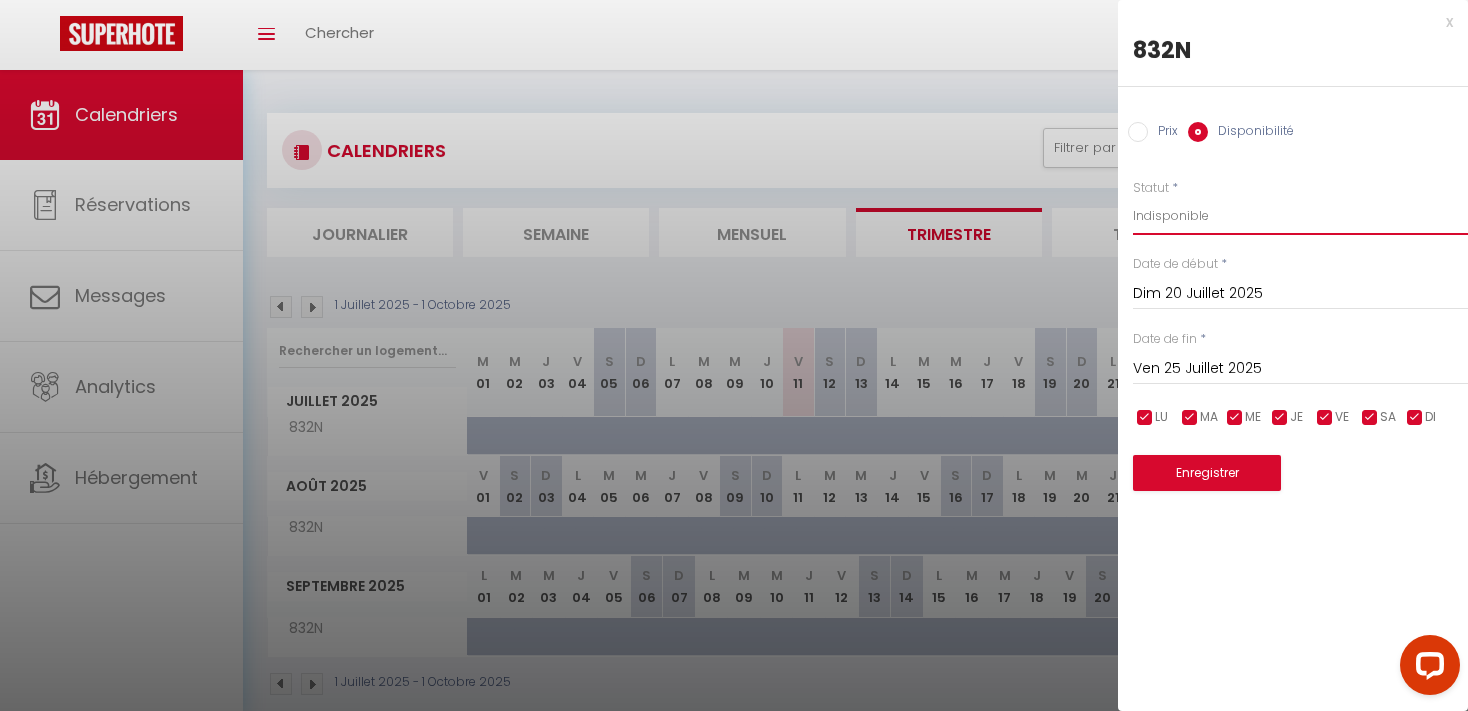click on "Indisponible" at bounding box center [0, 0] 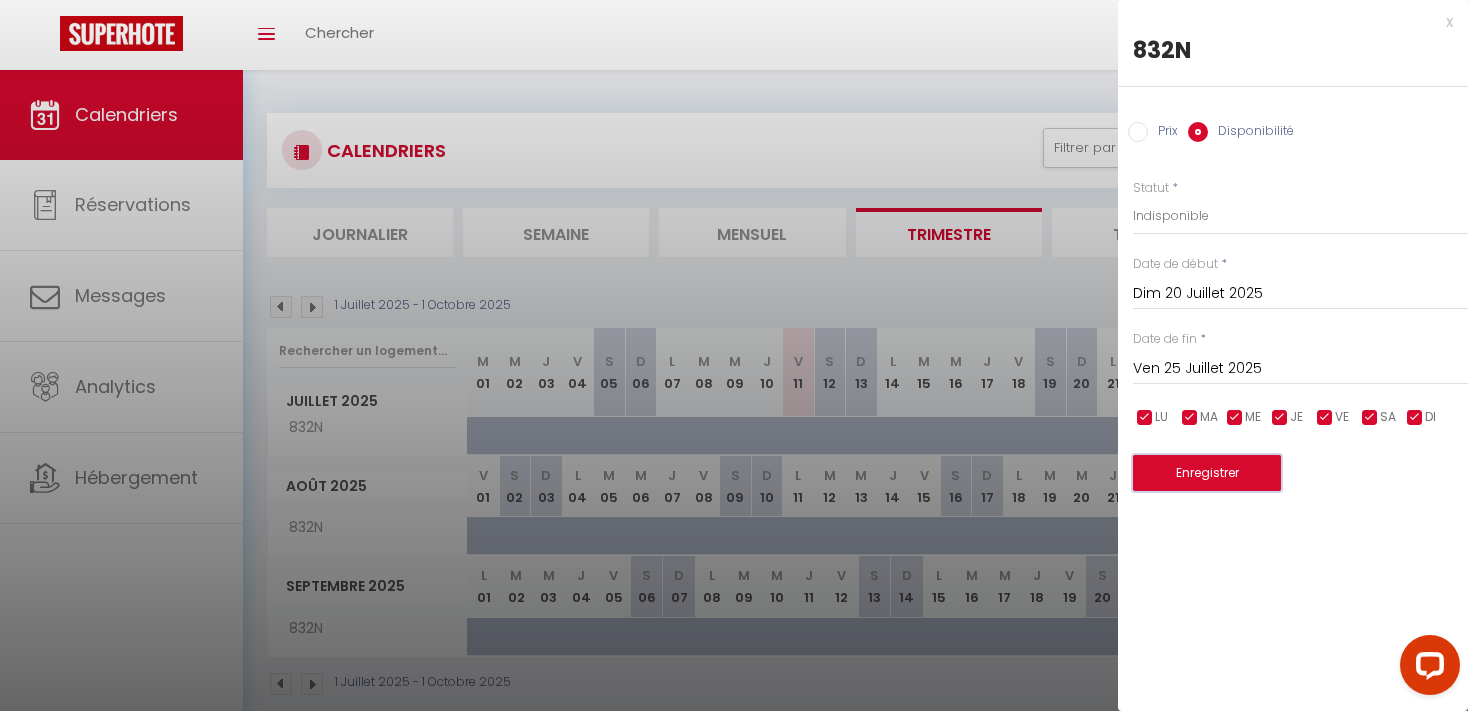 click on "Enregistrer" at bounding box center (1207, 473) 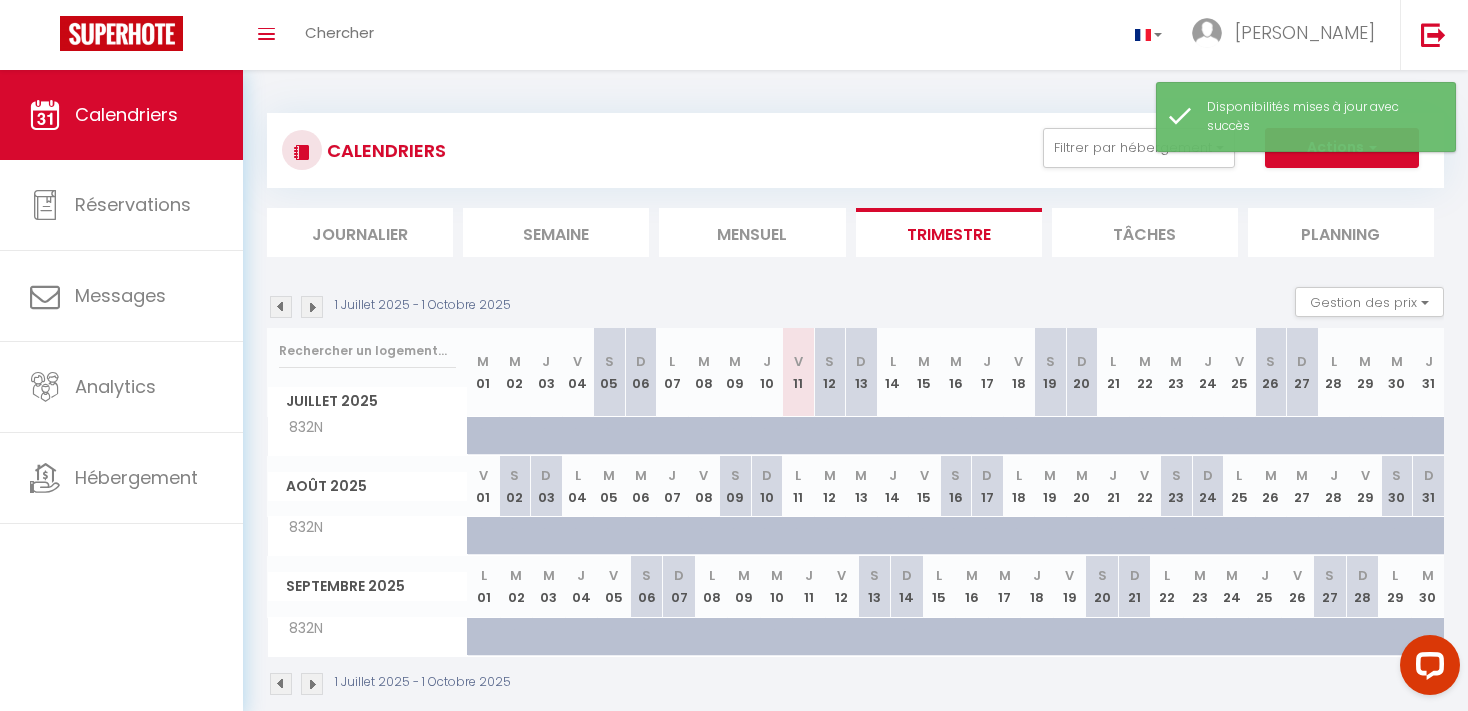 click at bounding box center [1125, 447] 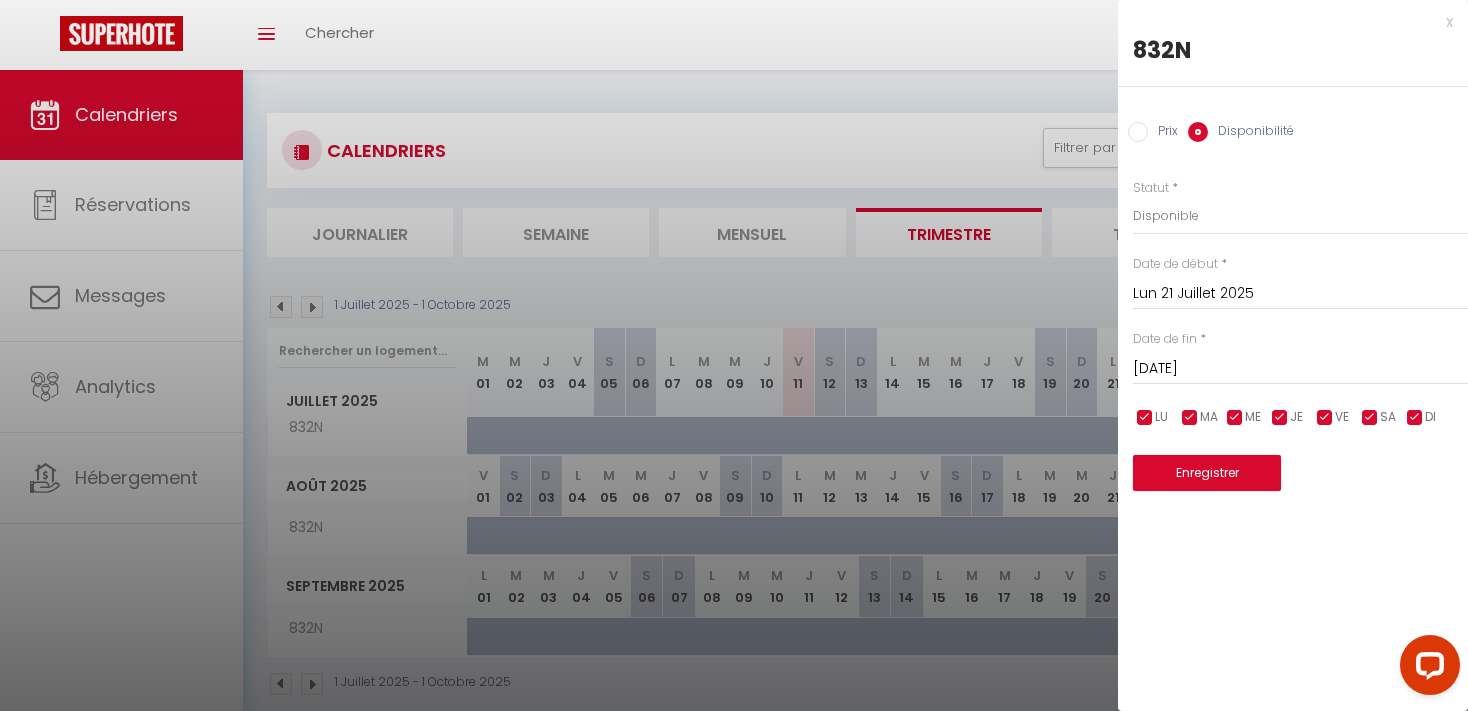 click on "x" at bounding box center (1285, 22) 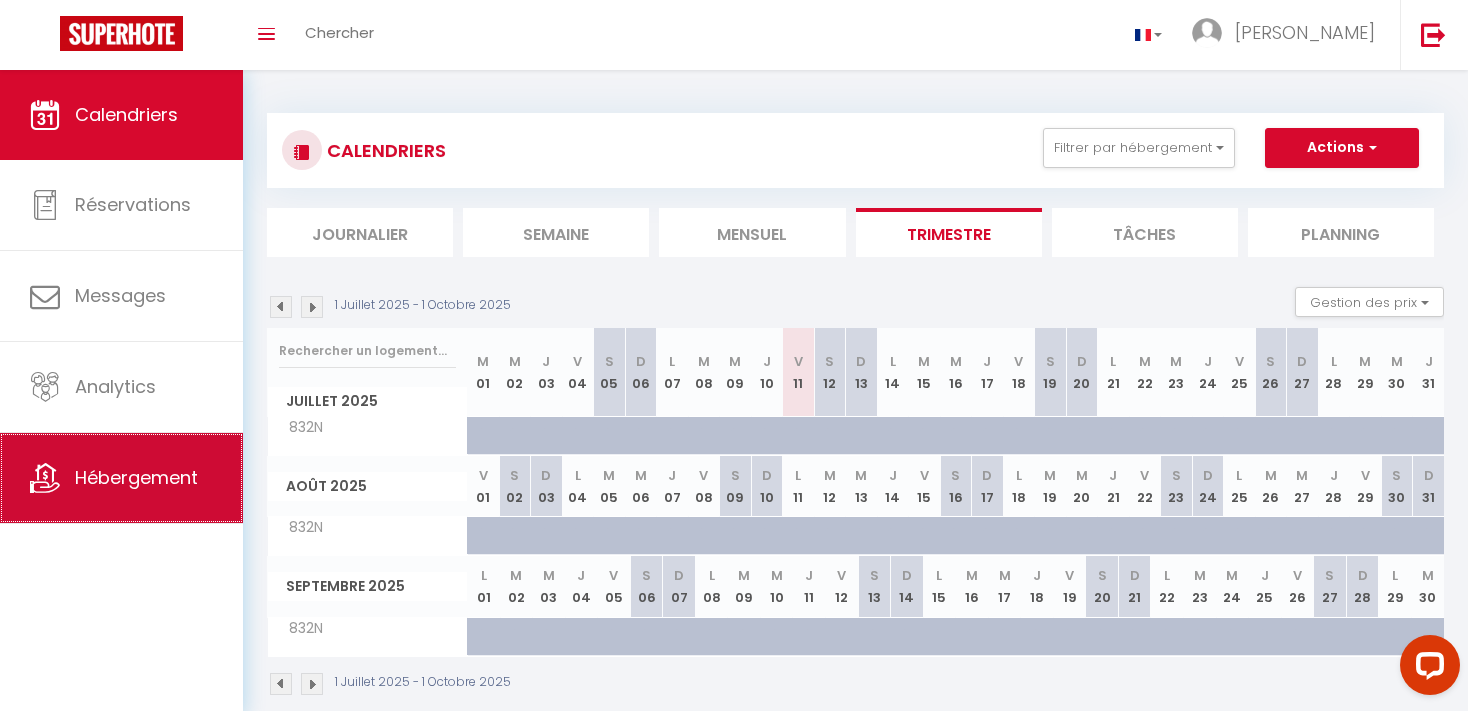 click on "Hébergement" at bounding box center [121, 478] 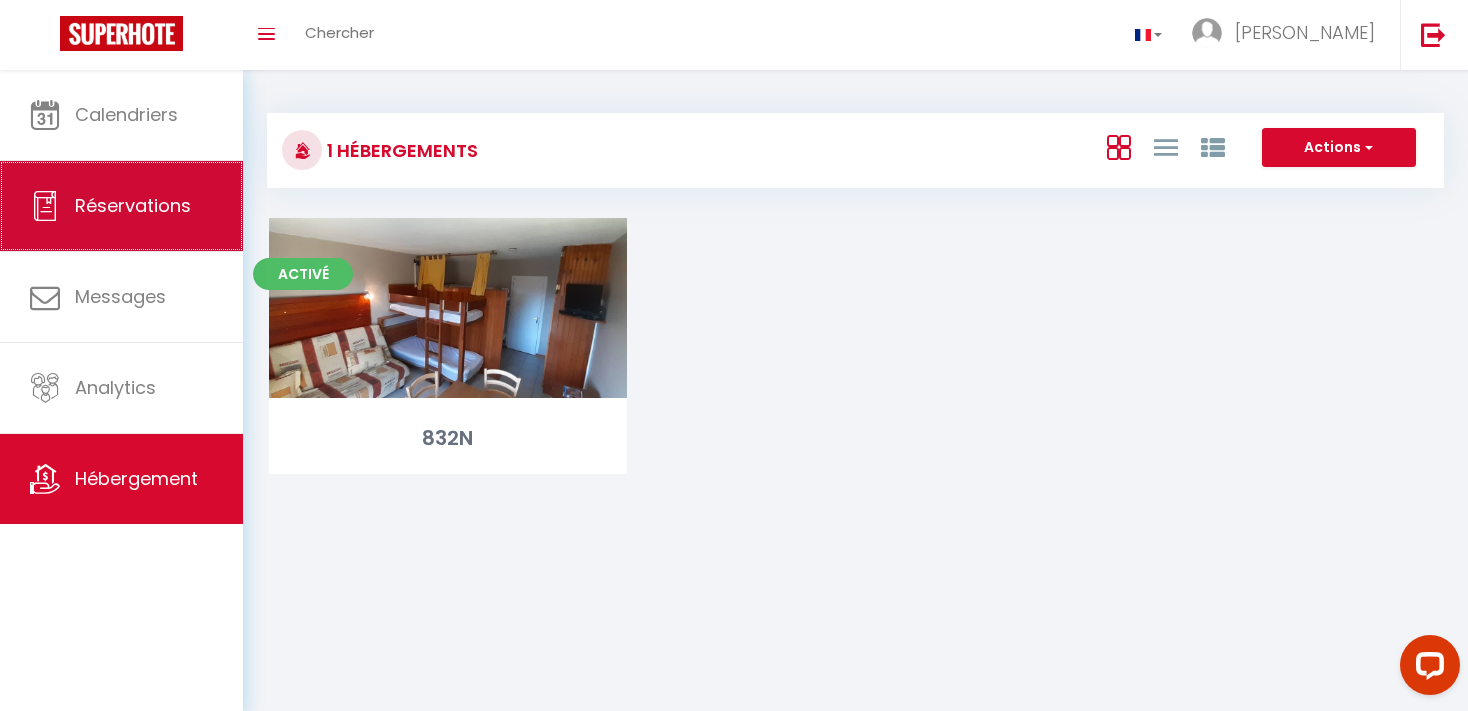 click on "Réservations" at bounding box center (133, 205) 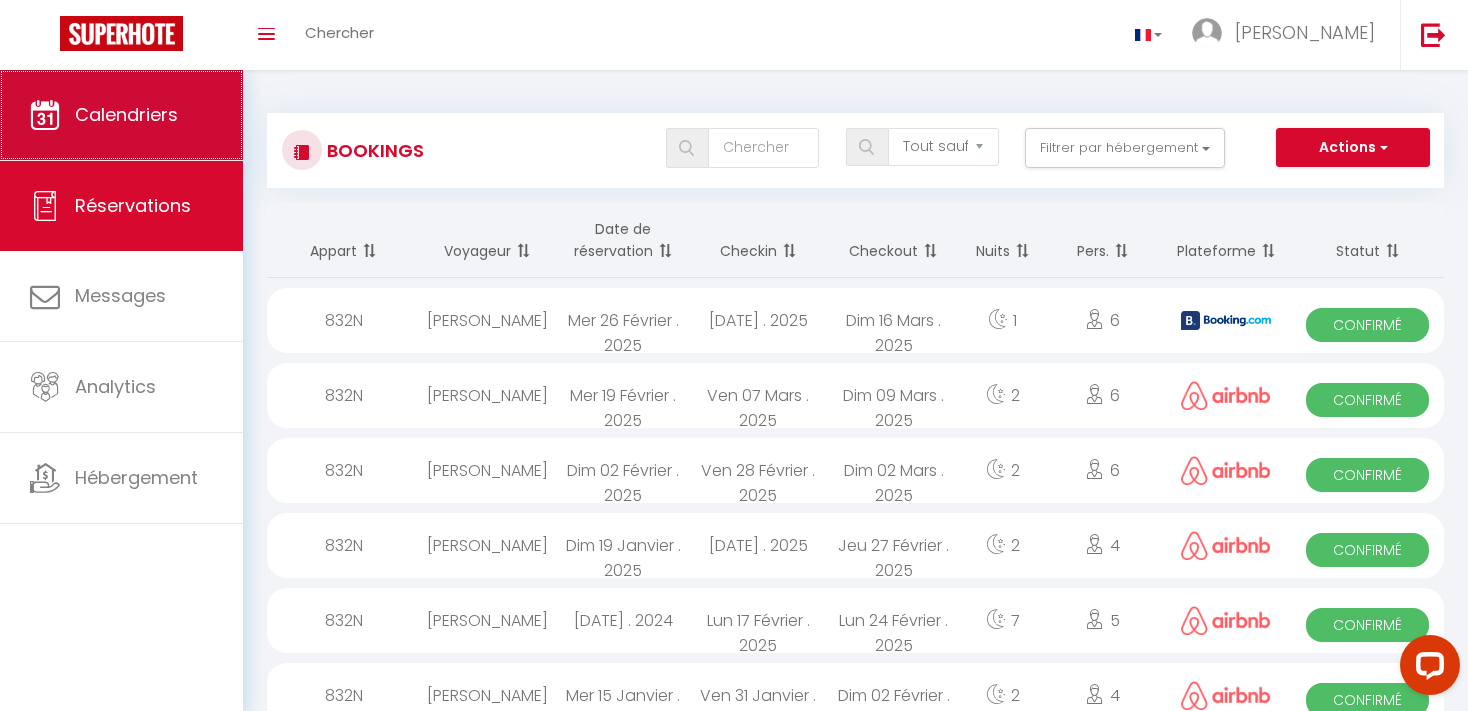 click on "Calendriers" at bounding box center [121, 115] 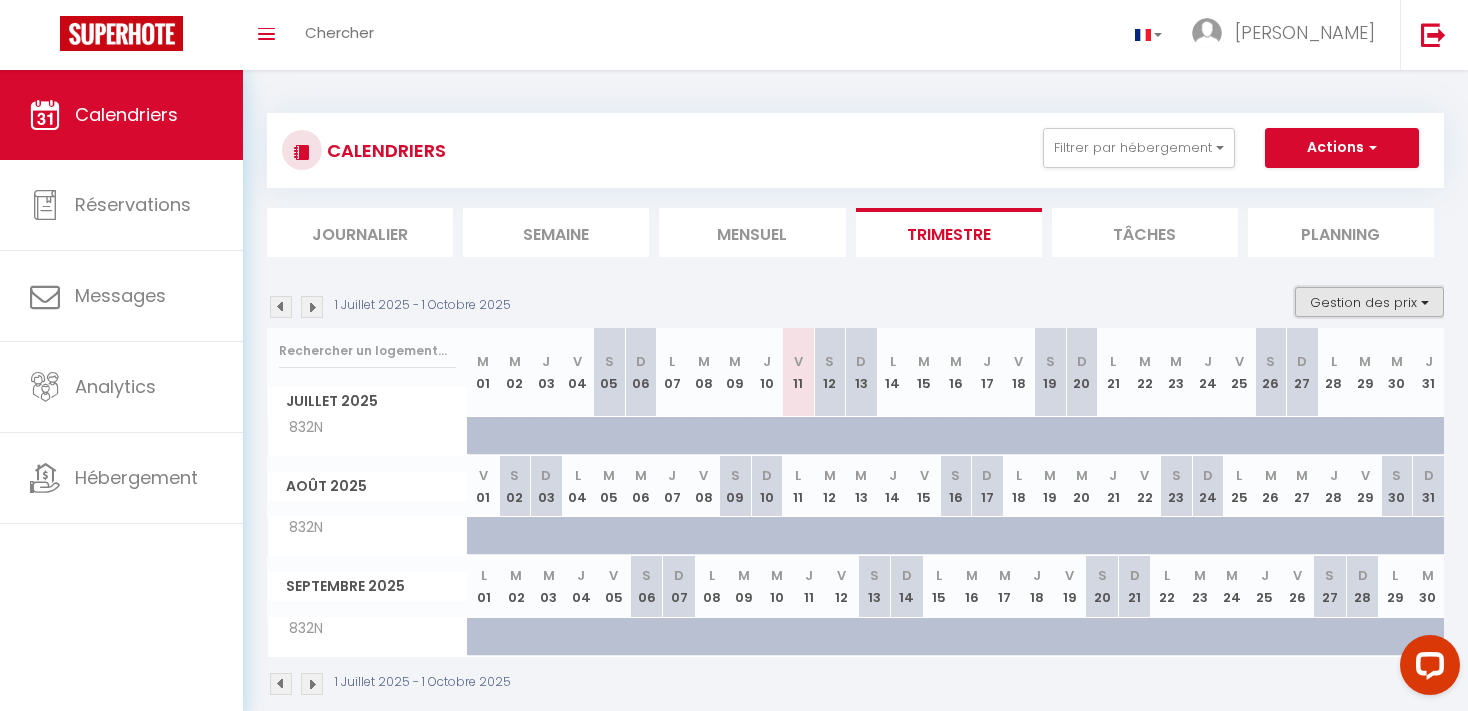 click on "Gestion des prix" at bounding box center (1369, 302) 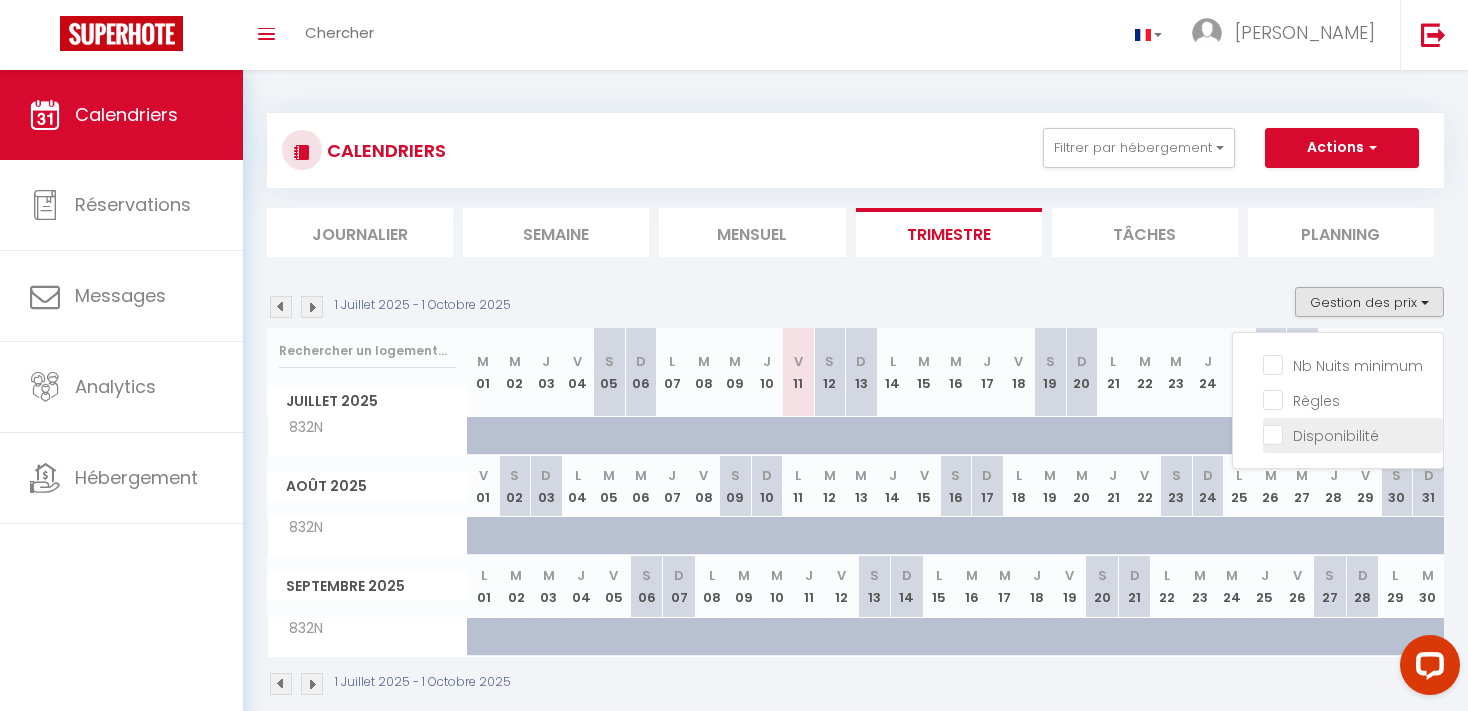 click on "Disponibilité" at bounding box center [1353, 434] 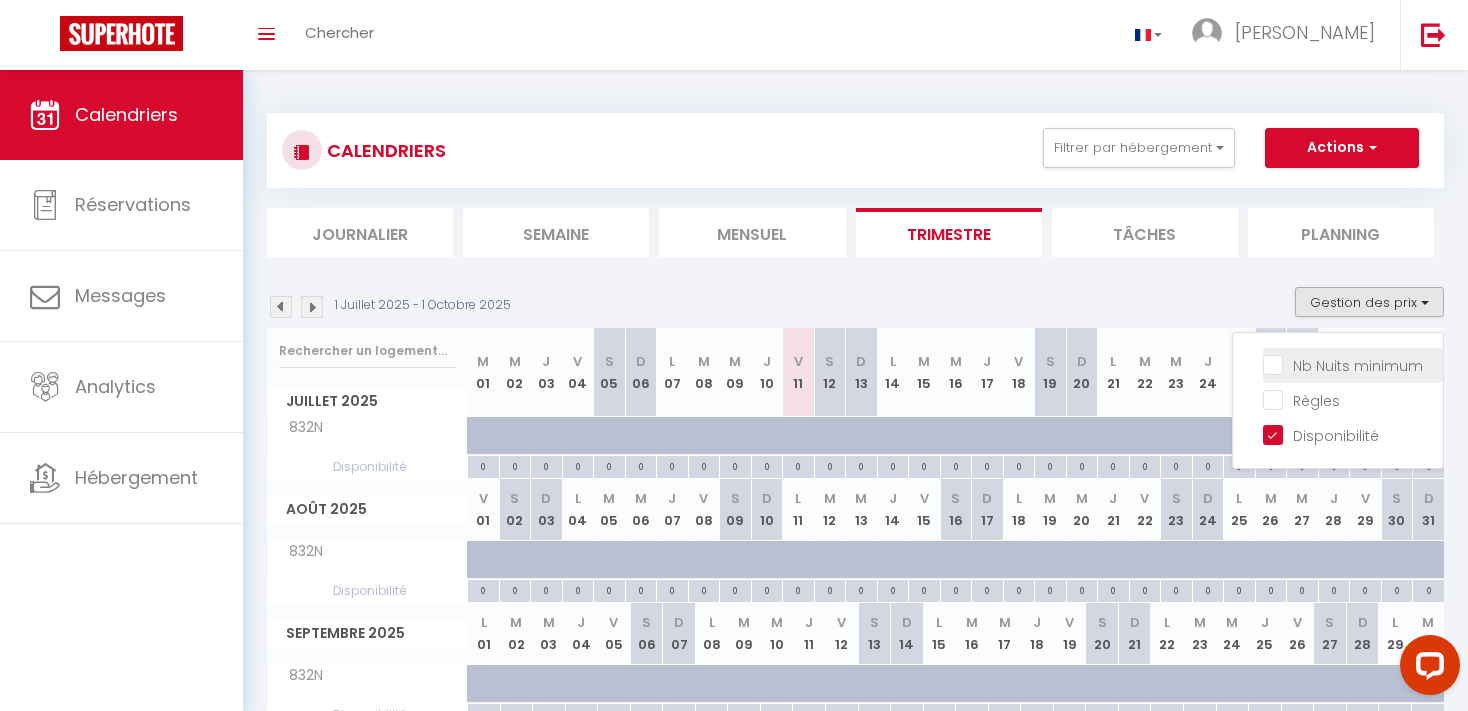 click on "Nb Nuits minimum" at bounding box center [1353, 364] 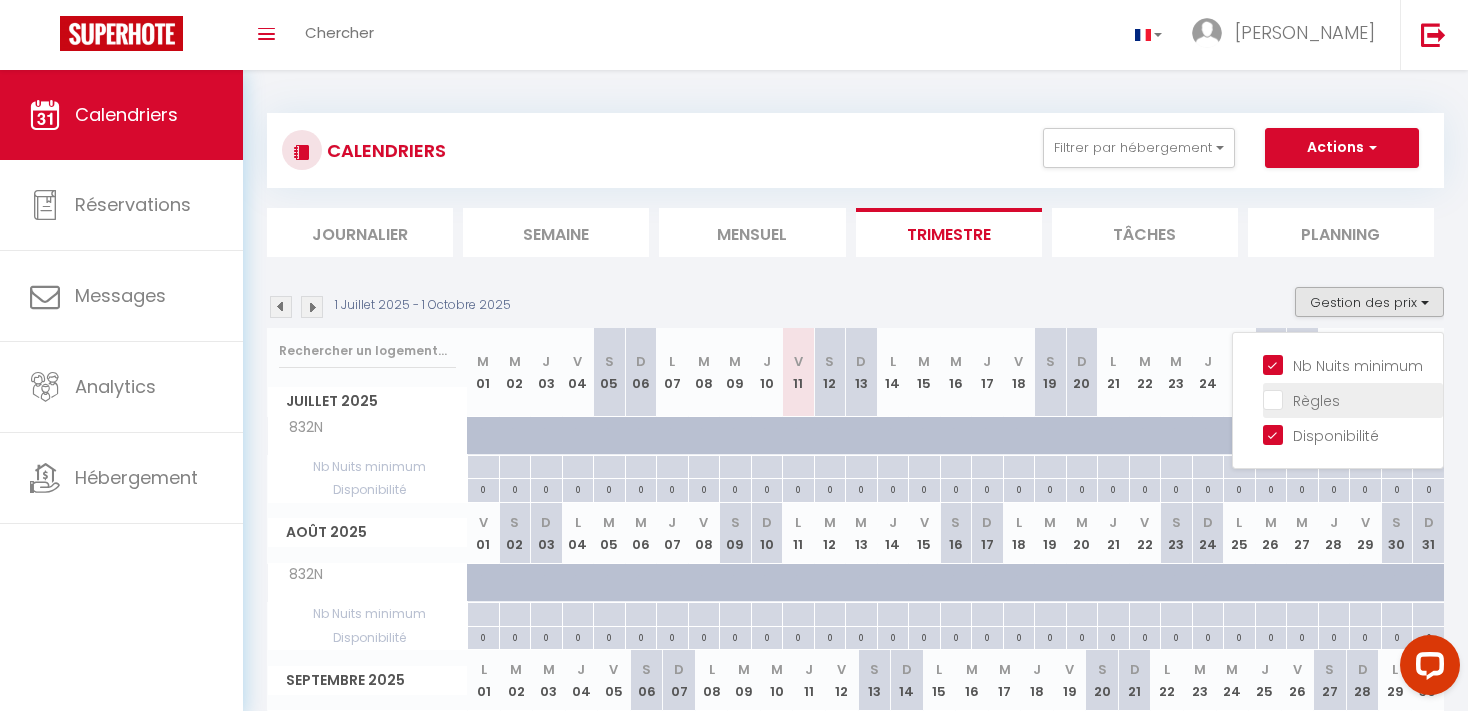 click on "Règles" at bounding box center (1353, 399) 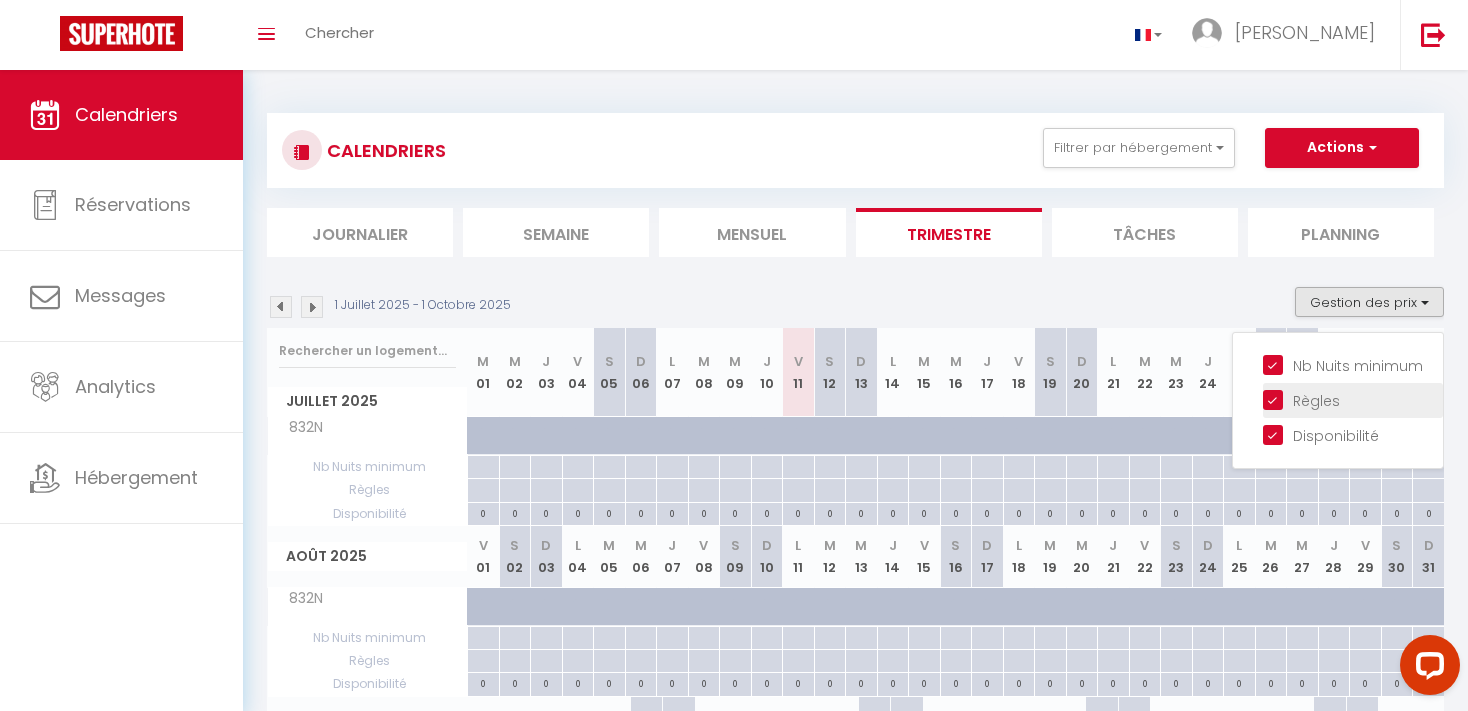 click on "Règles" at bounding box center (1353, 399) 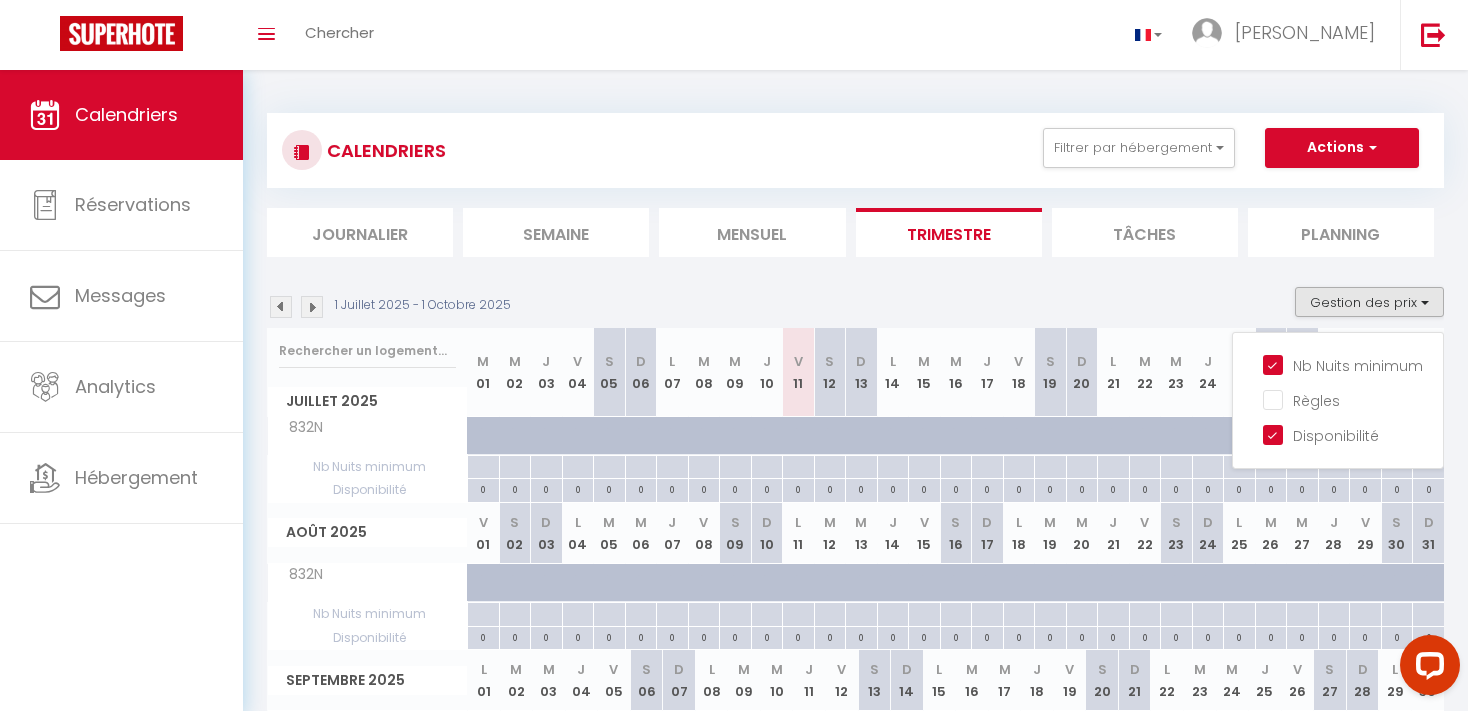 click on "1 Juillet 2025 - 1 Octobre 2025
Gestion des prix
Nb Nuits minimum   Règles   Disponibilité" at bounding box center (855, 307) 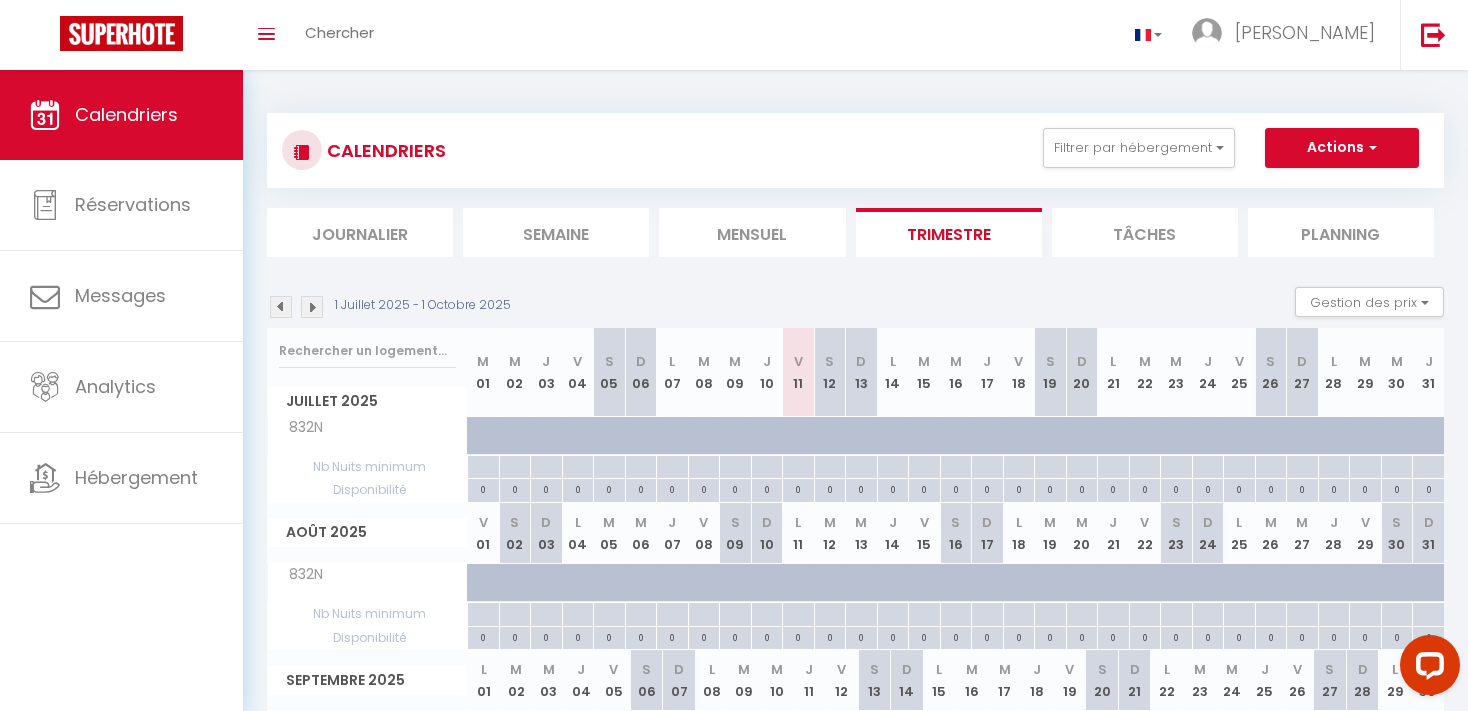 click at bounding box center [483, 467] 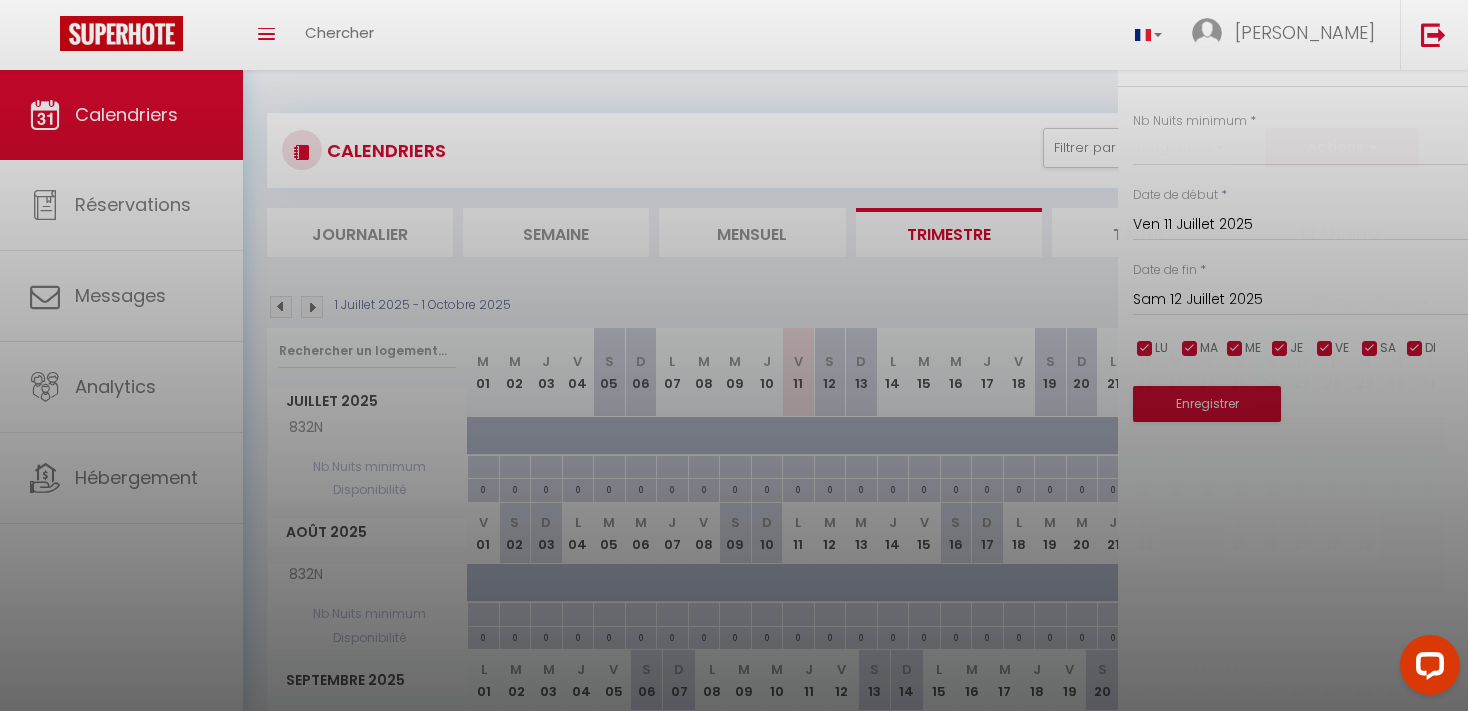 type on "[DATE]" 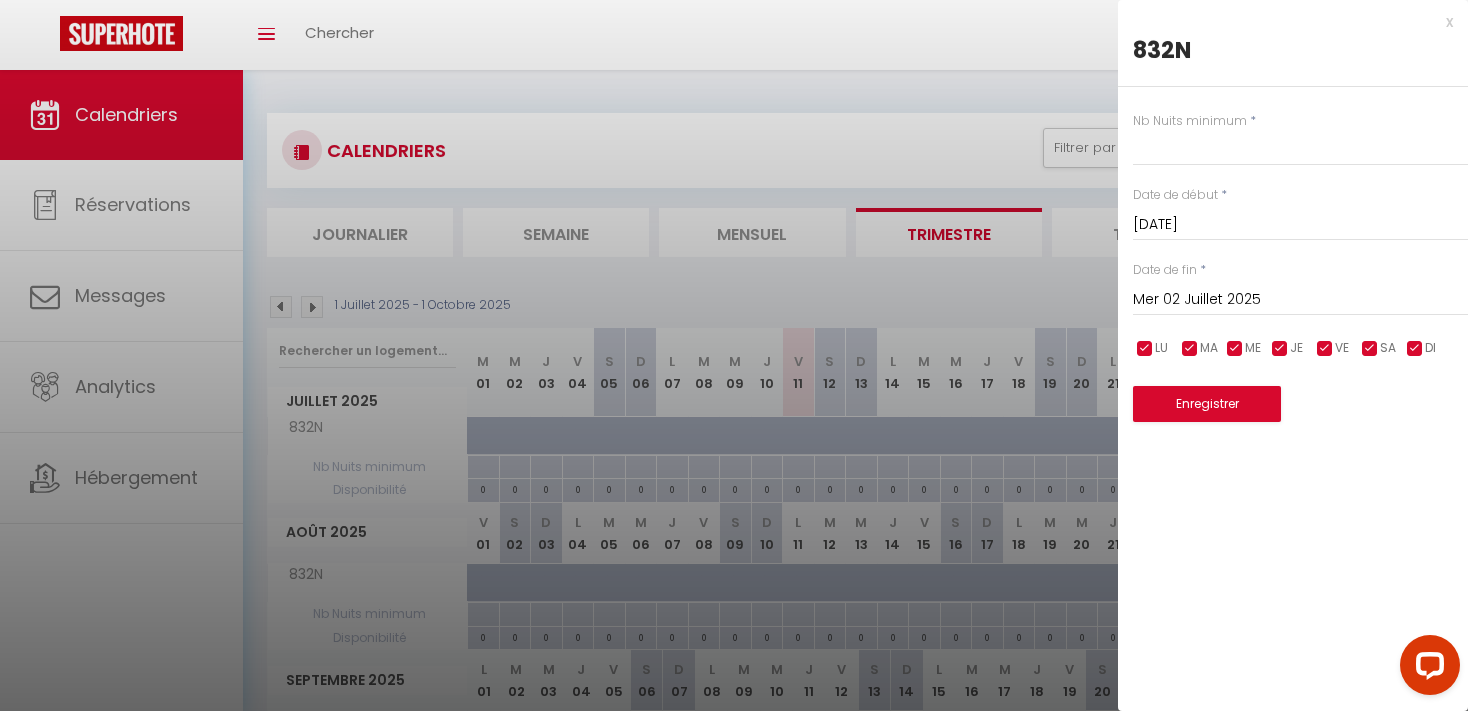 click on "x" at bounding box center (1285, 22) 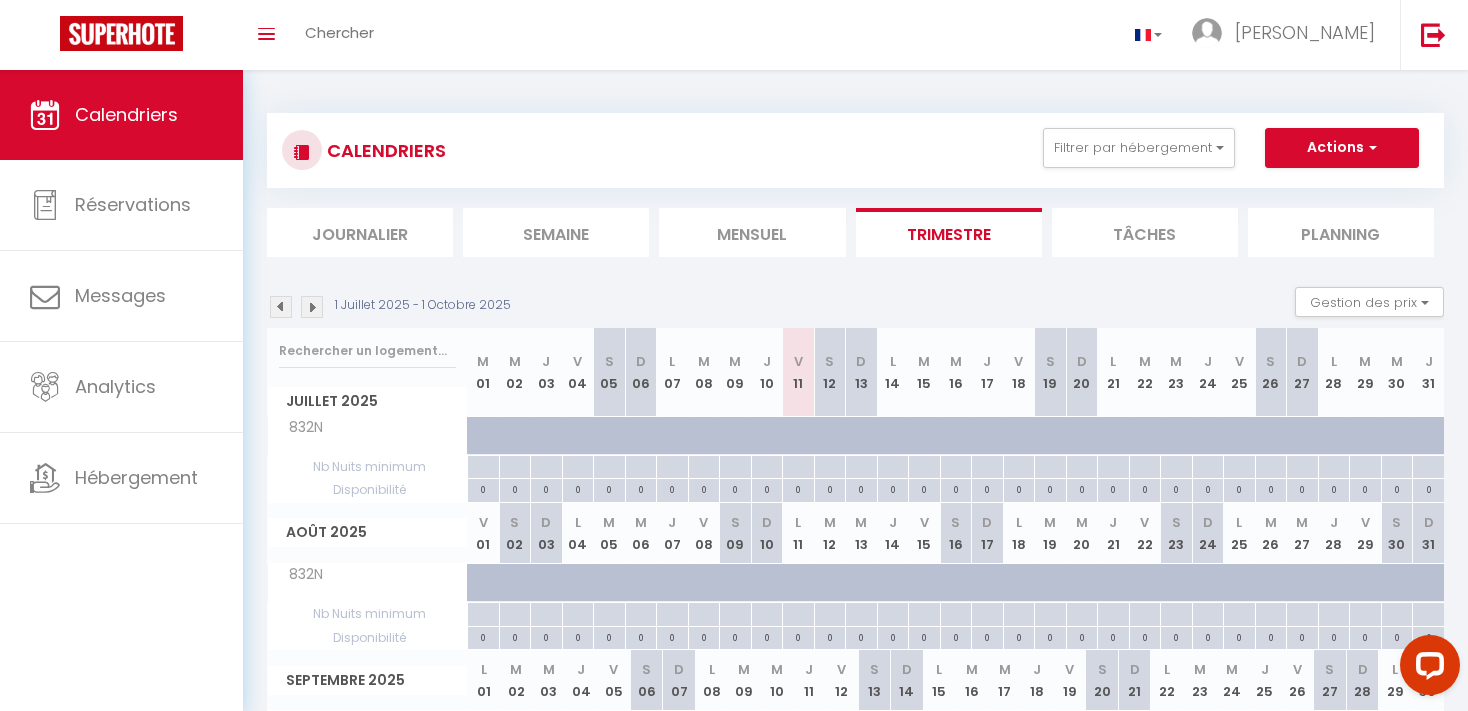 click on "0" at bounding box center [483, 488] 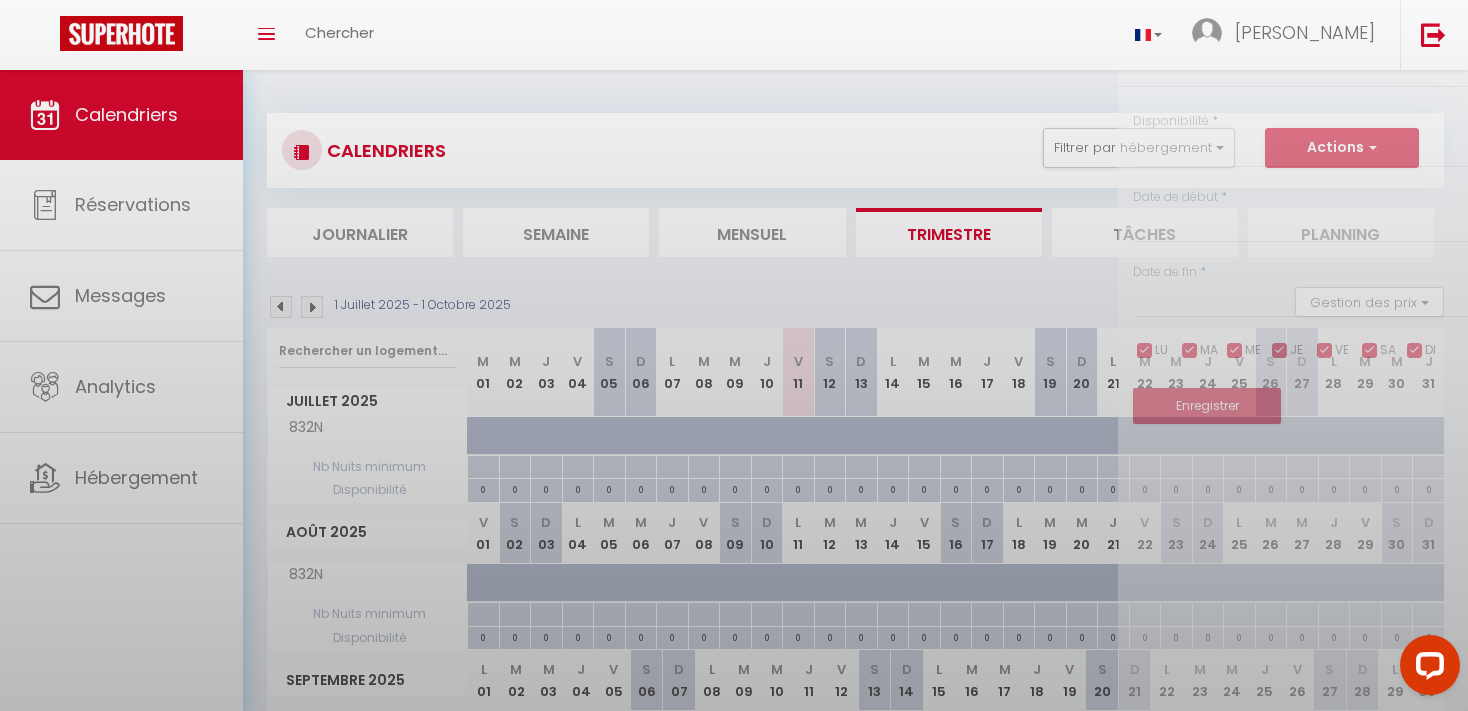 select 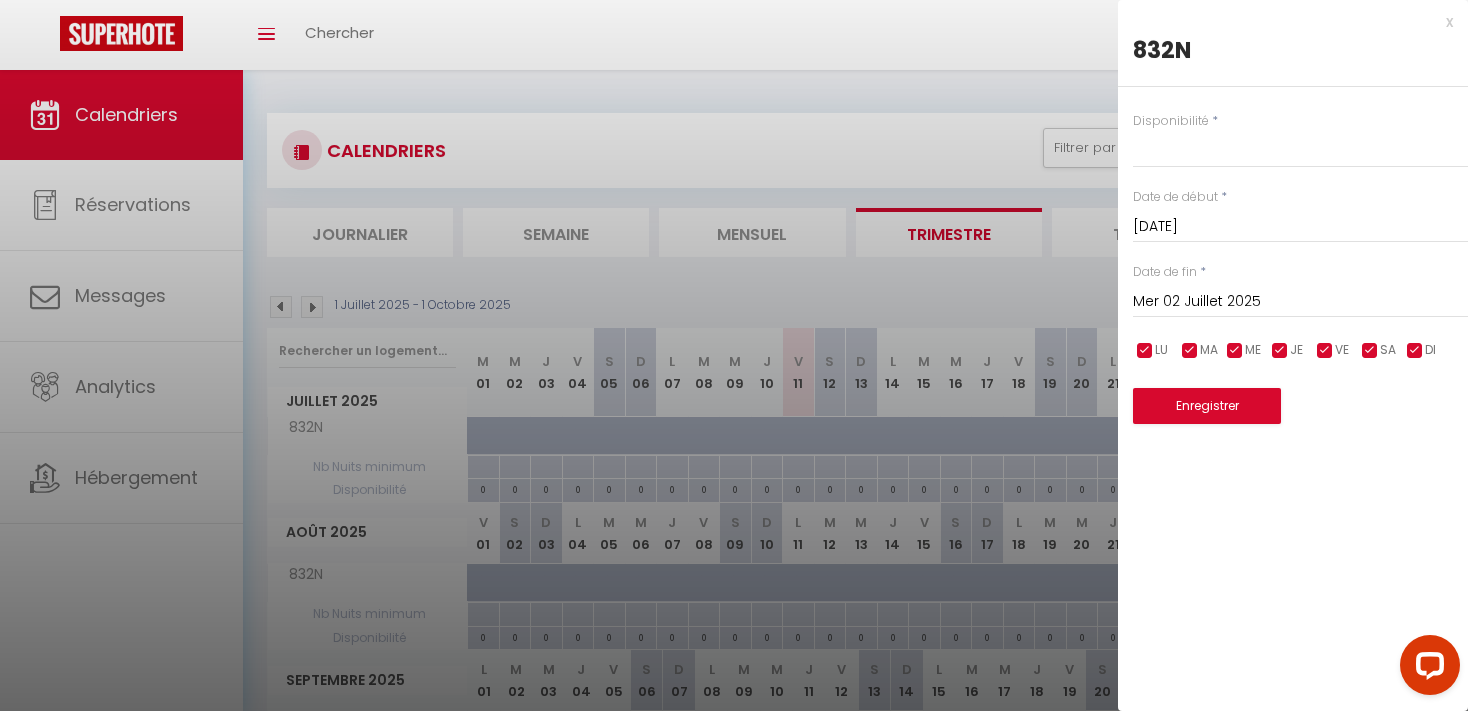 click on "x" at bounding box center [1285, 22] 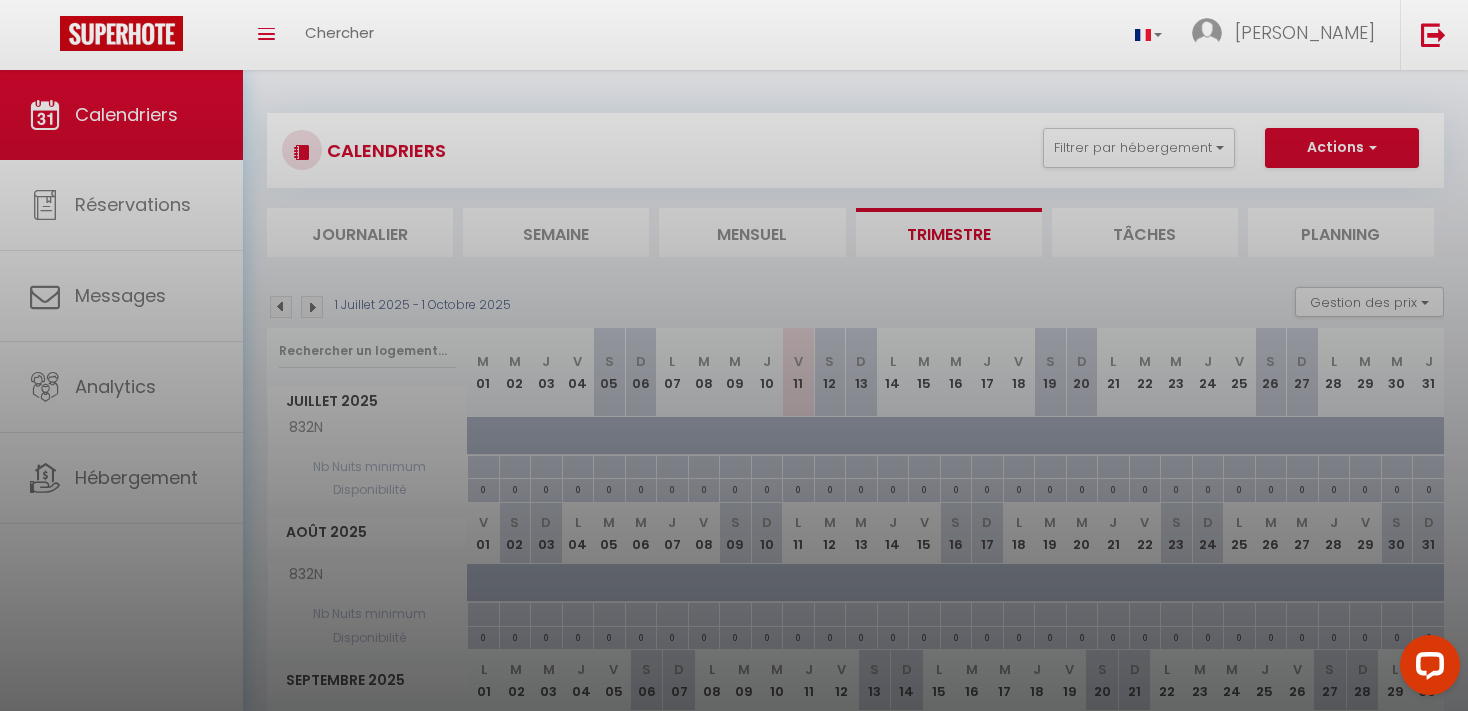 select 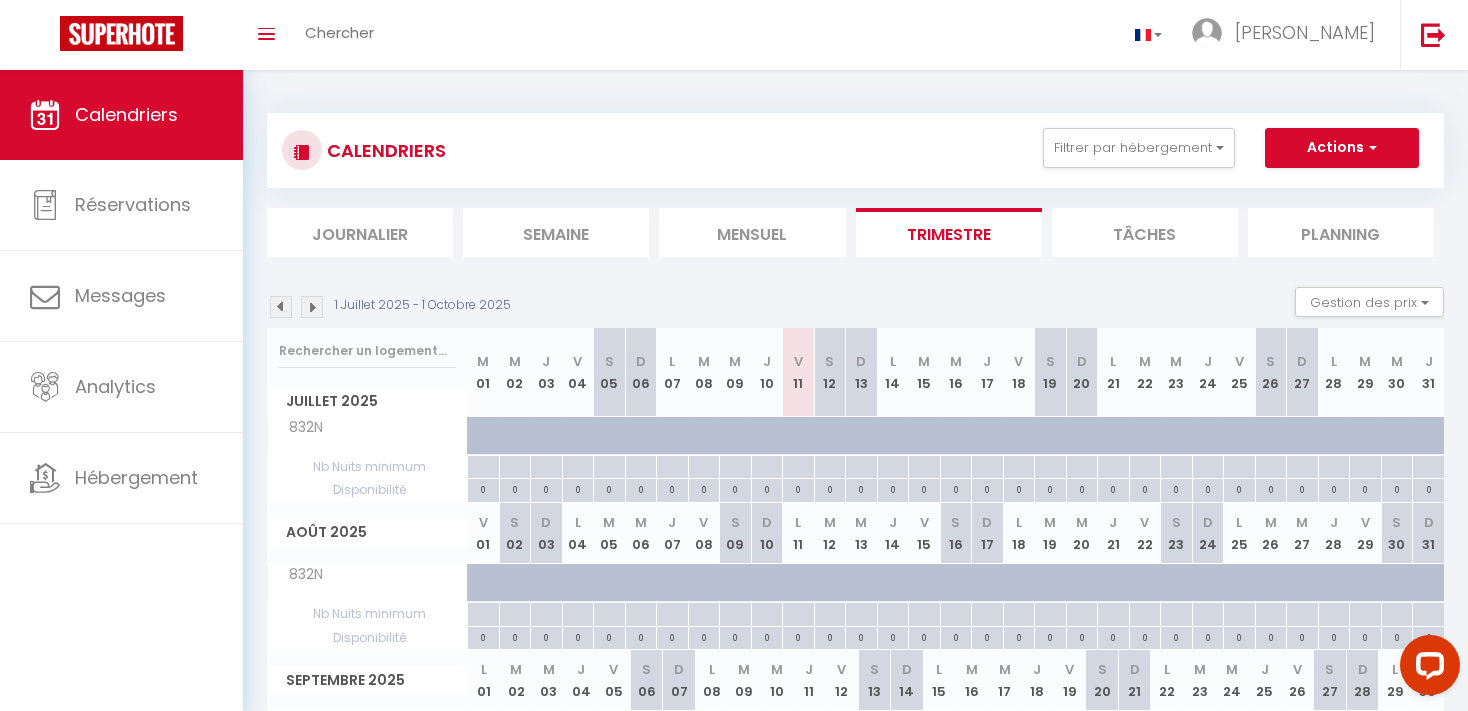 click on "0" at bounding box center (1082, 488) 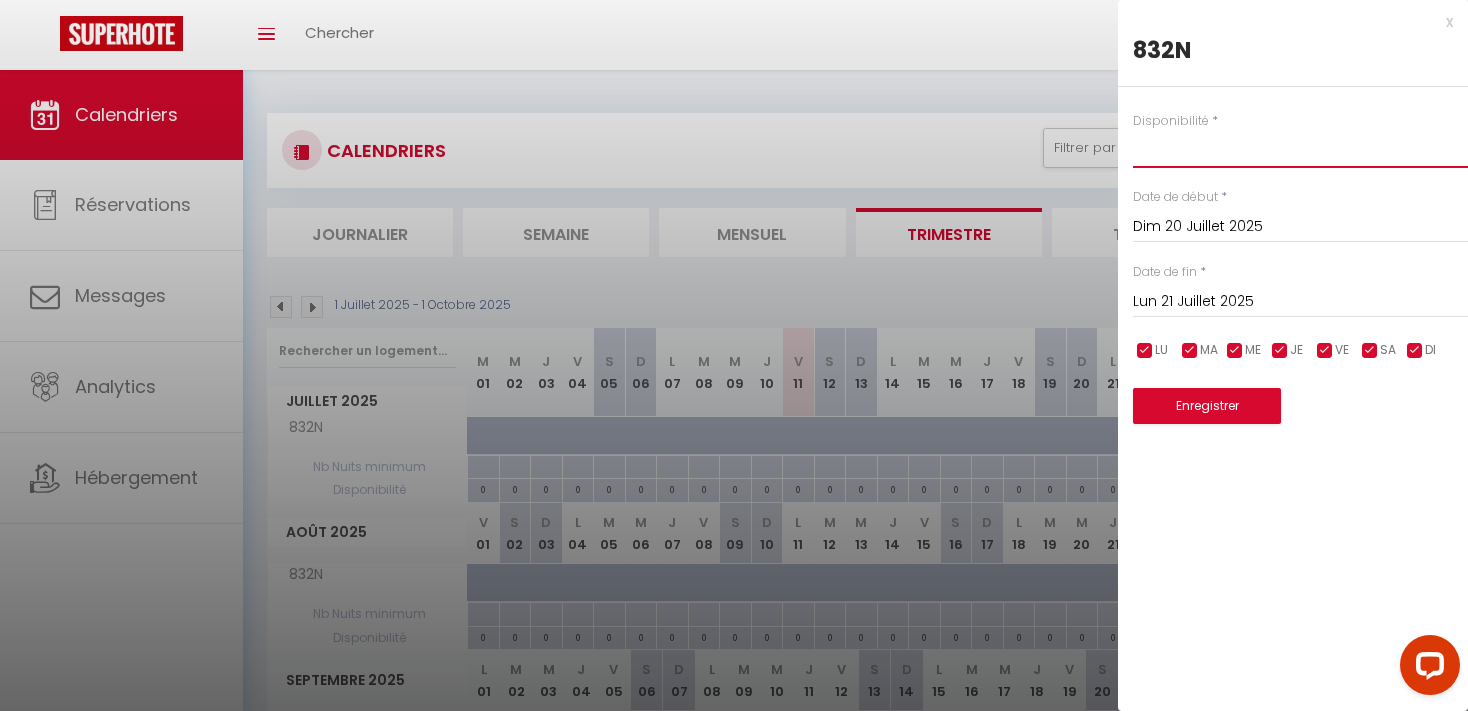 select on "0" 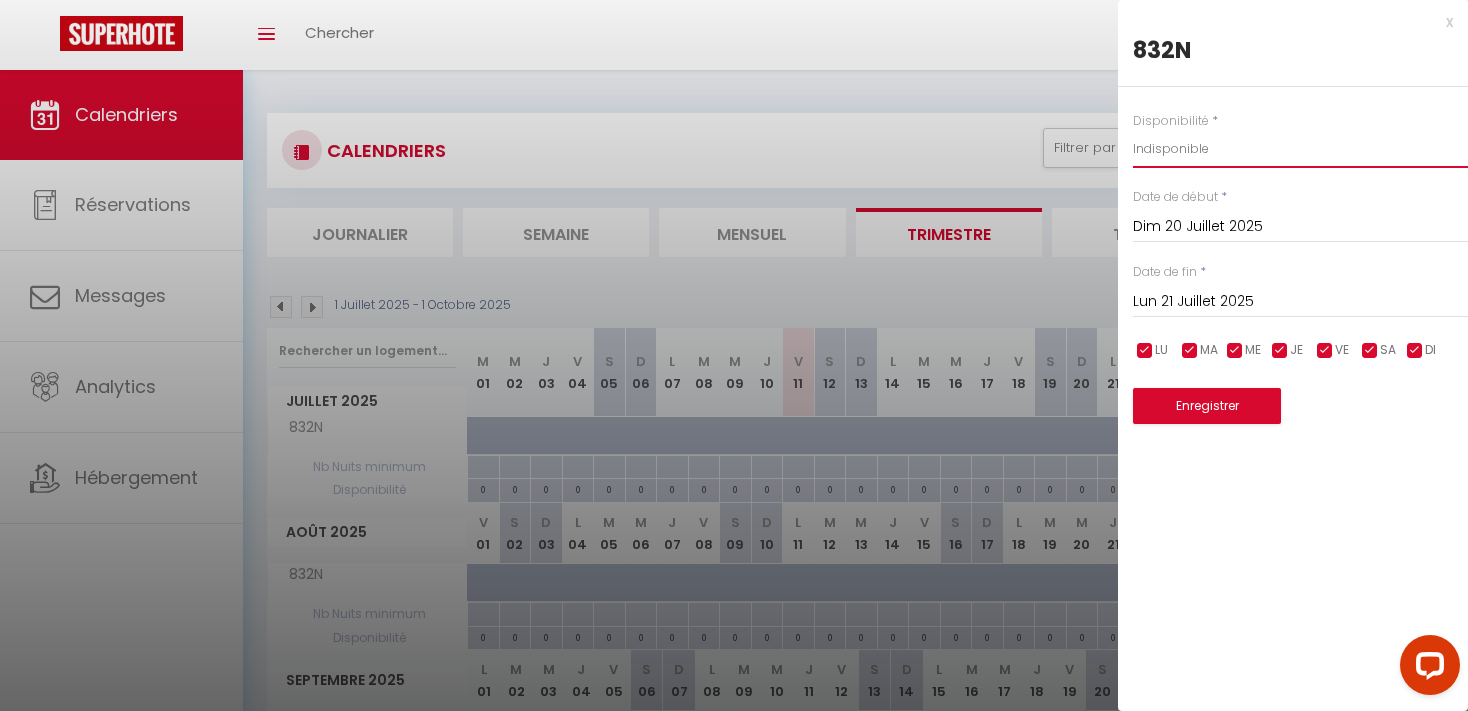 click on "Indisponible" at bounding box center [0, 0] 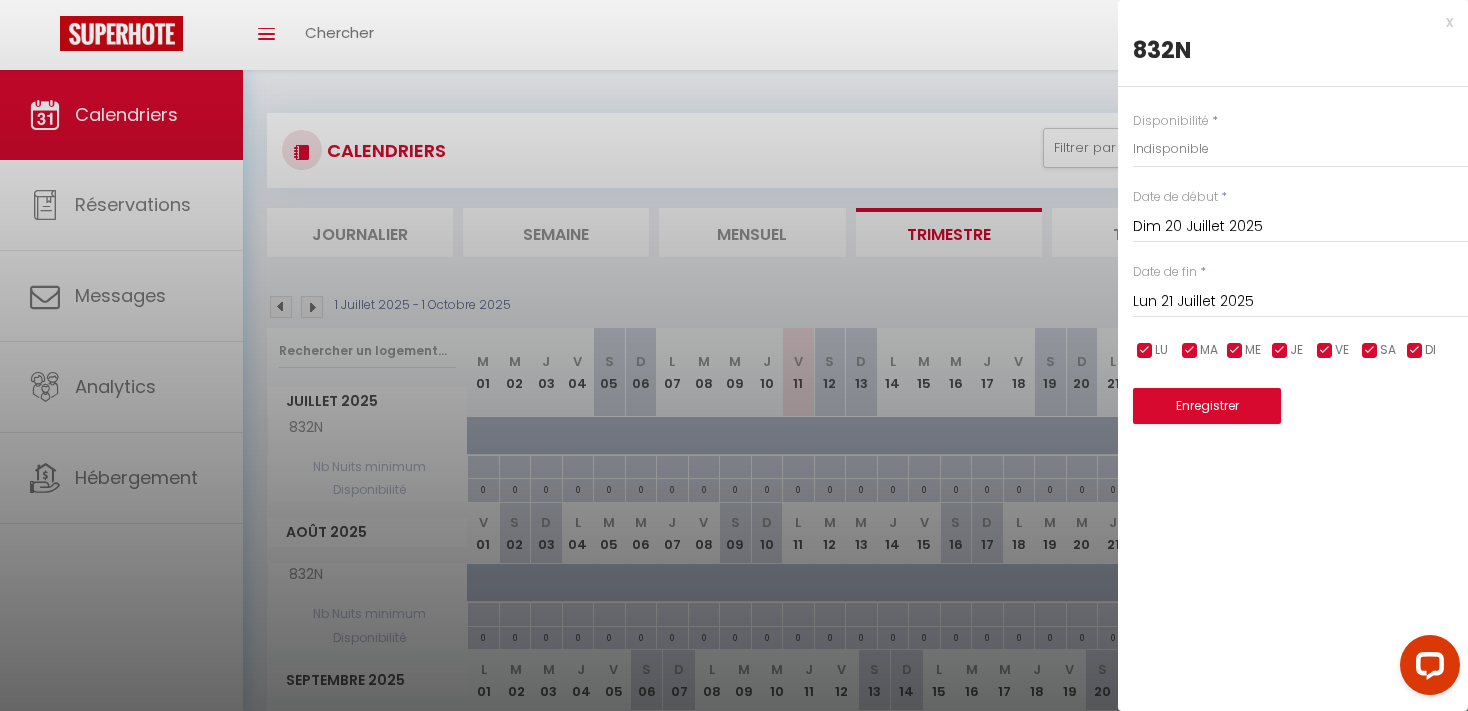 click on "Lun 21 Juillet 2025" at bounding box center (1300, 302) 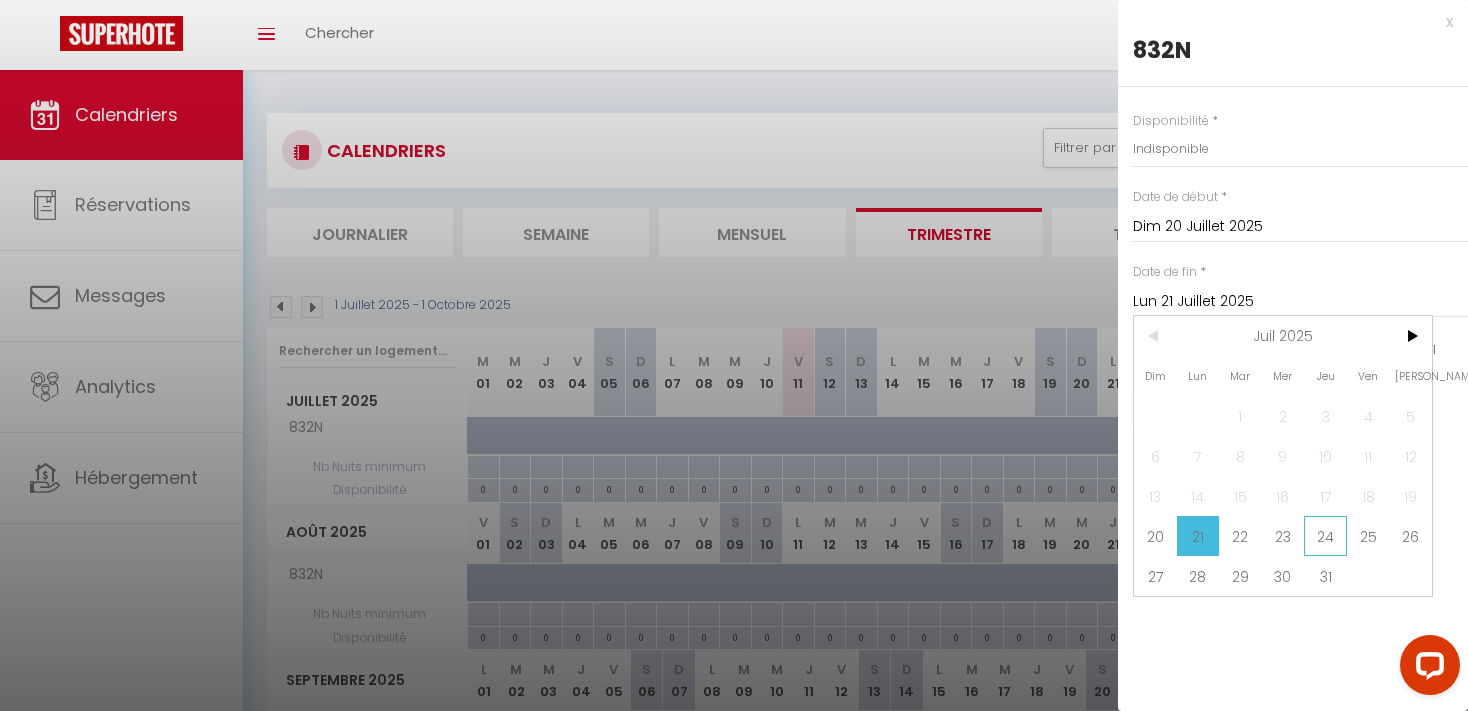 click on "24" at bounding box center (1325, 536) 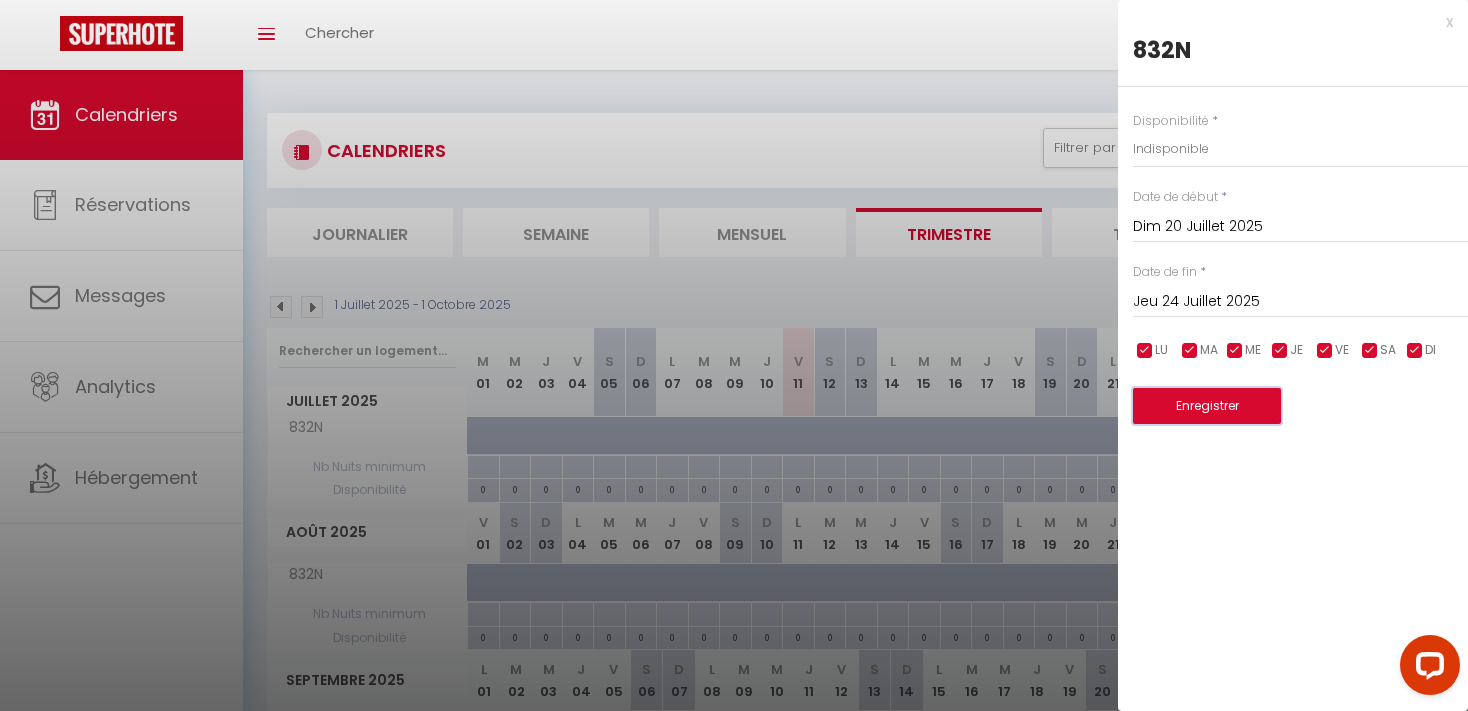 click on "Enregistrer" at bounding box center (1207, 406) 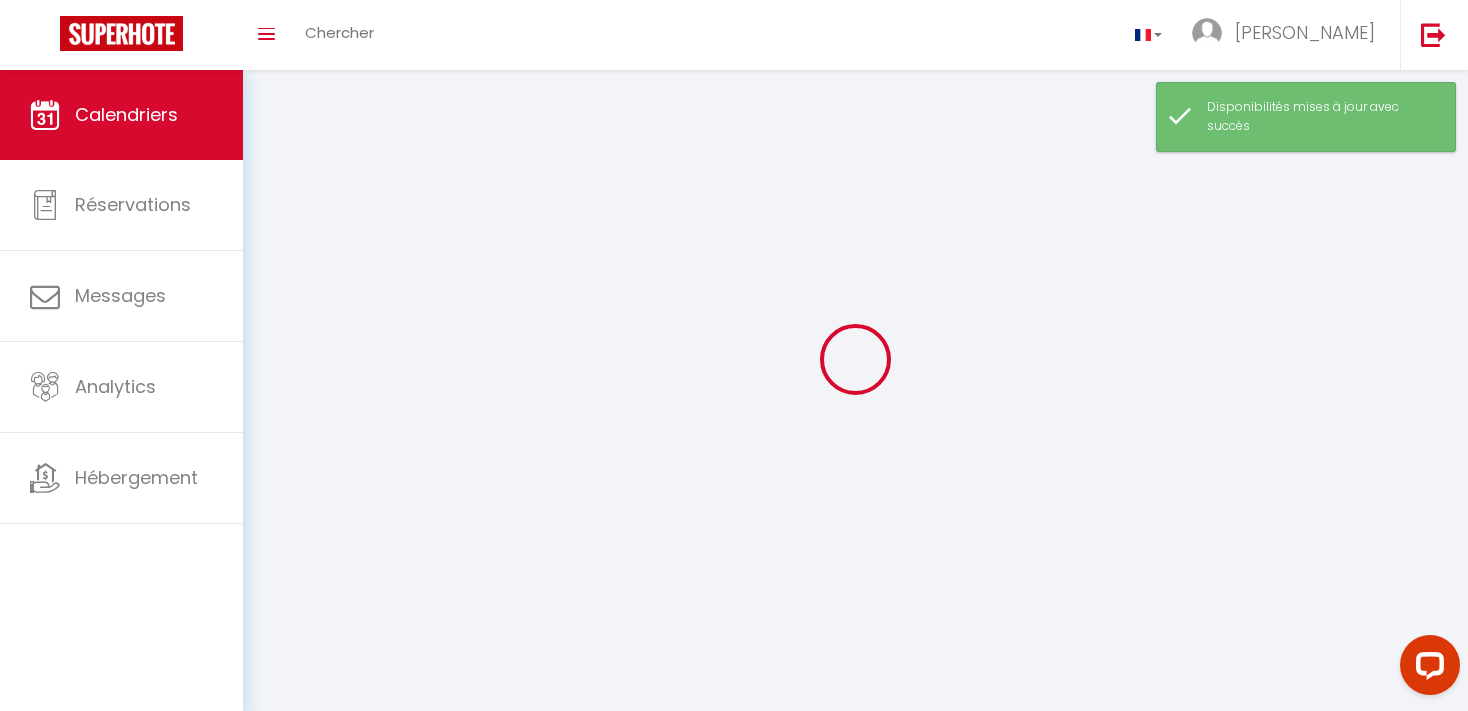 select on "0" 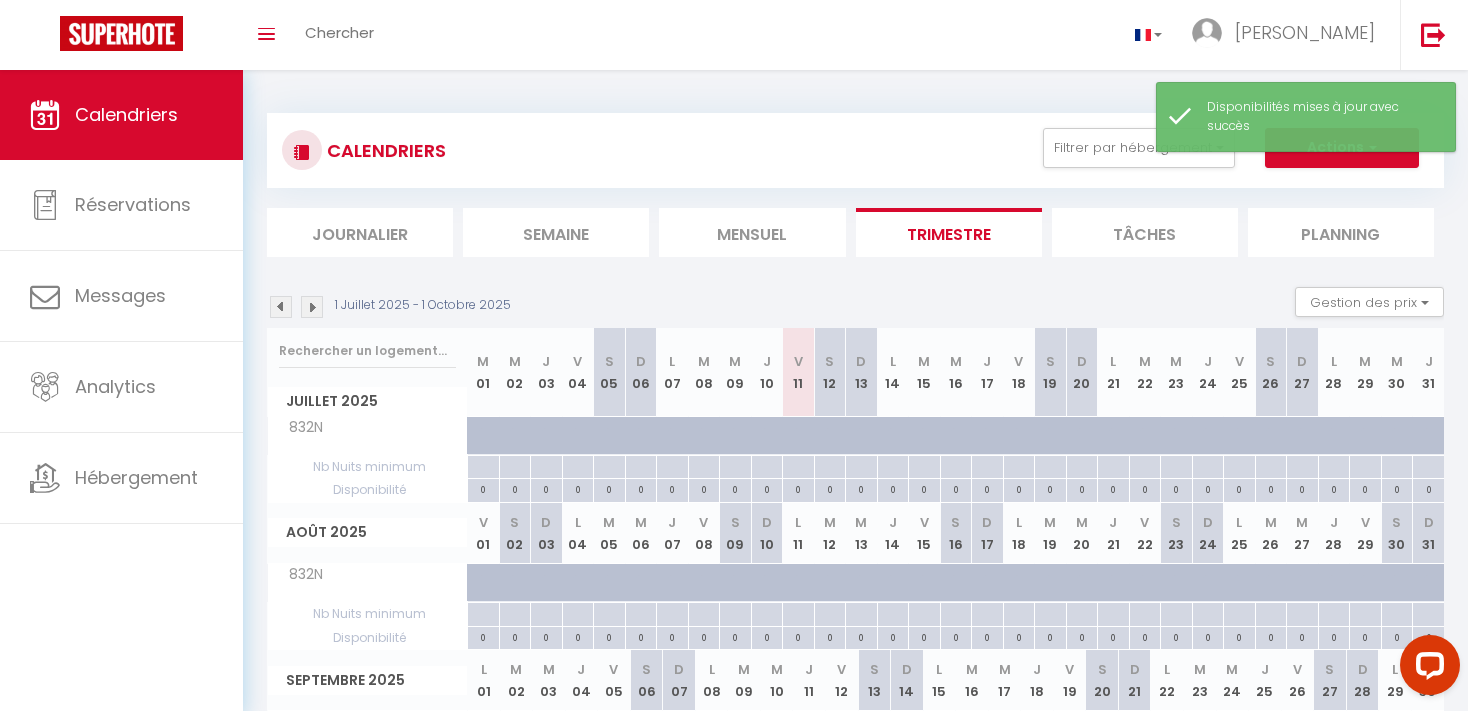 click on "0" at bounding box center [1239, 488] 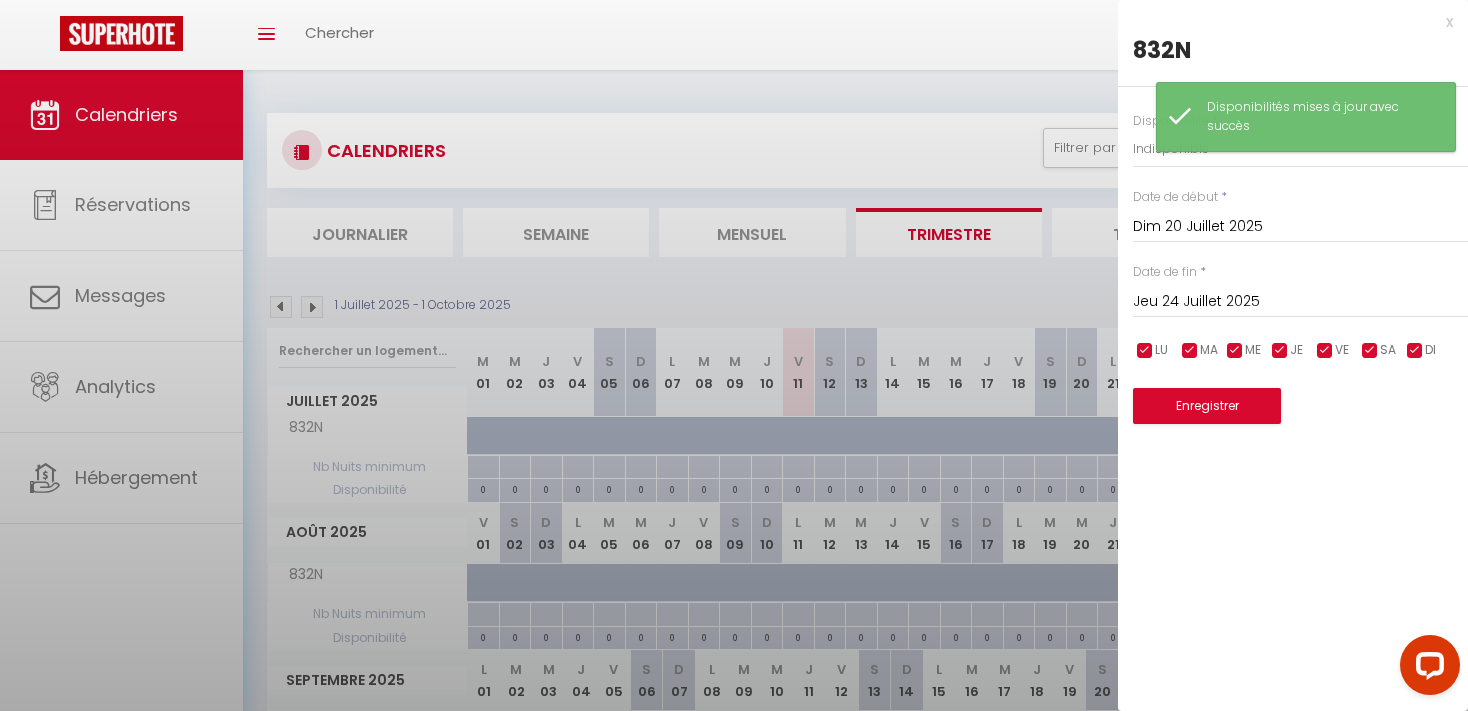 select 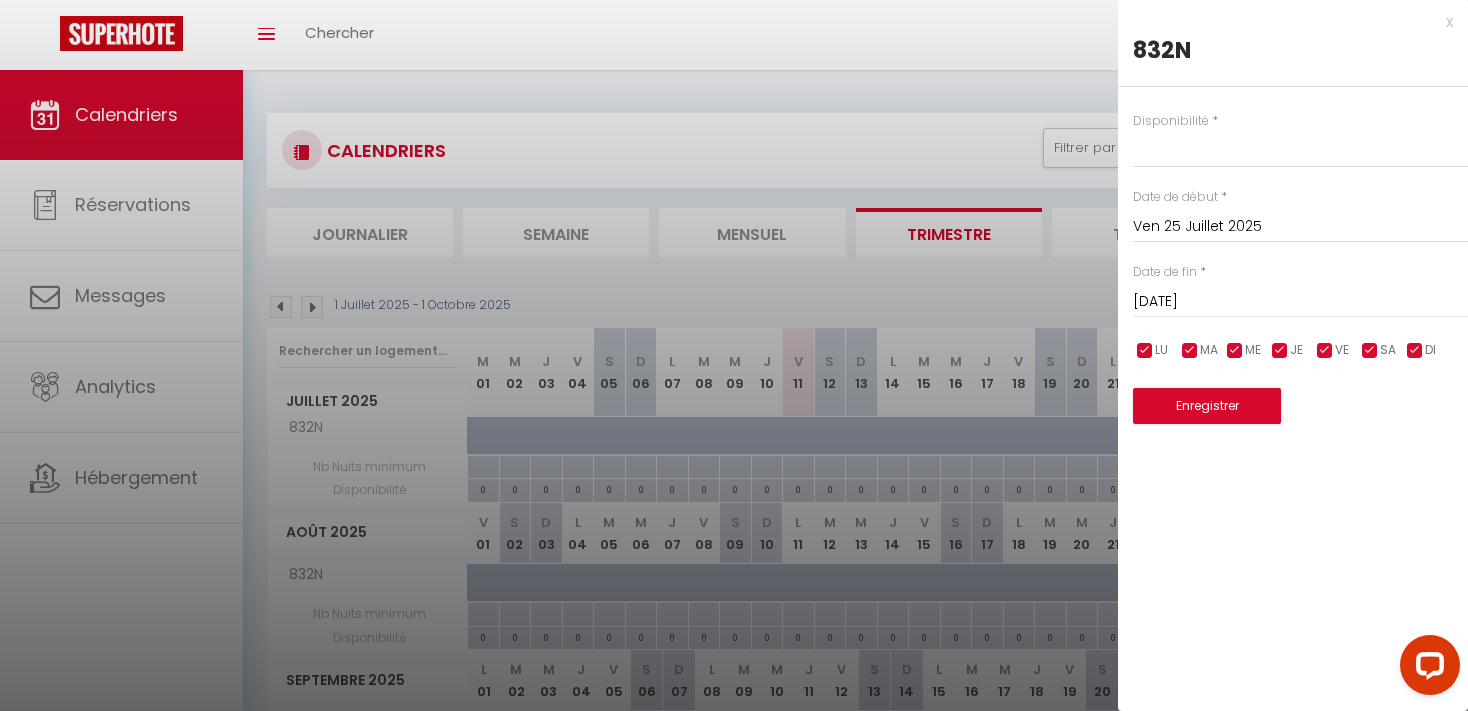 click on "[DATE]" at bounding box center [1300, 302] 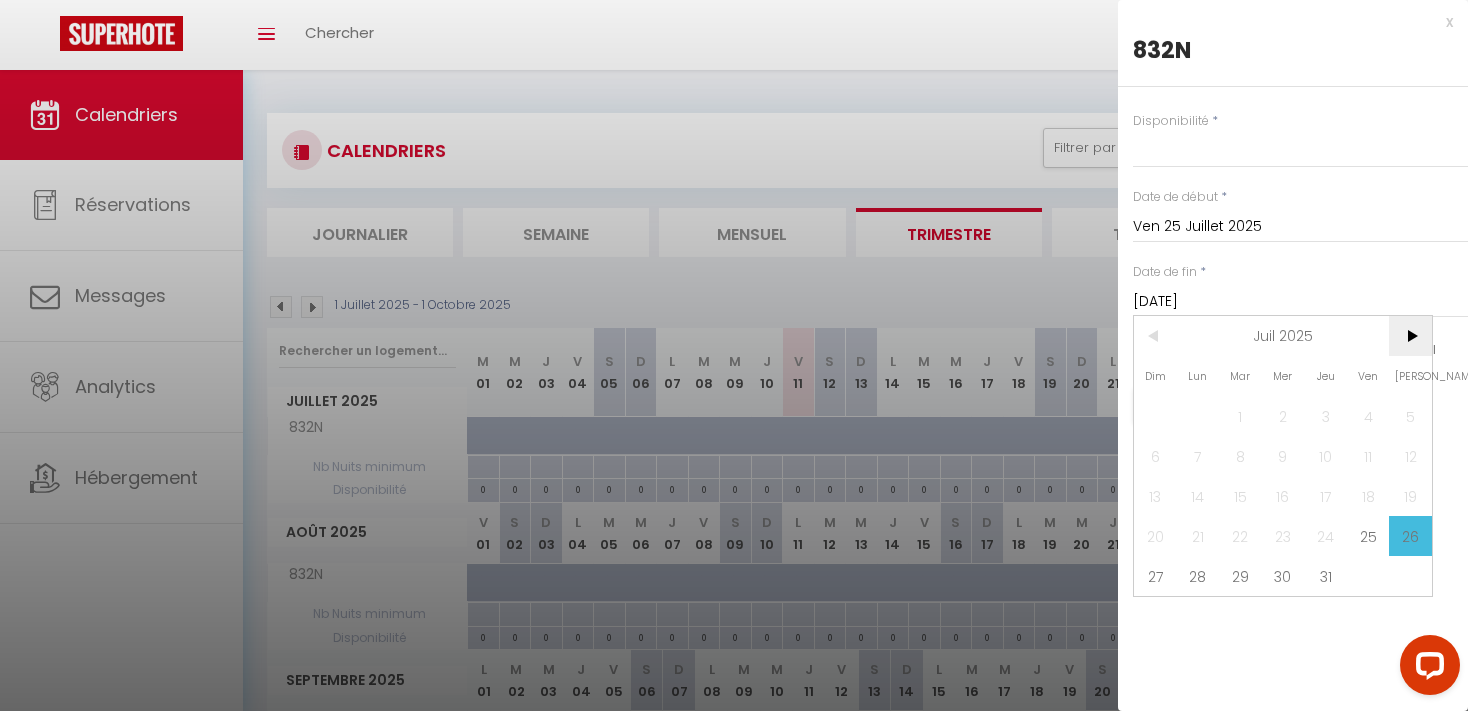click on ">" at bounding box center (1410, 336) 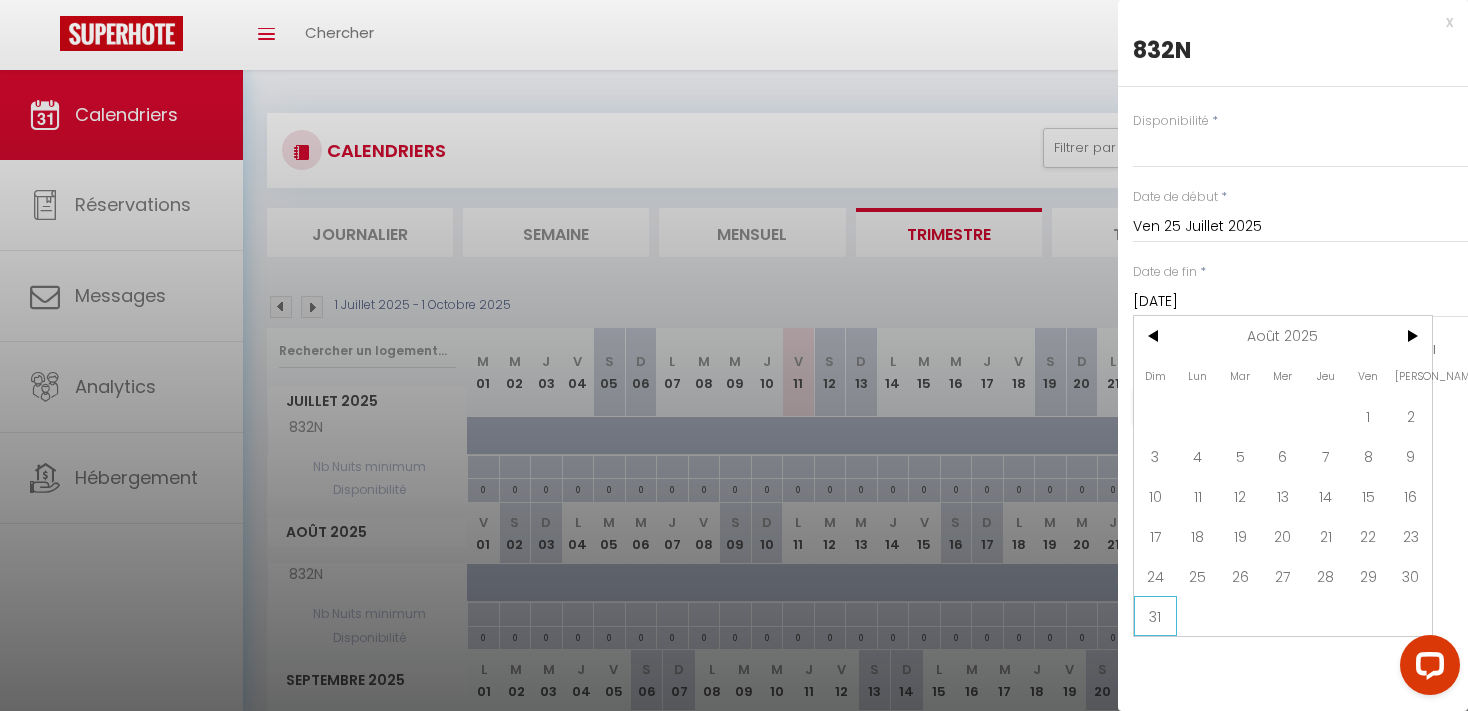 click on "31" at bounding box center (1155, 616) 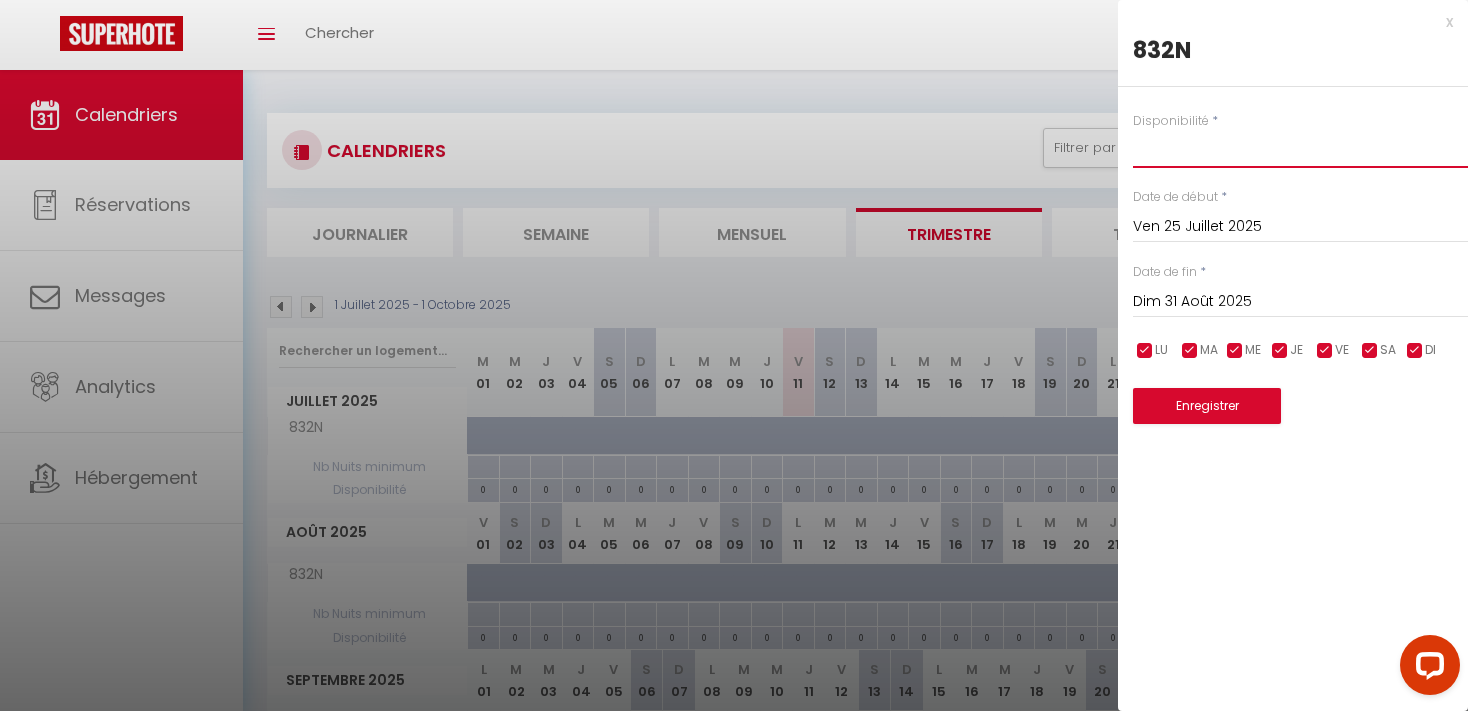 click on "Disponible
Indisponible" at bounding box center (1300, 149) 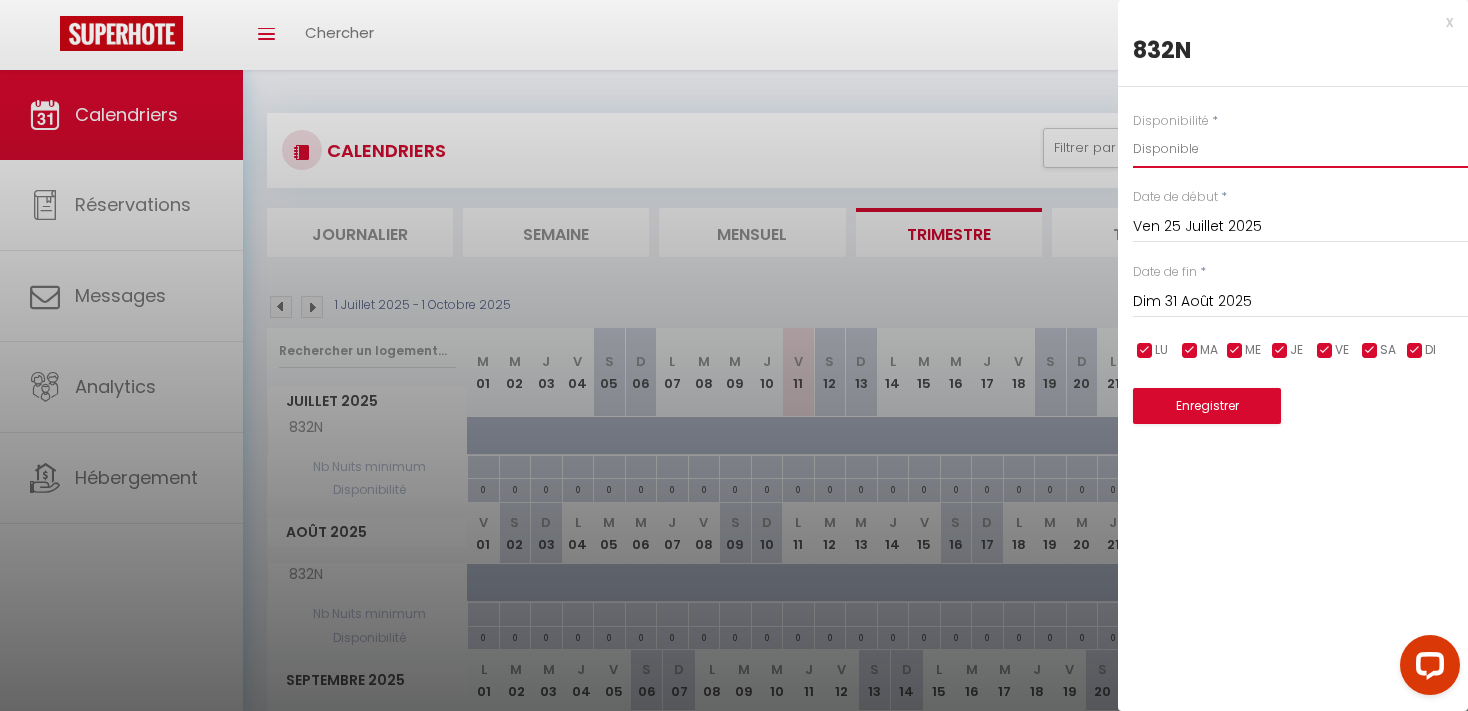 click on "Disponible" at bounding box center (0, 0) 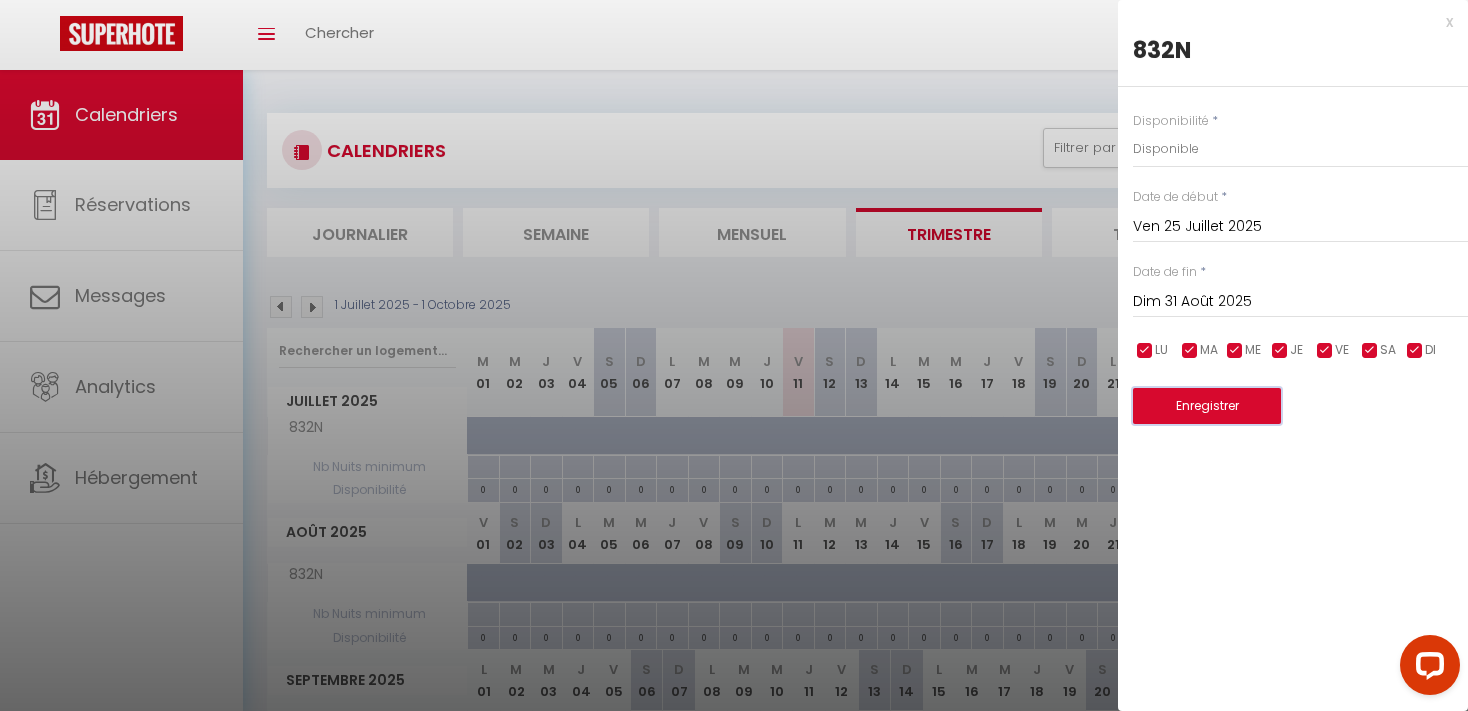 click on "Enregistrer" at bounding box center (1207, 406) 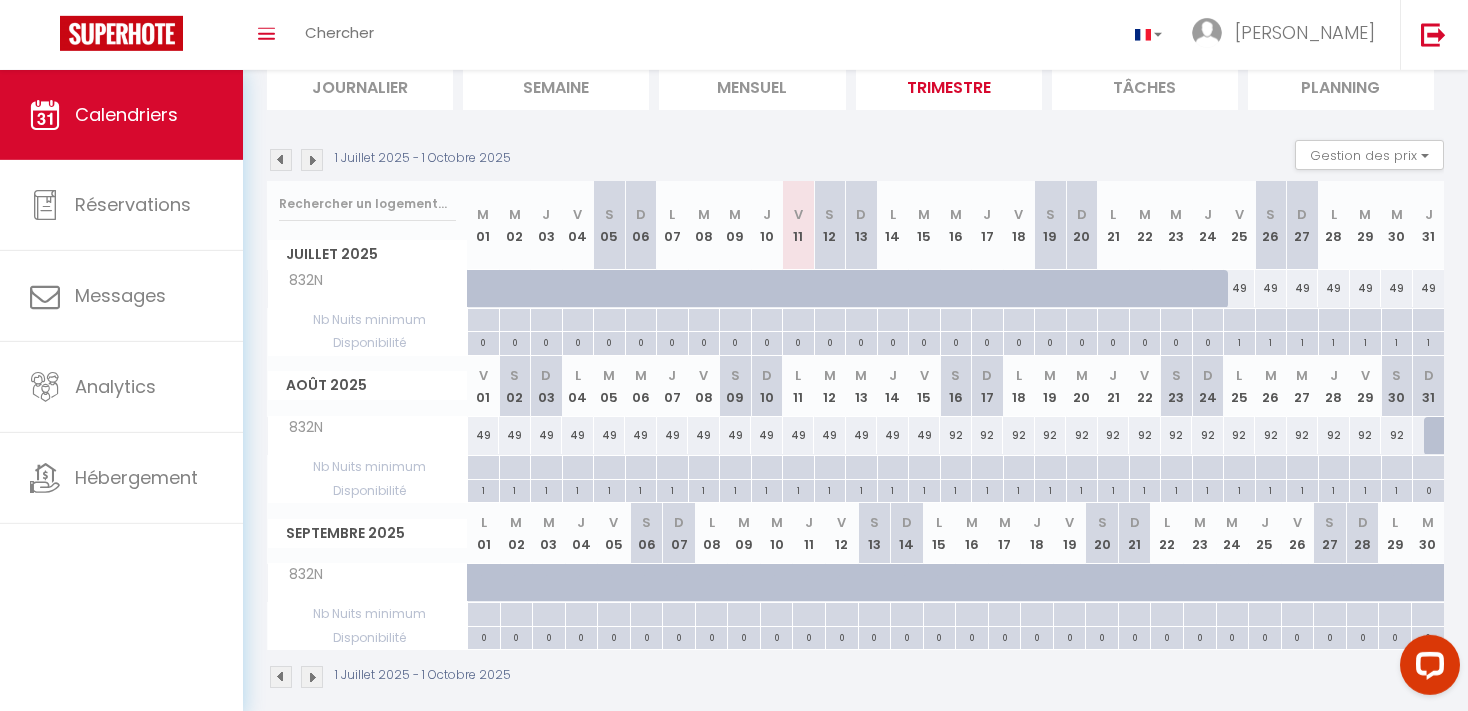 scroll, scrollTop: 143, scrollLeft: 0, axis: vertical 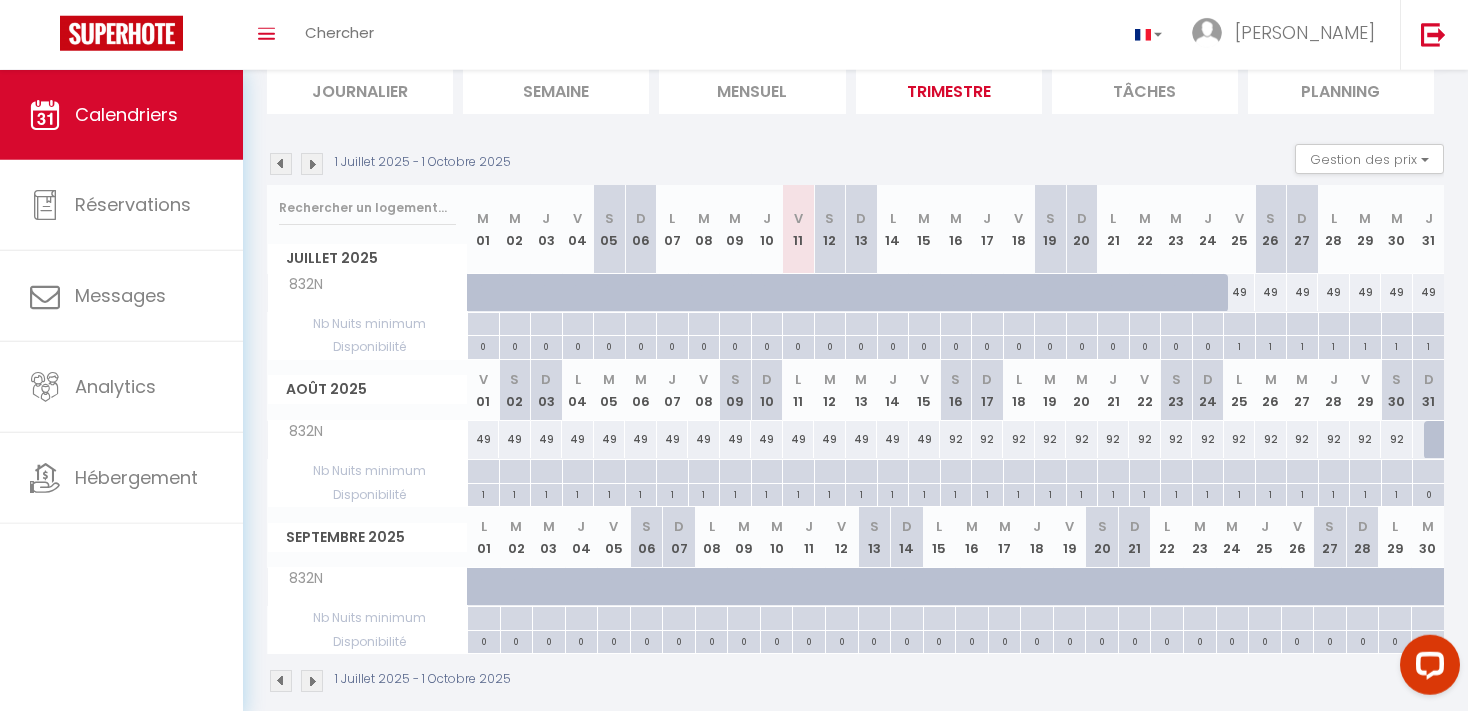 click on "1" at bounding box center (1397, 493) 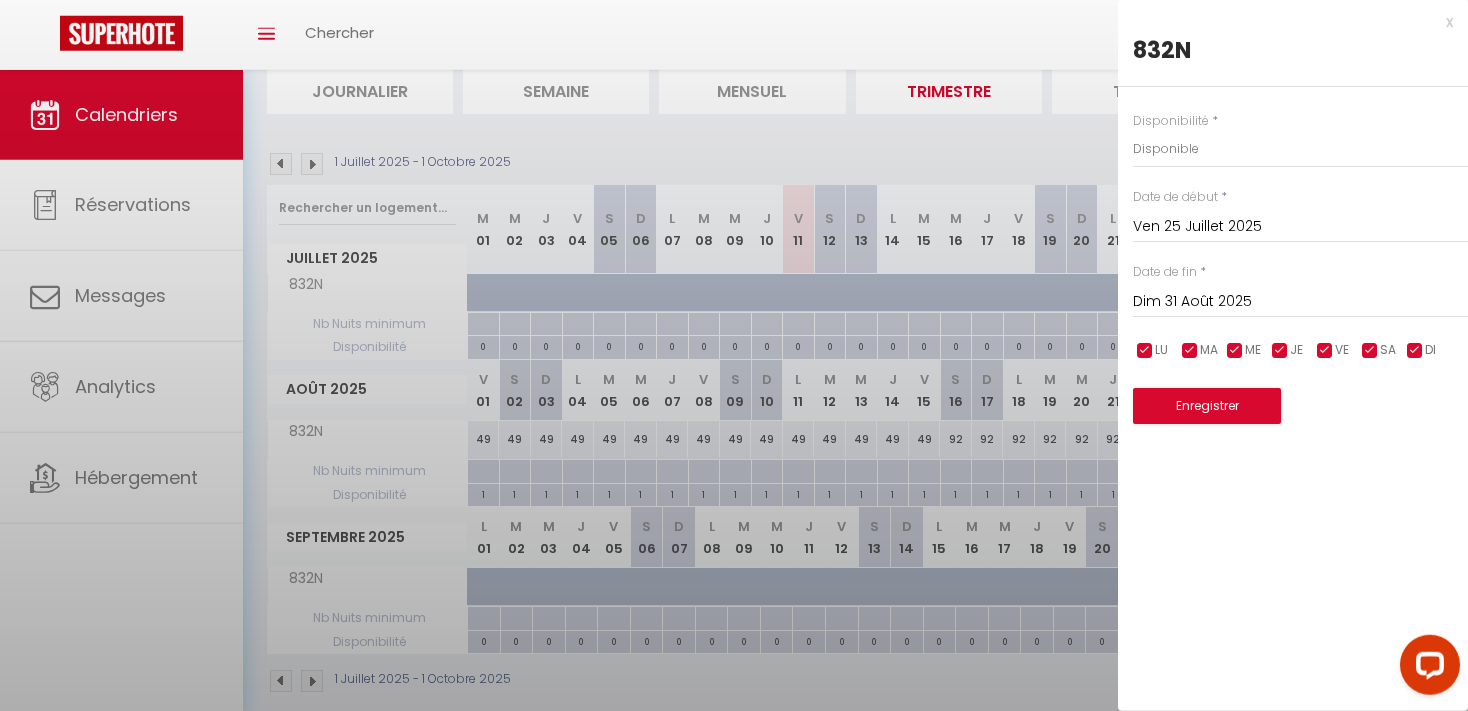 type on "[DATE]" 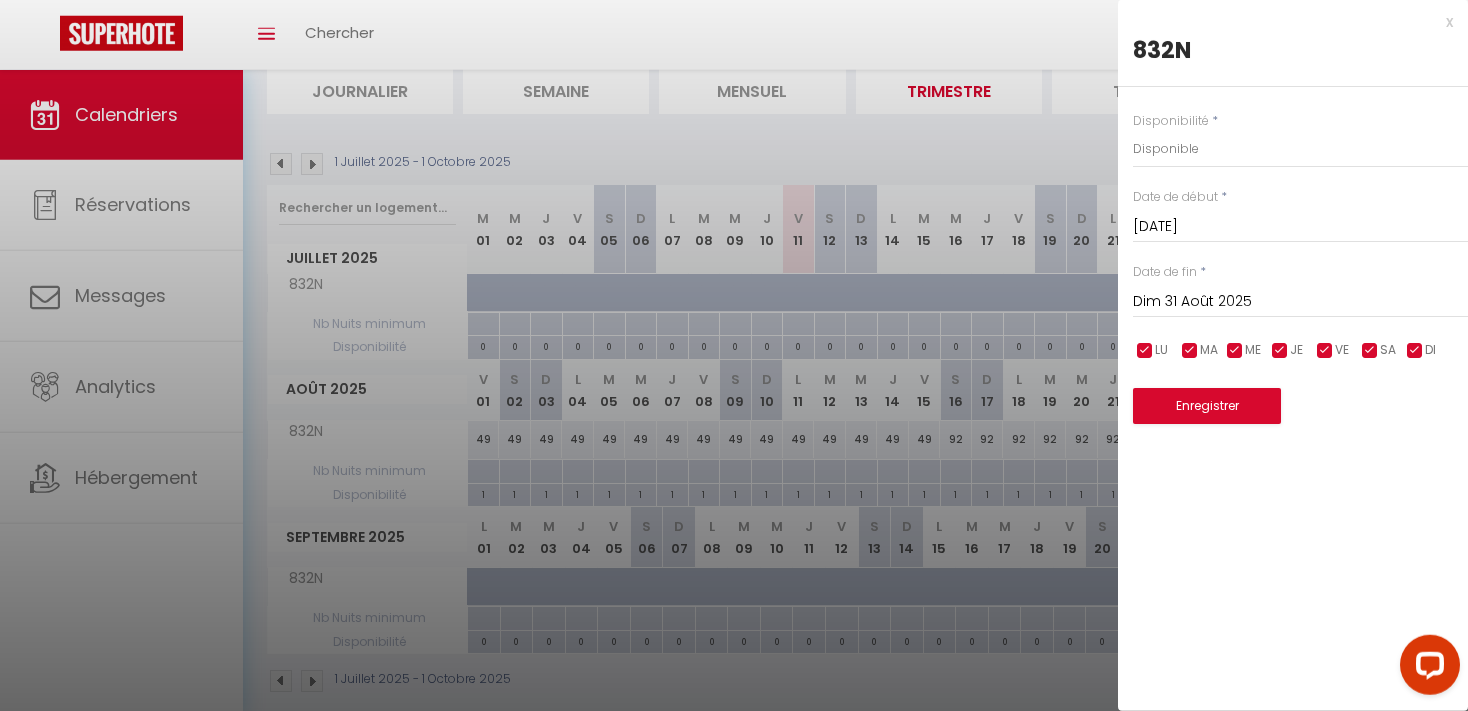 click on "Dim 31 Août 2025" at bounding box center [1300, 302] 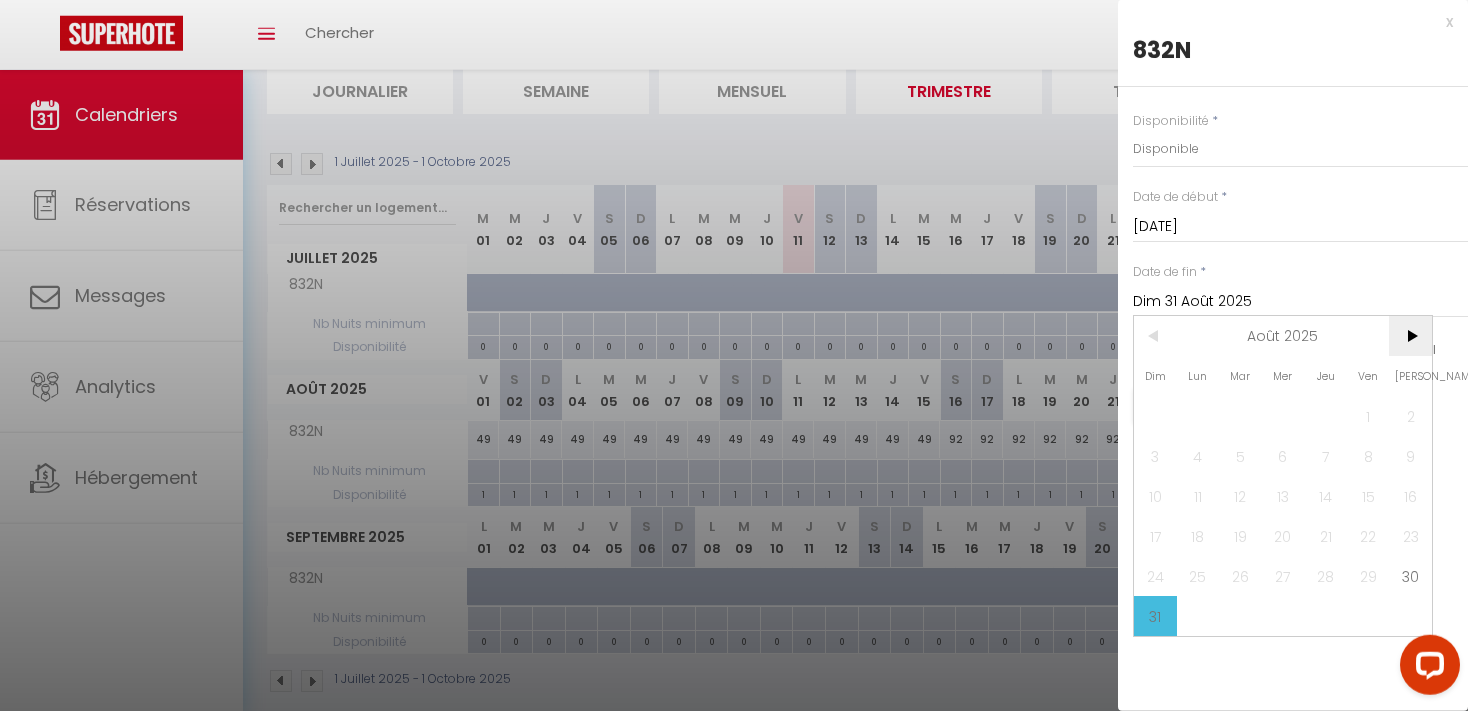 click on ">" at bounding box center (1410, 336) 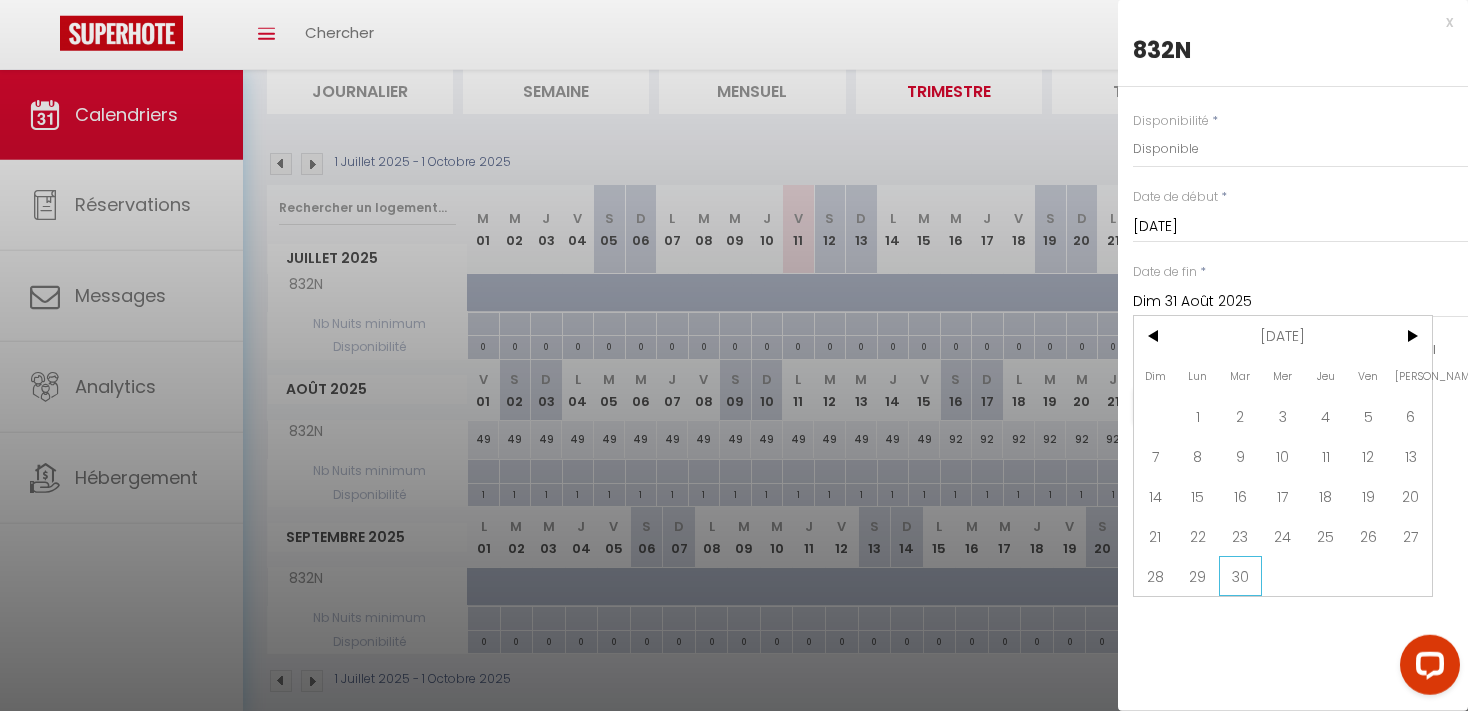 click on "30" at bounding box center [1240, 576] 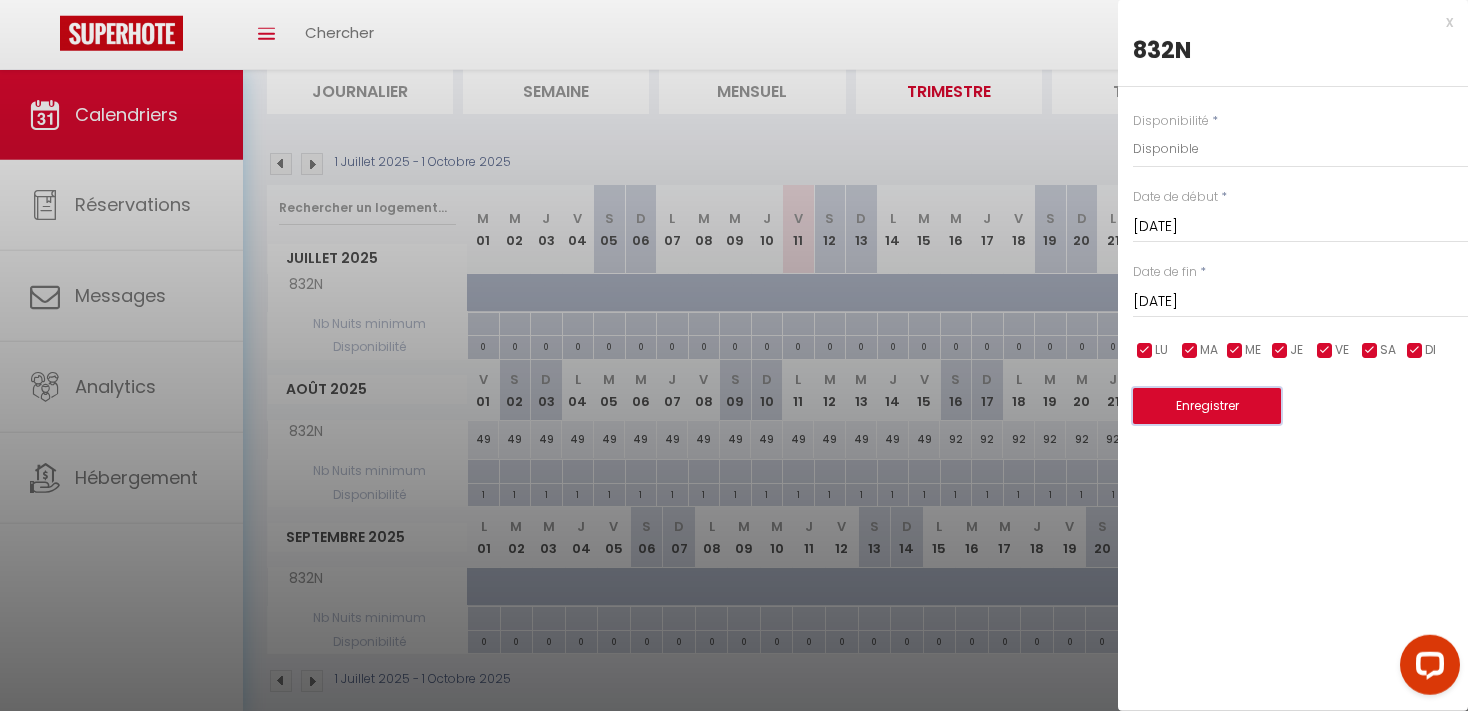 click on "Enregistrer" at bounding box center (1207, 406) 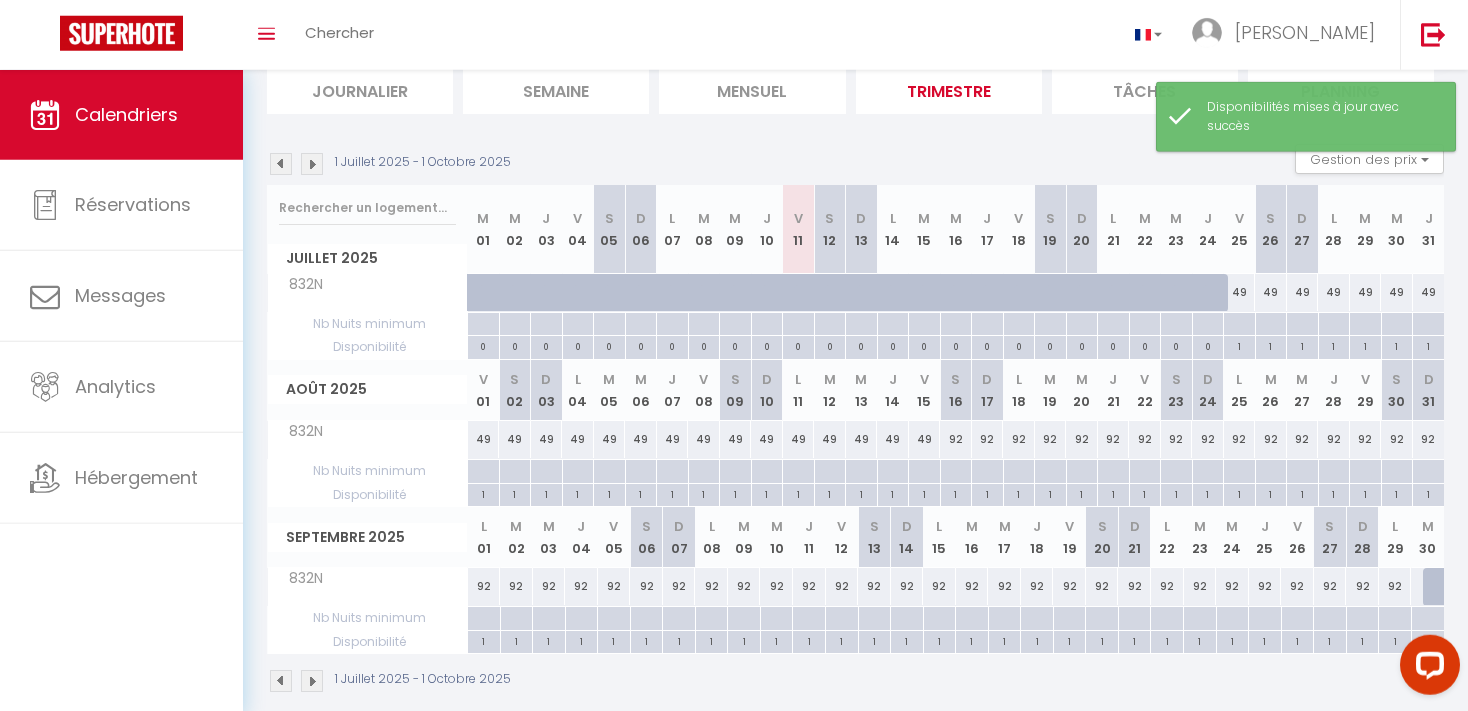scroll, scrollTop: 70, scrollLeft: 0, axis: vertical 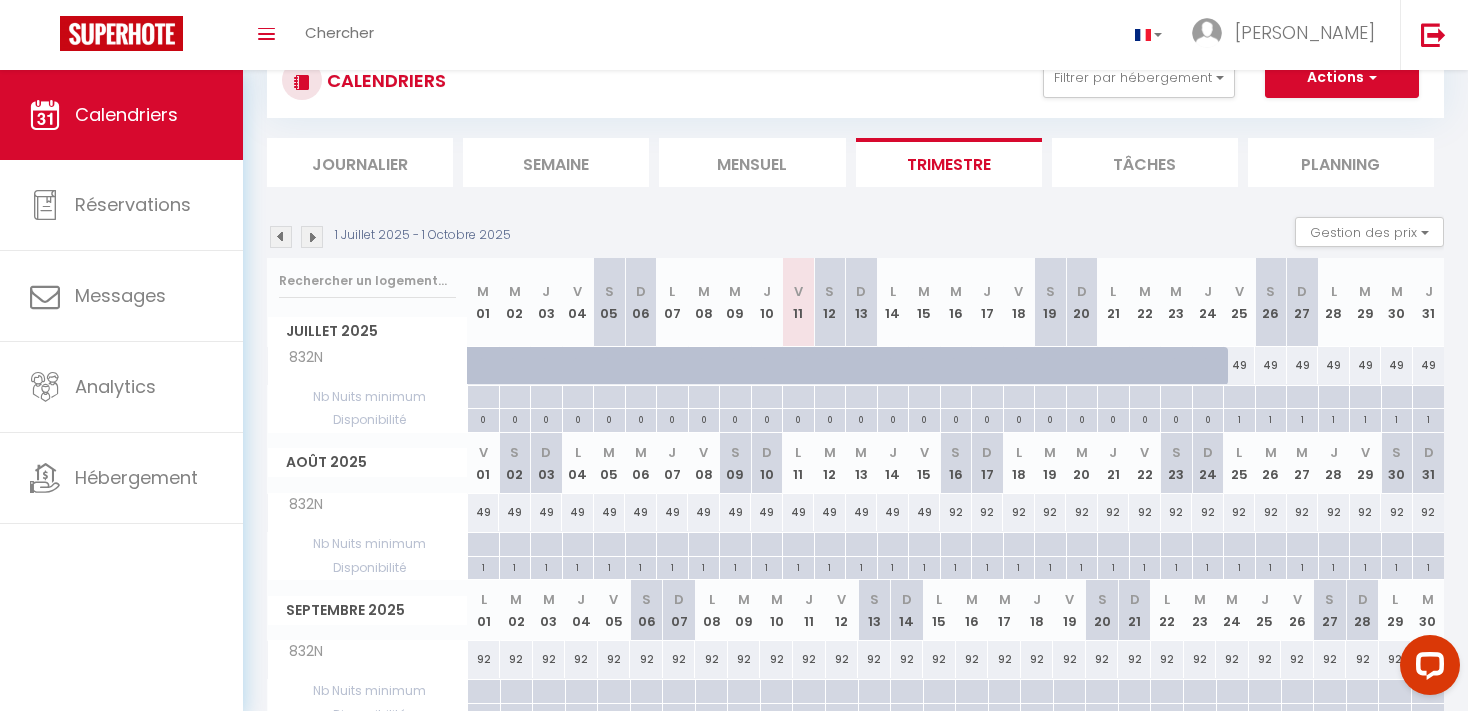 click at bounding box center [1239, 397] 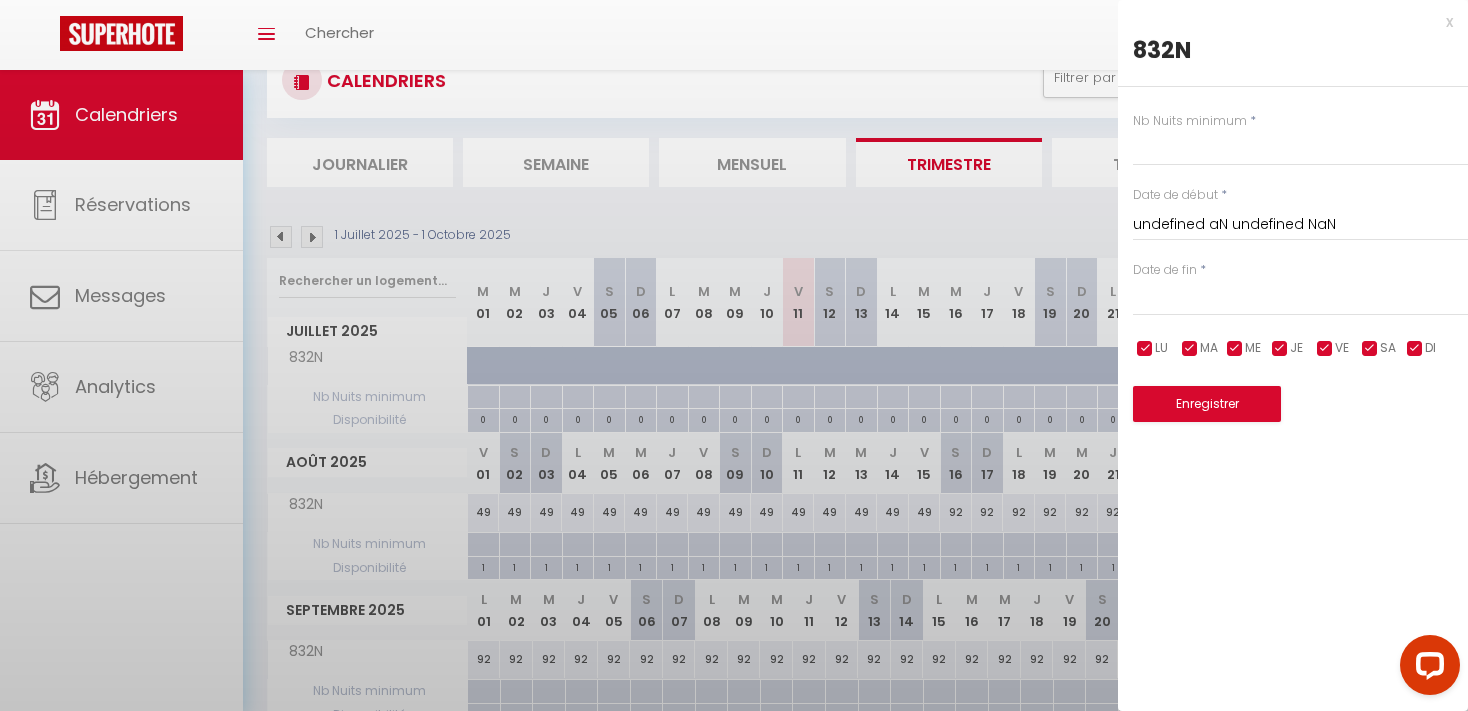 type on "Ven 25 Juillet 2025" 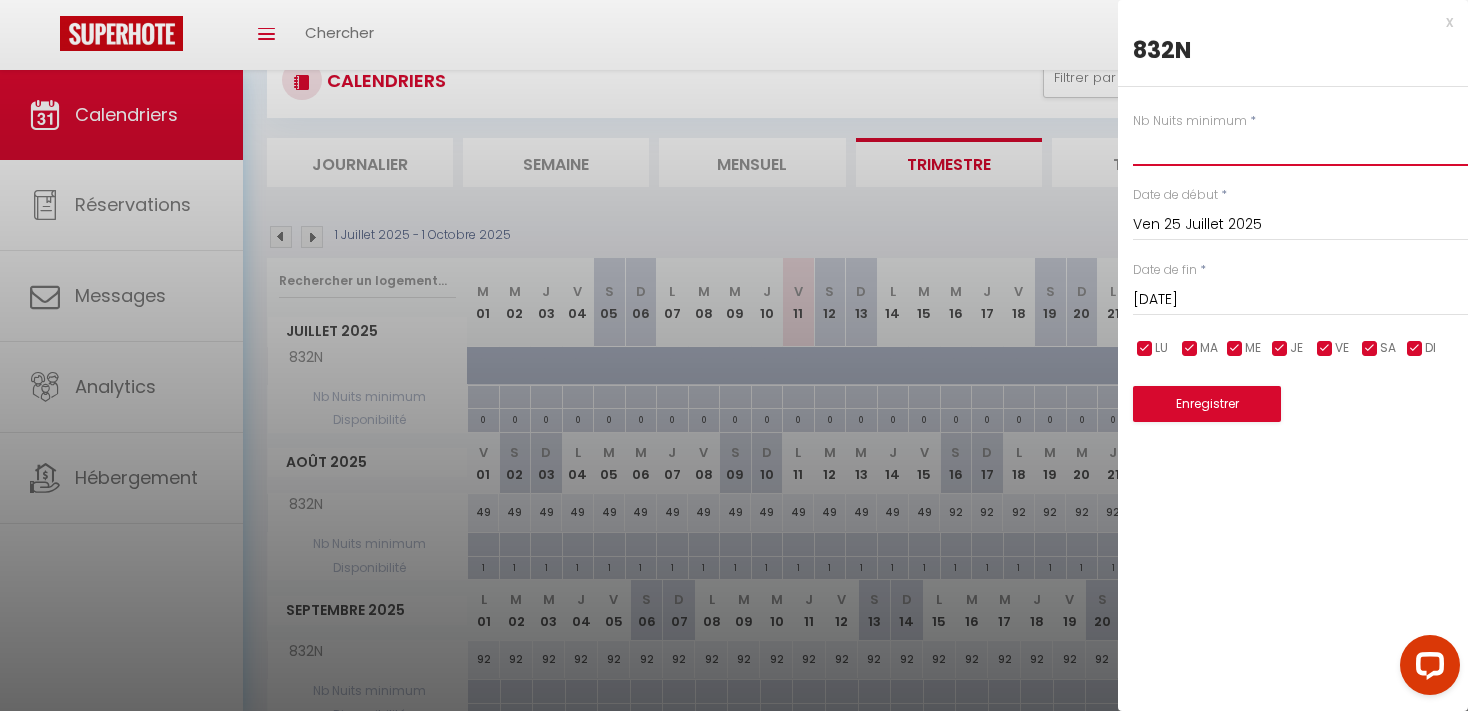 click at bounding box center (1300, 148) 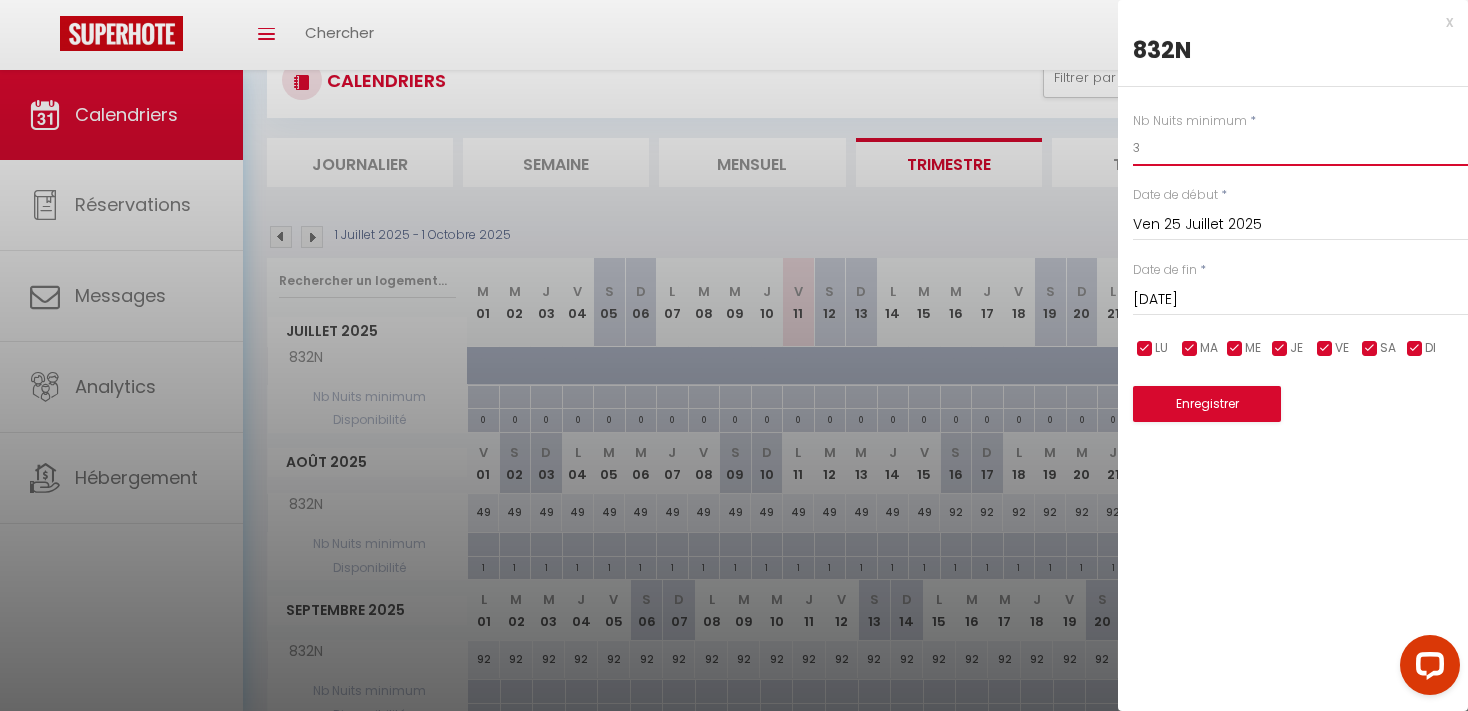 type on "3" 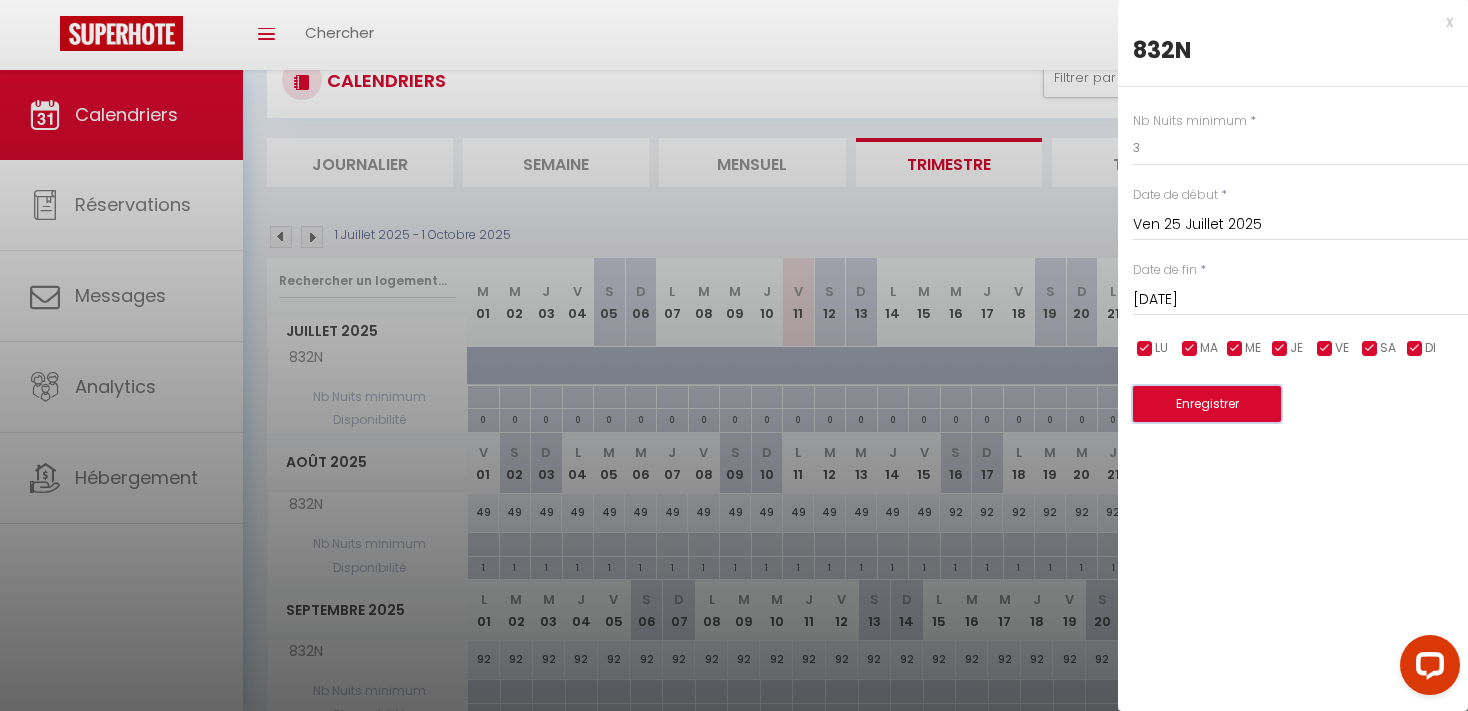 click on "Enregistrer" at bounding box center (1207, 404) 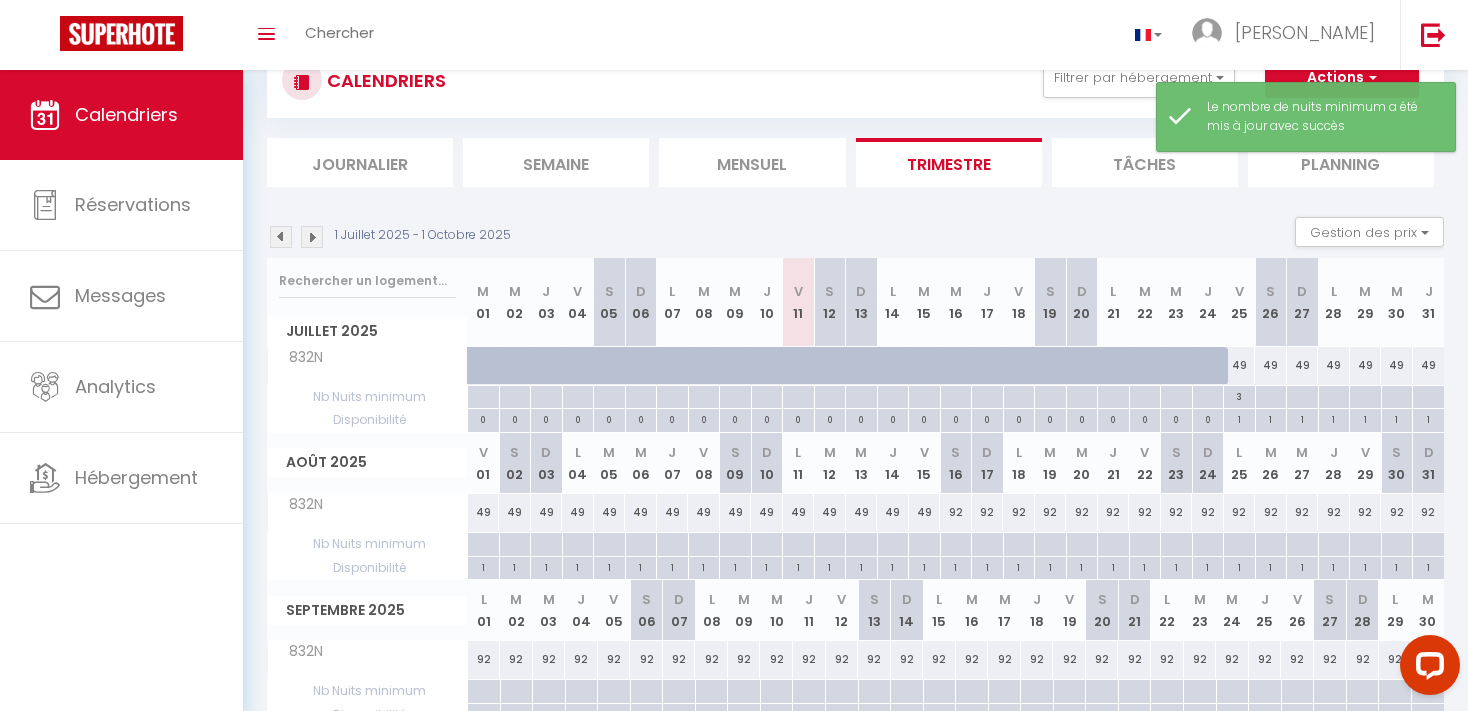 click on "3" at bounding box center [1239, 395] 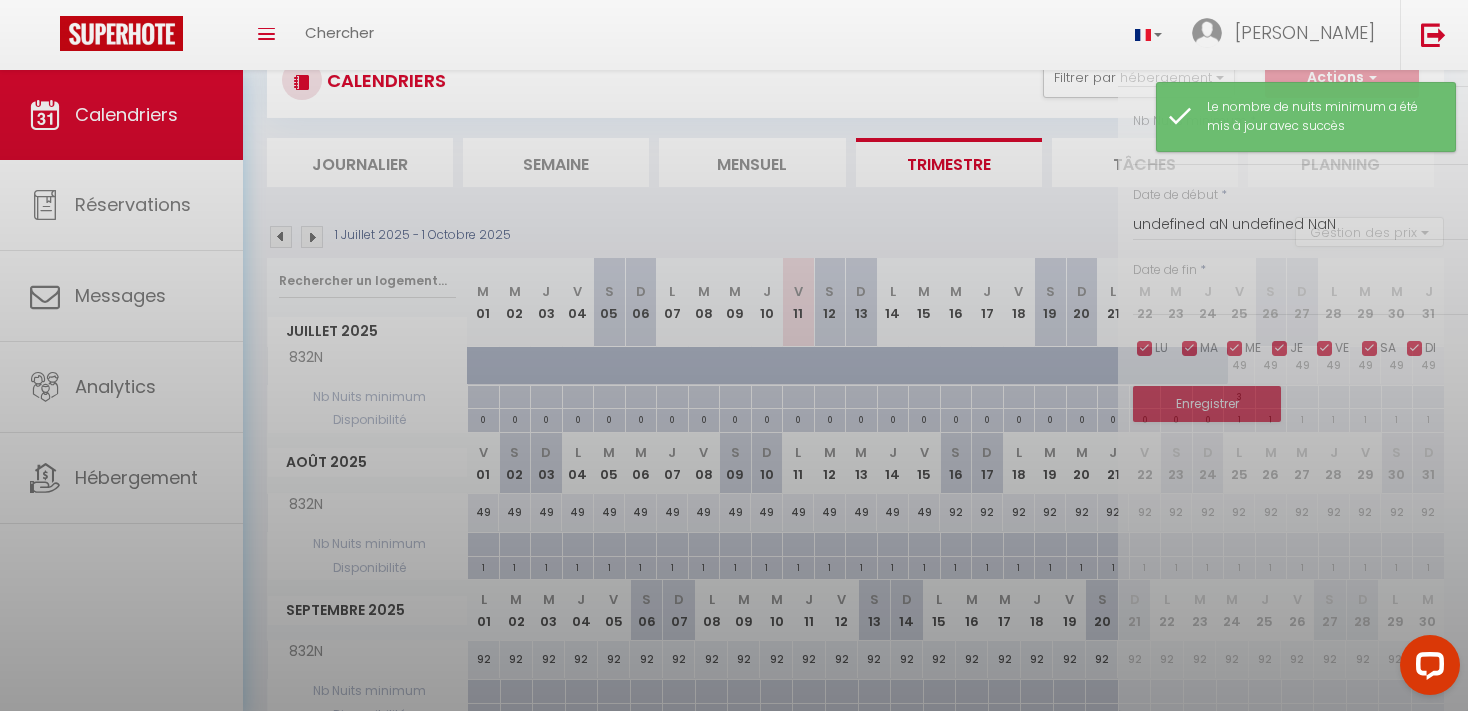 type on "3" 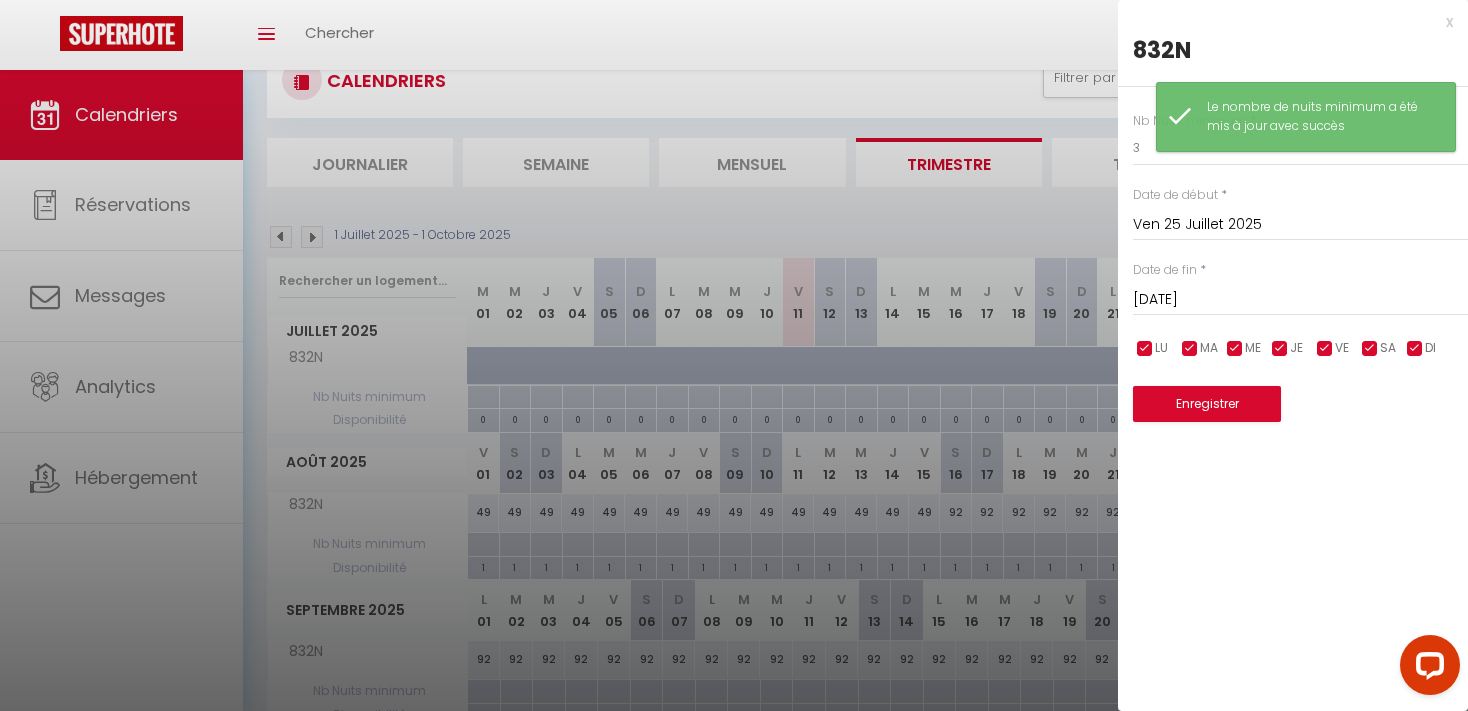 click on "[DATE]" at bounding box center (1300, 300) 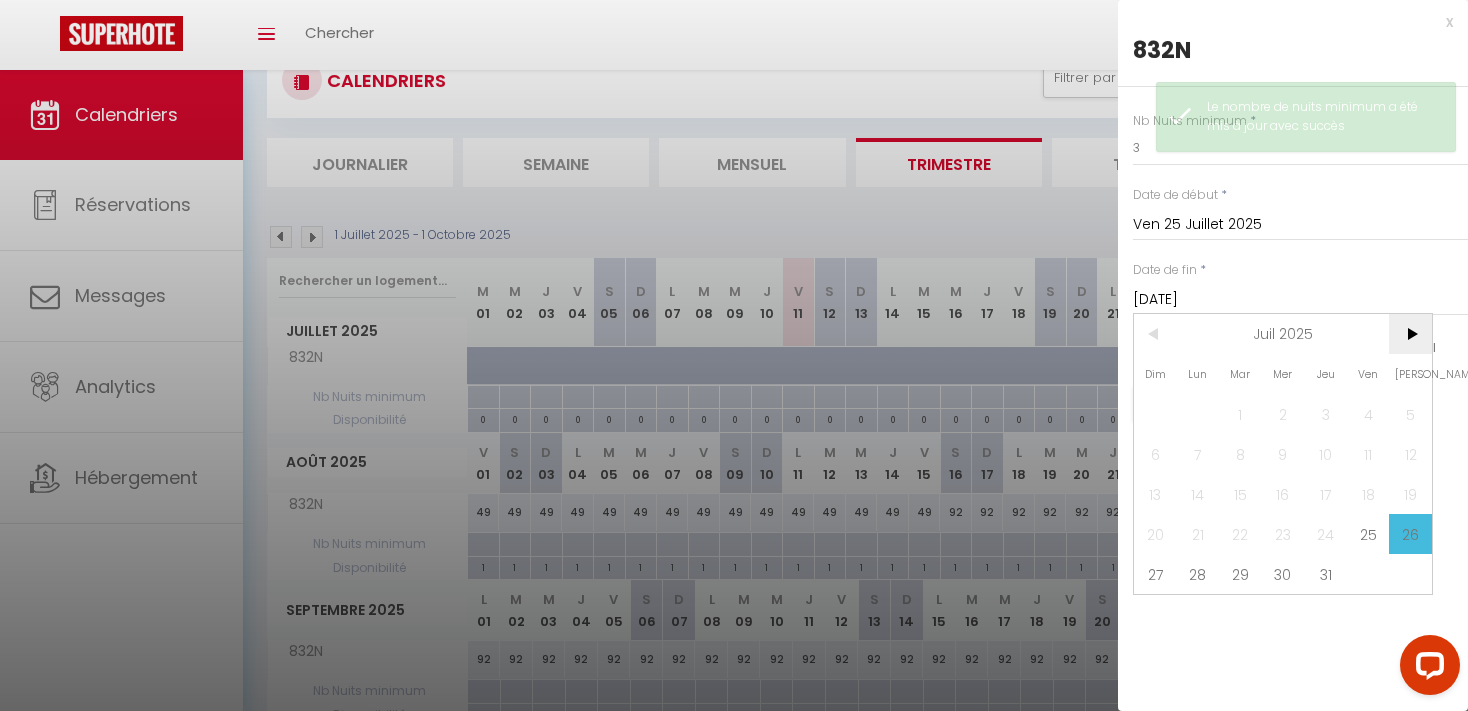 click on ">" at bounding box center [1410, 334] 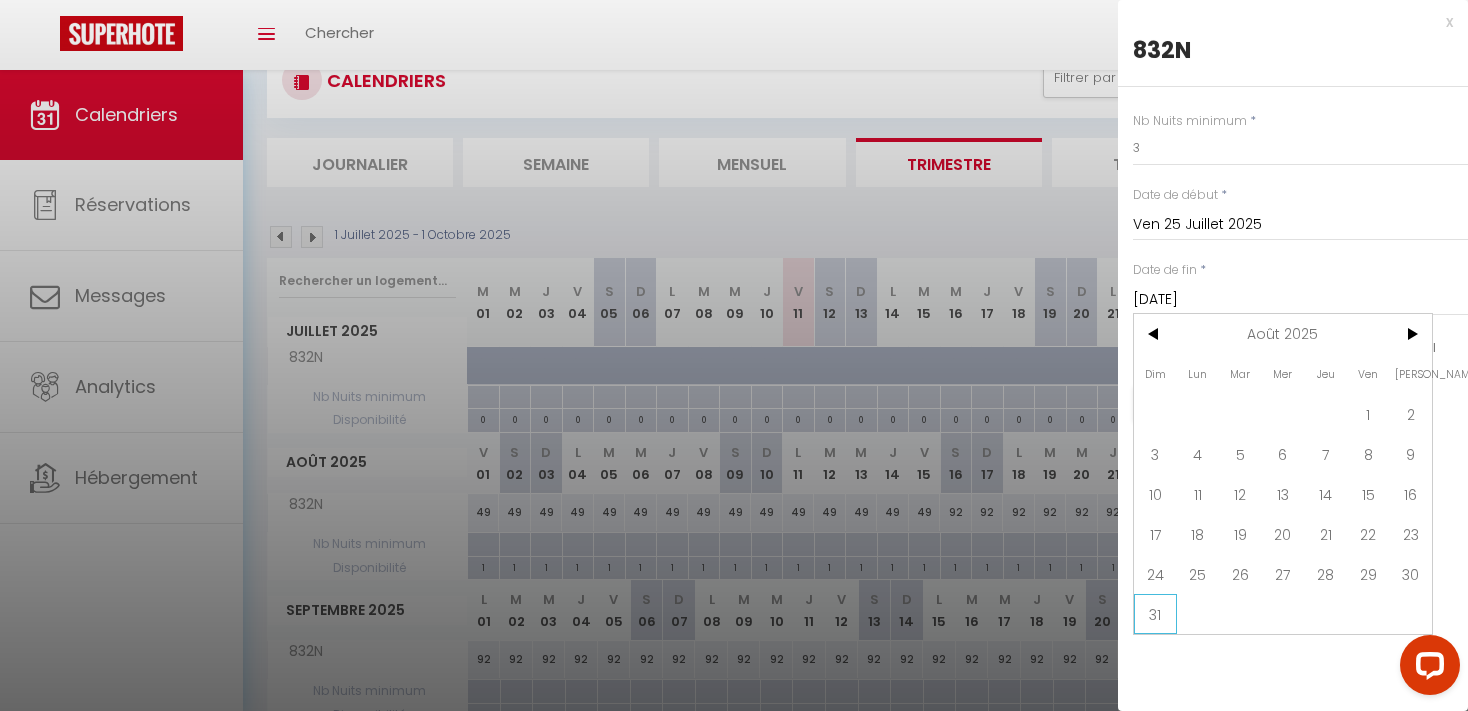 click on "31" at bounding box center (1155, 614) 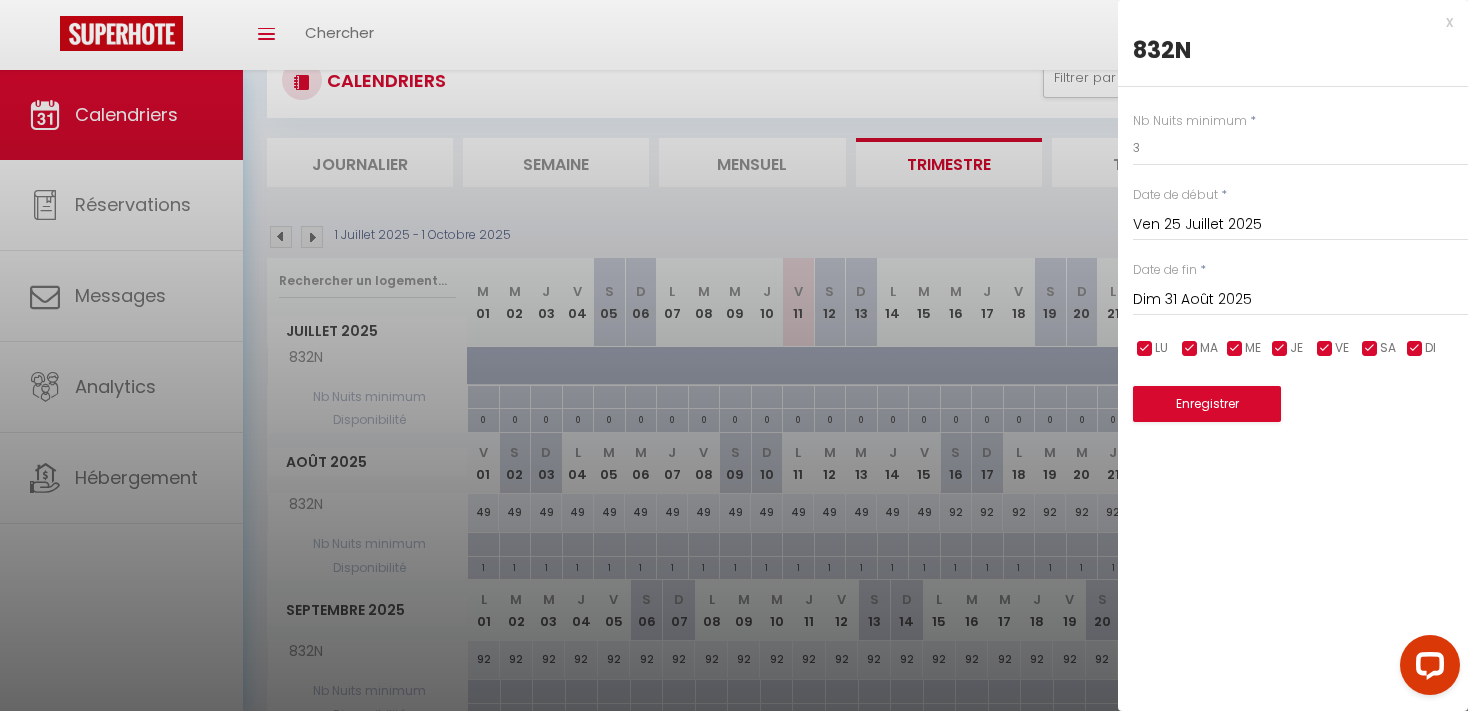 click on "Dim 31 Août 2025" at bounding box center [1300, 300] 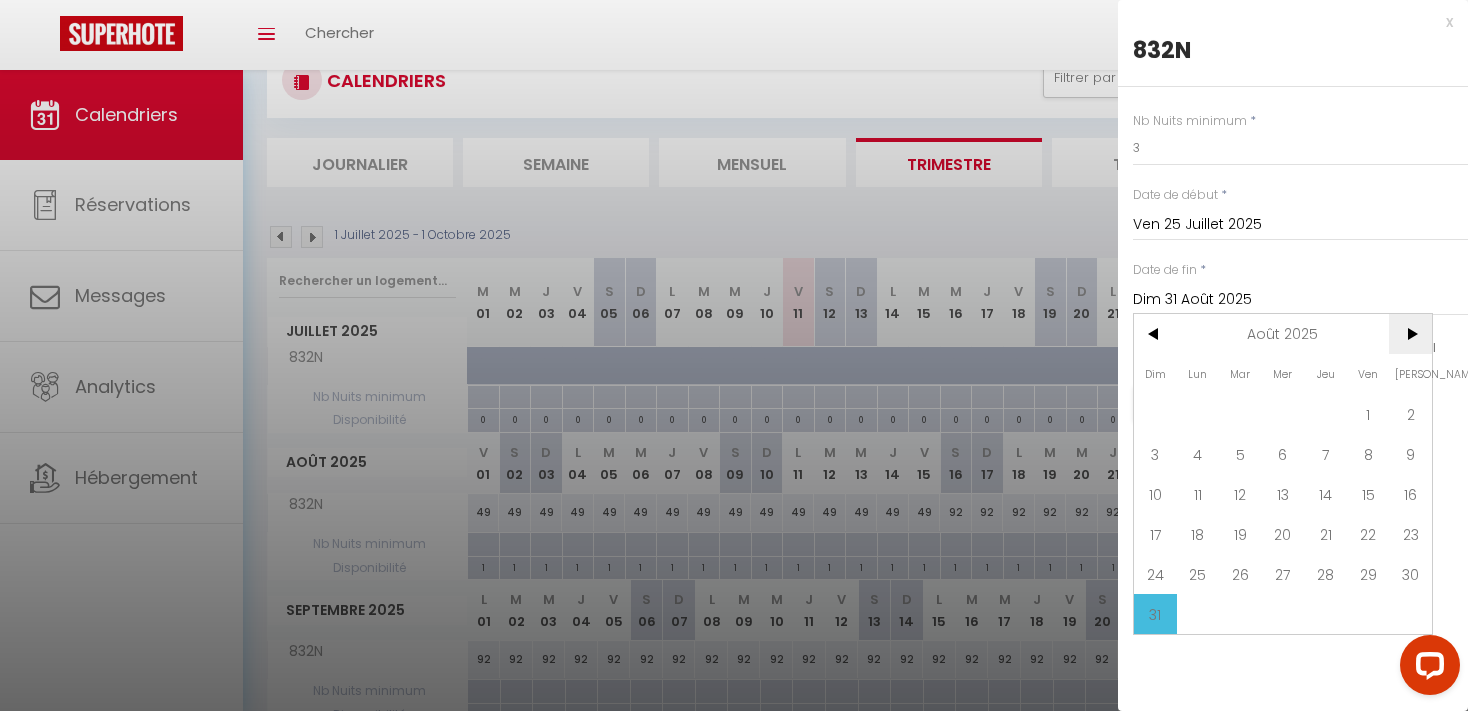 click on ">" at bounding box center [1410, 334] 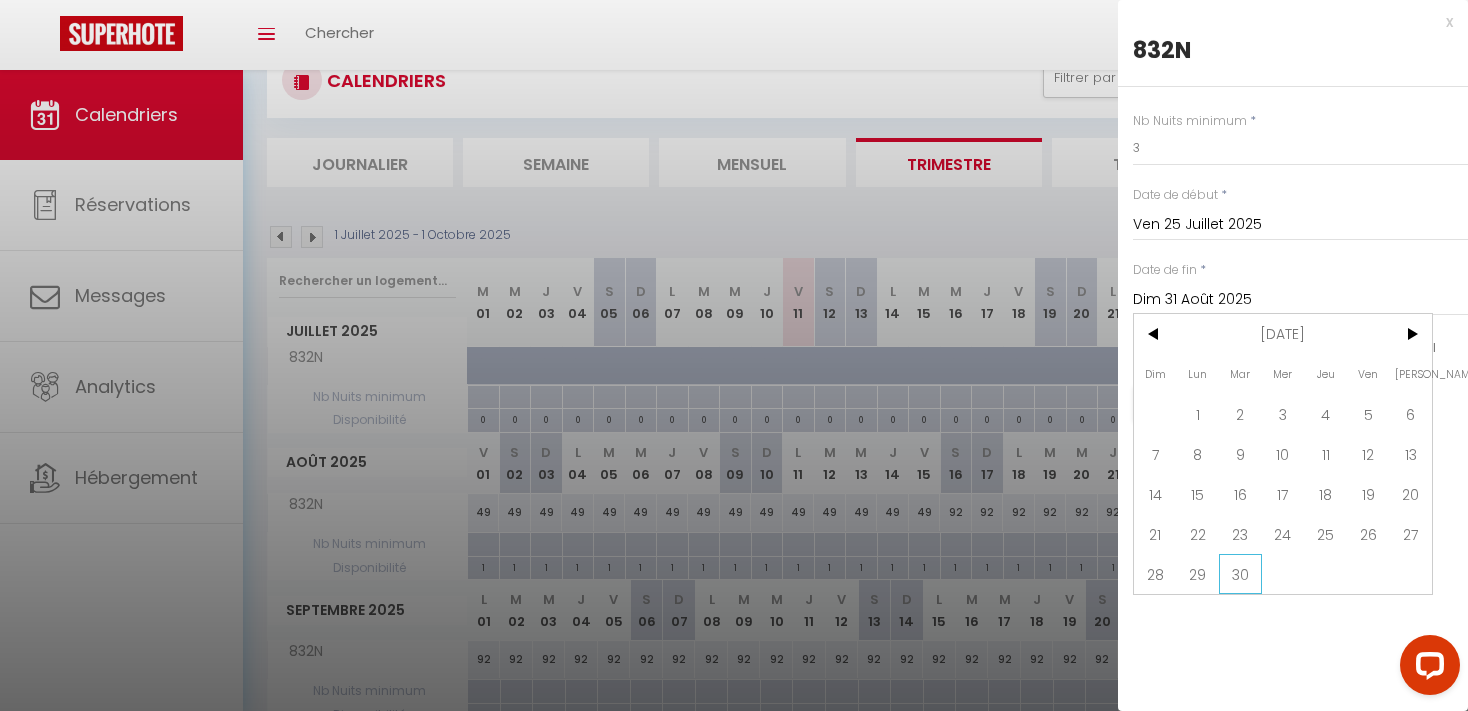 click on "30" at bounding box center (1240, 574) 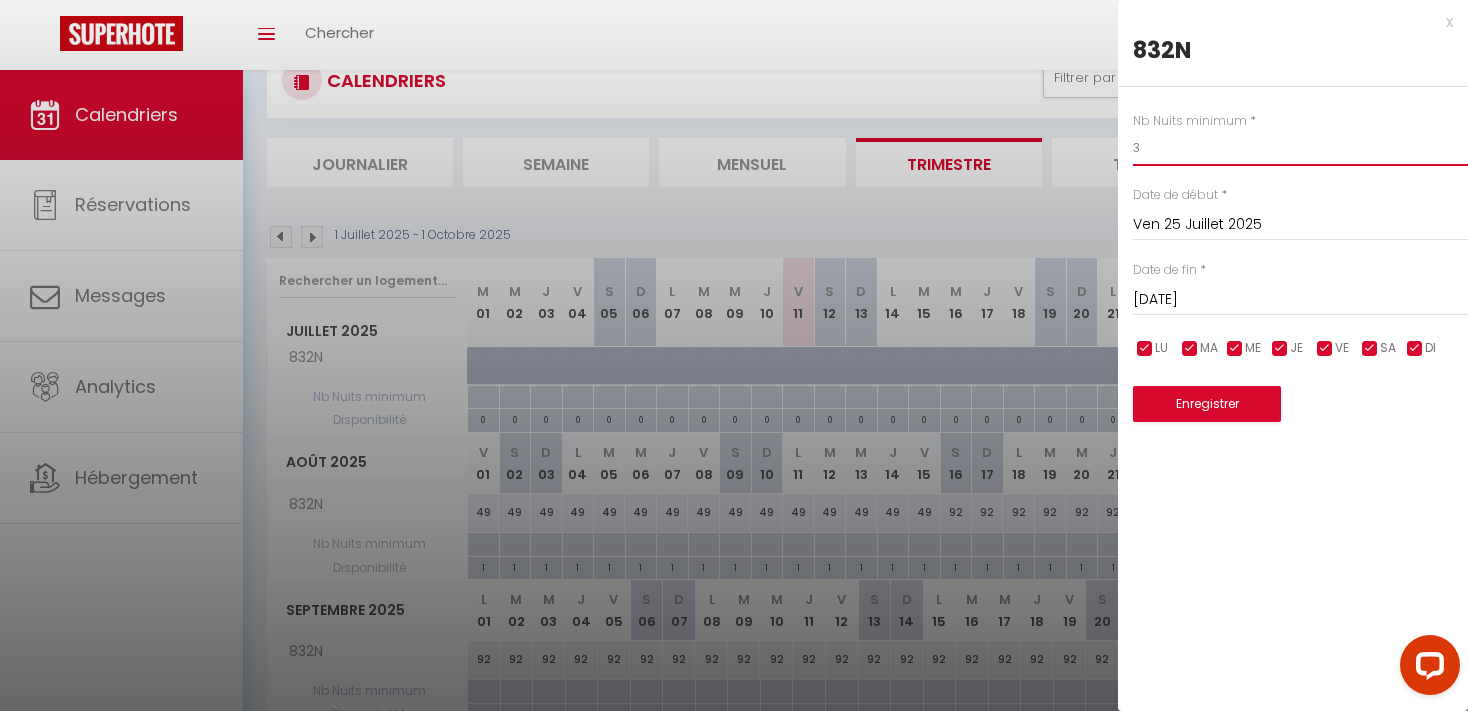 click on "3" at bounding box center [1300, 148] 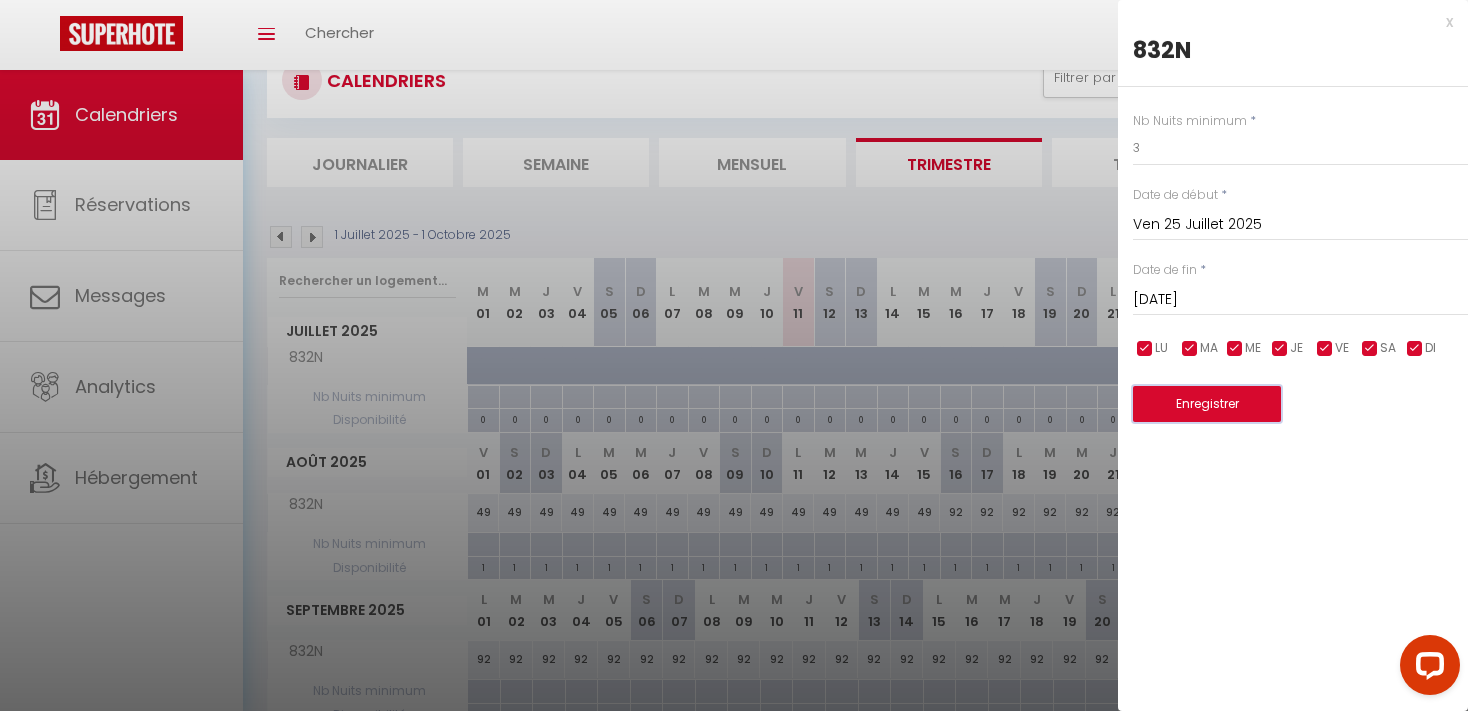 click on "Enregistrer" at bounding box center [1207, 404] 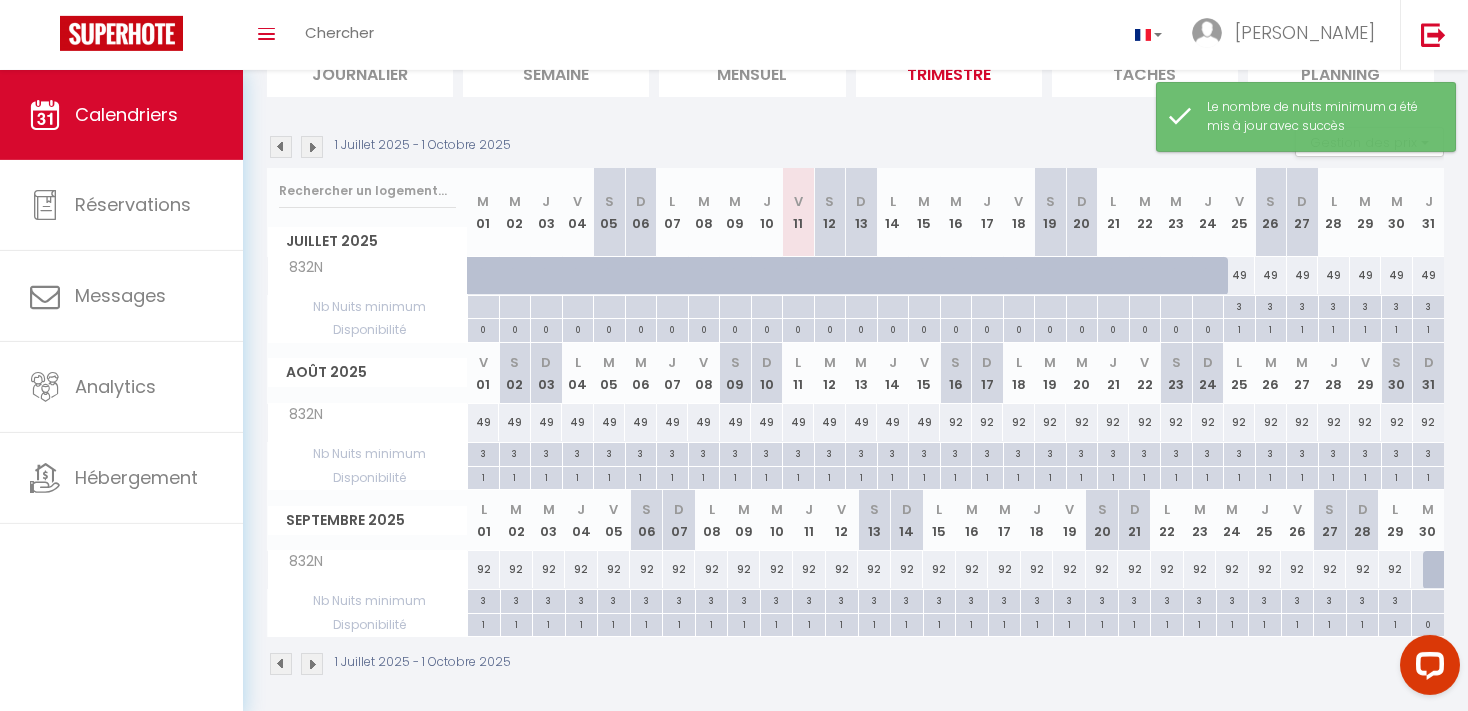 scroll, scrollTop: 164, scrollLeft: 0, axis: vertical 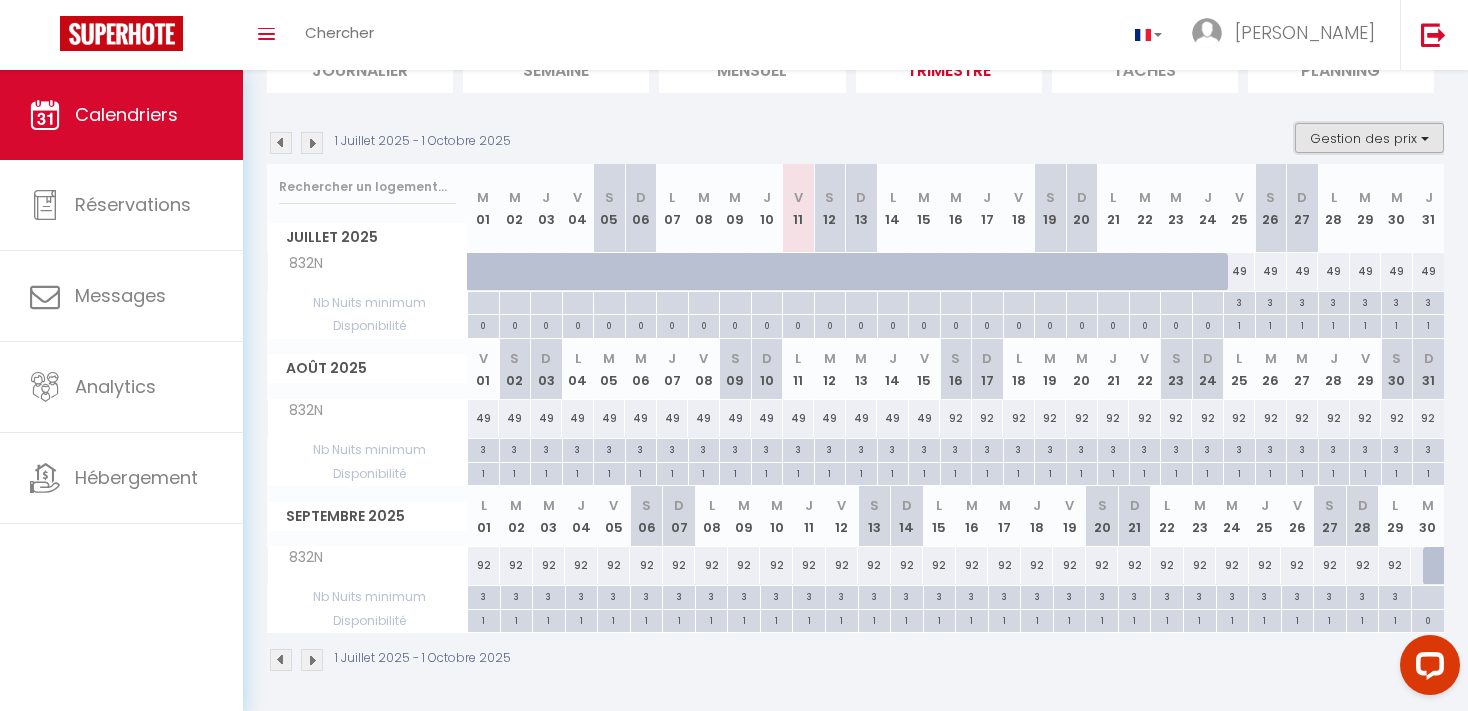 click on "Gestion des prix" at bounding box center (1369, 138) 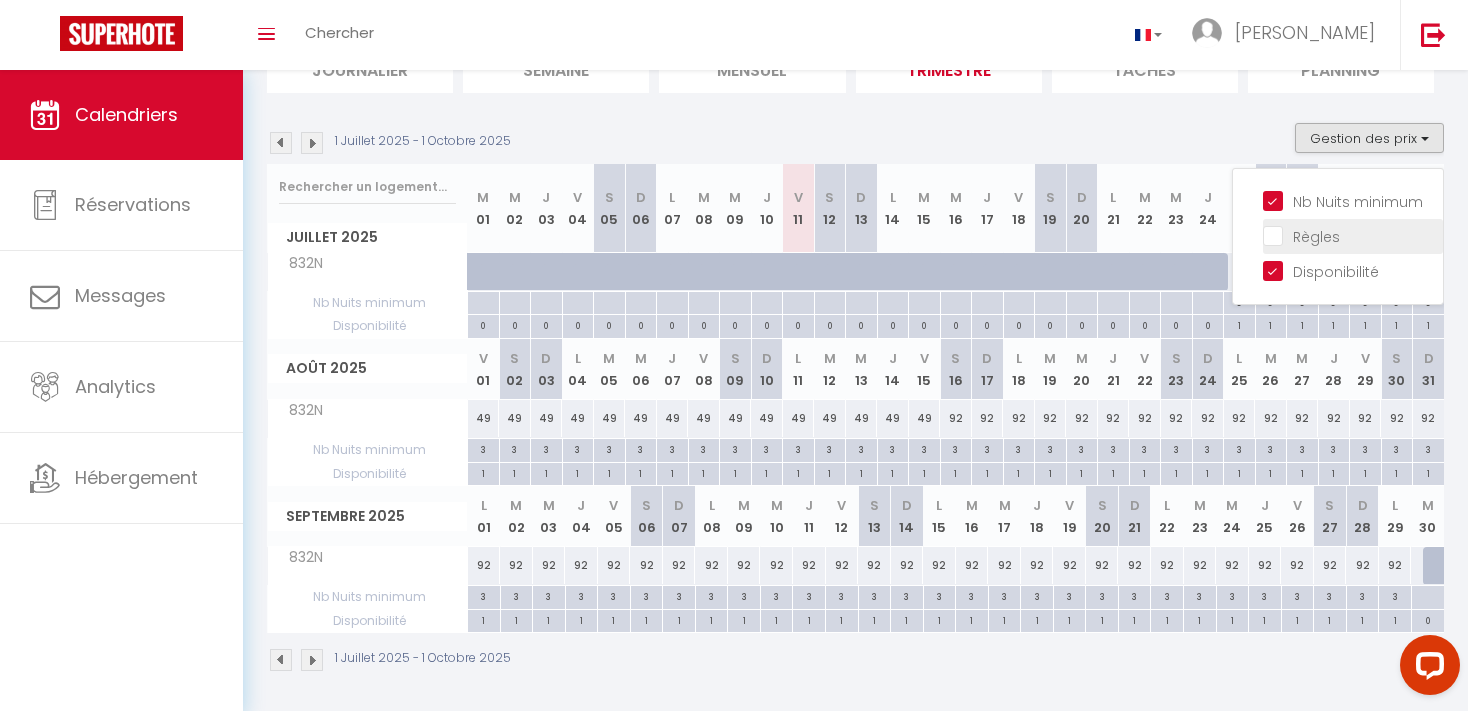 click on "Règles" at bounding box center [1353, 235] 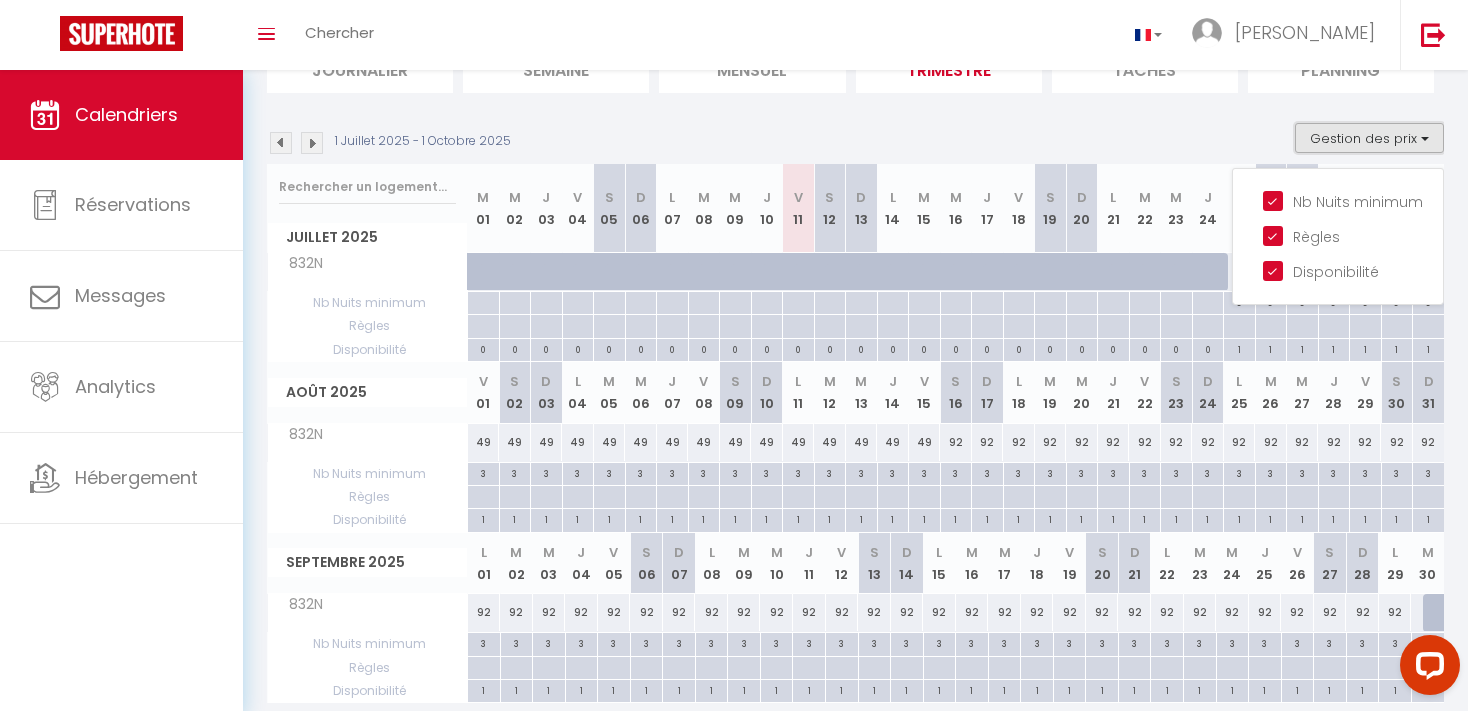 click on "Gestion des prix" at bounding box center [1369, 138] 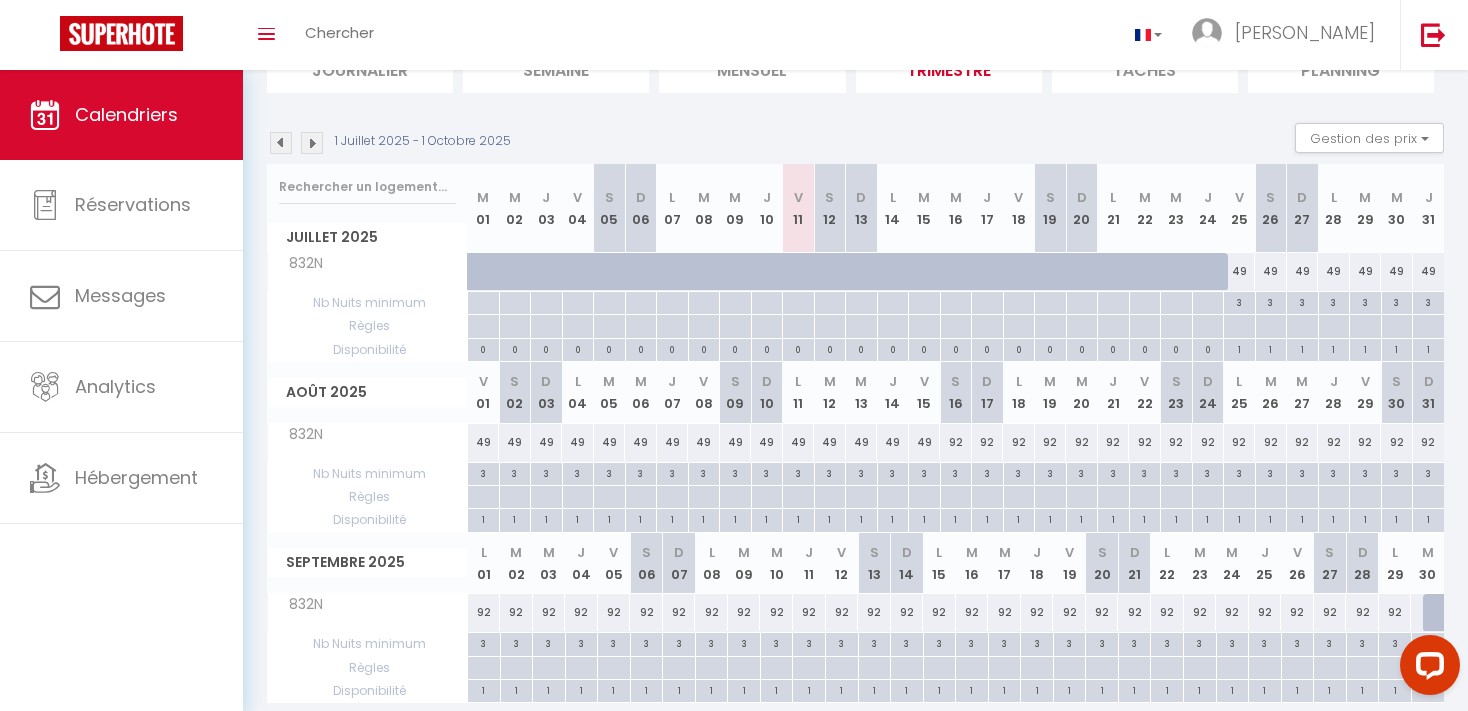 click at bounding box center (1239, 303) 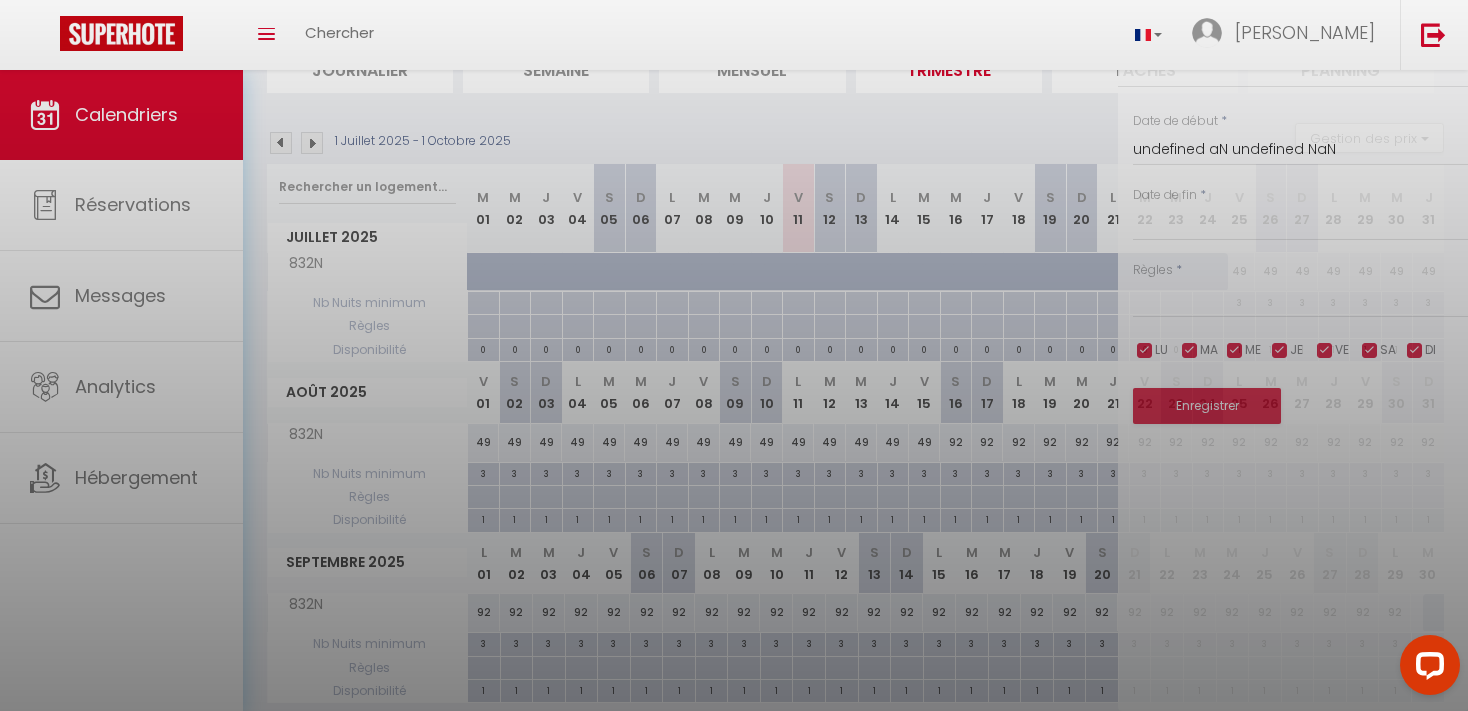 type on "Ven 25 Juillet 2025" 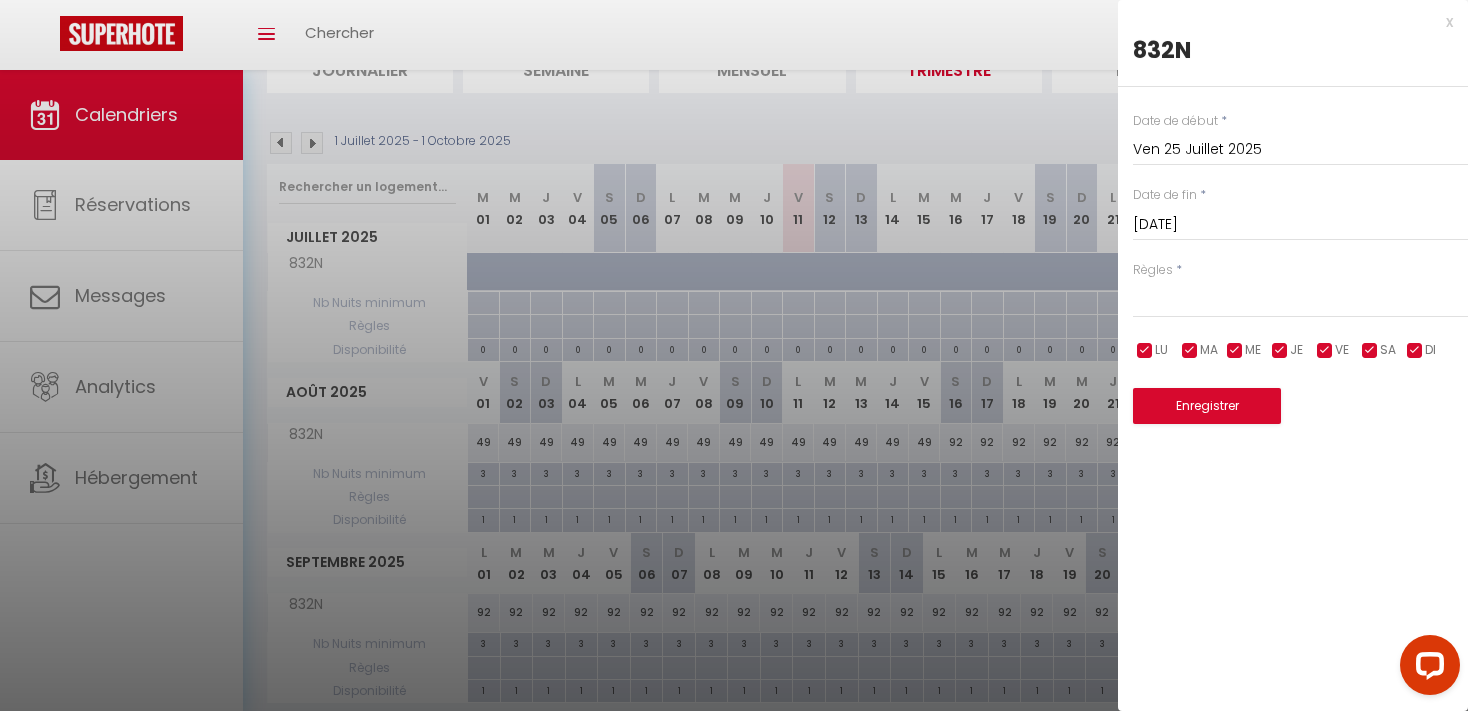 click on "x
832N
Date de début
*     [DATE]         <   [DATE]   >   Dim Lun Mar Mer Jeu Ven Sam   1 2 3 4 5 6 7 8 9 10 11 12 13 14 15 16 17 18 19 20 21 22 23 24 25 26 27 28 29 30 31     <   2025   >   Janvier Février Mars Avril Mai Juin Juillet Août Septembre Octobre Novembre Décembre     <   [DATE] - [DATE]   >   2020 2021 2022 2023 2024 2025 2026 2027 2028 2029
Date de fin
*     [DATE]         <   [DATE]   >   Dim Lun Mar Mer Jeu Ven Sam   1 2 3 4 5 6 7 8 9 10 11 12 13 14 15 16 17 18 19 20 21 22 23 24 25 26 27 28 29 30 31     <   2025   >   [PERSON_NAME] Mars Avril Mai Juin Juillet Août Septembre Octobre Novembre Décembre     <   [DATE] - [DATE]   >   2020 2021 2022 2023 2024 2025 2026 2027 2028 2029
Règles
*   Aucun   No Checkin   No Checkout   Pas d'arrivée / Pas de départ     LU   MA   ME   JE   VE   SA   DI
Enregistrer" at bounding box center (1293, 355) 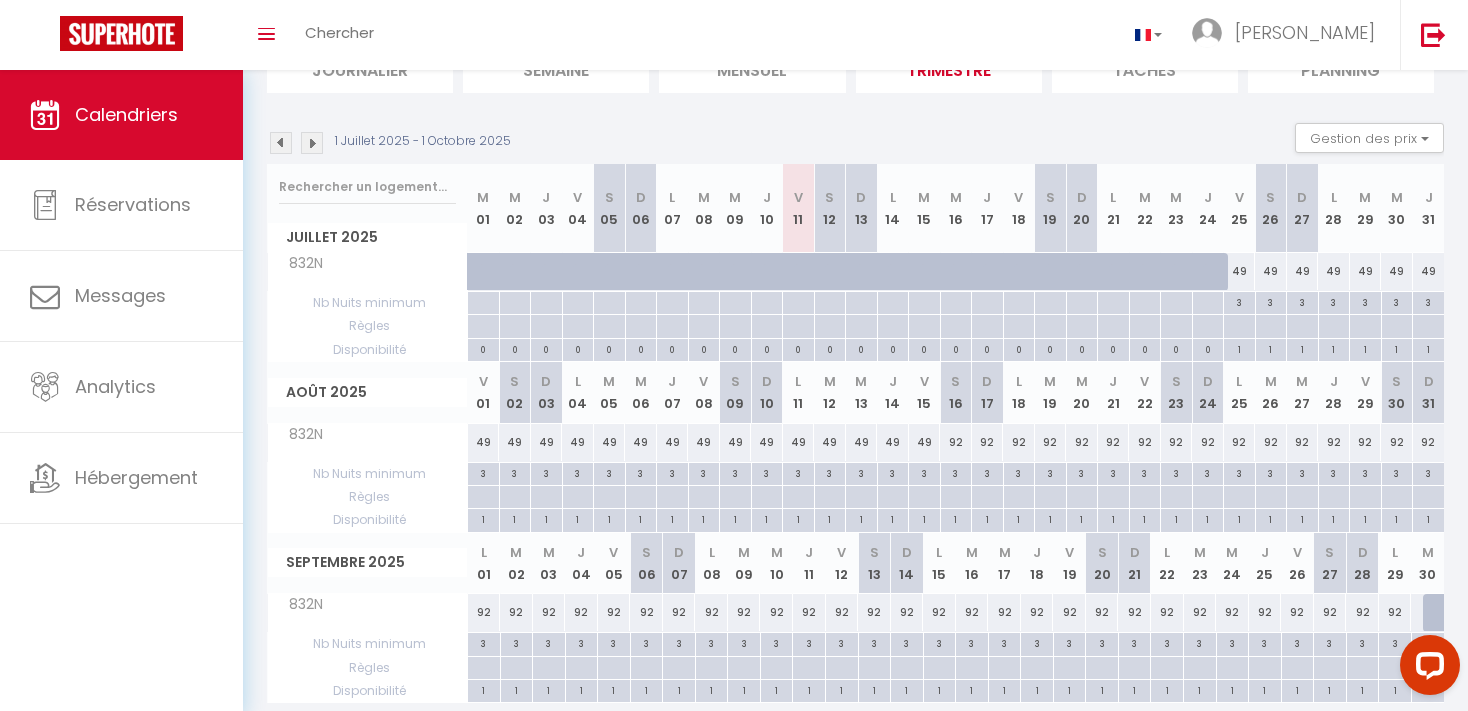 click on "92" at bounding box center (956, 442) 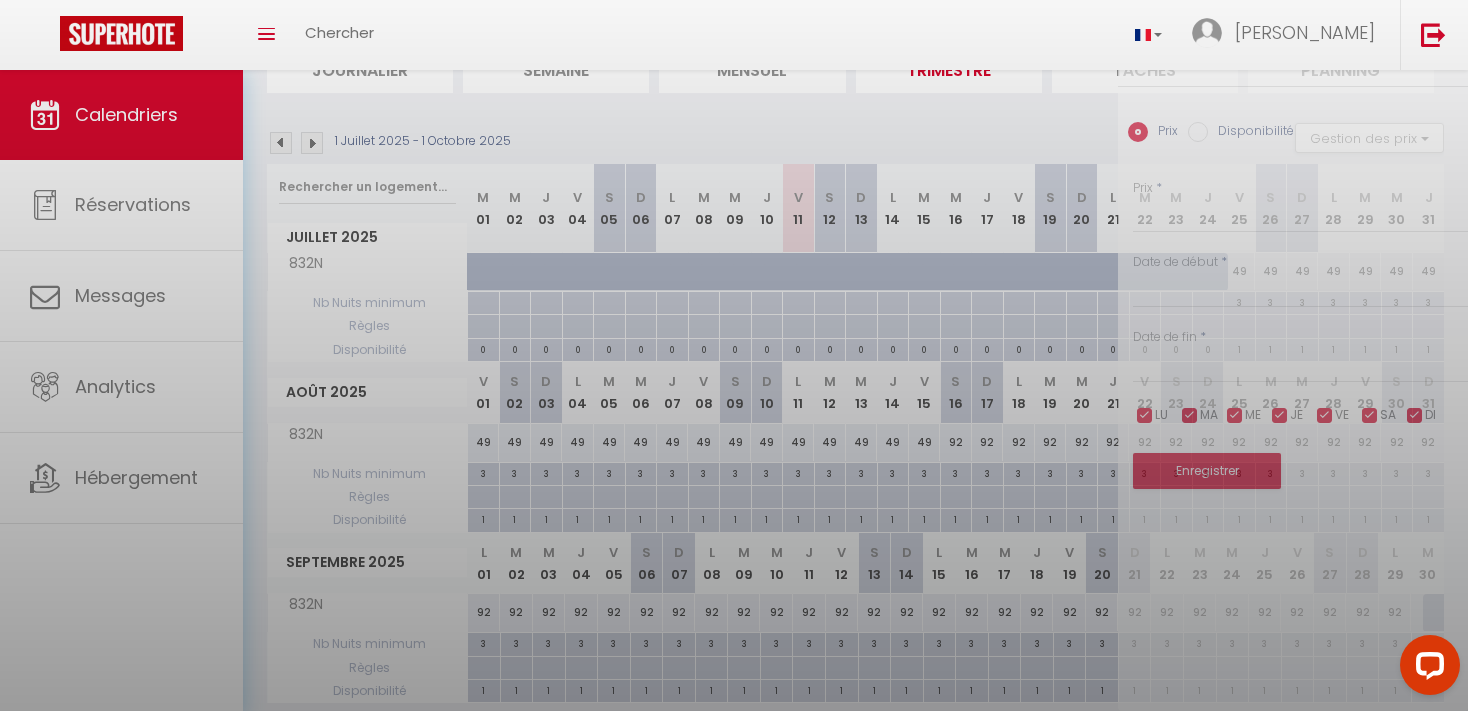 type on "92" 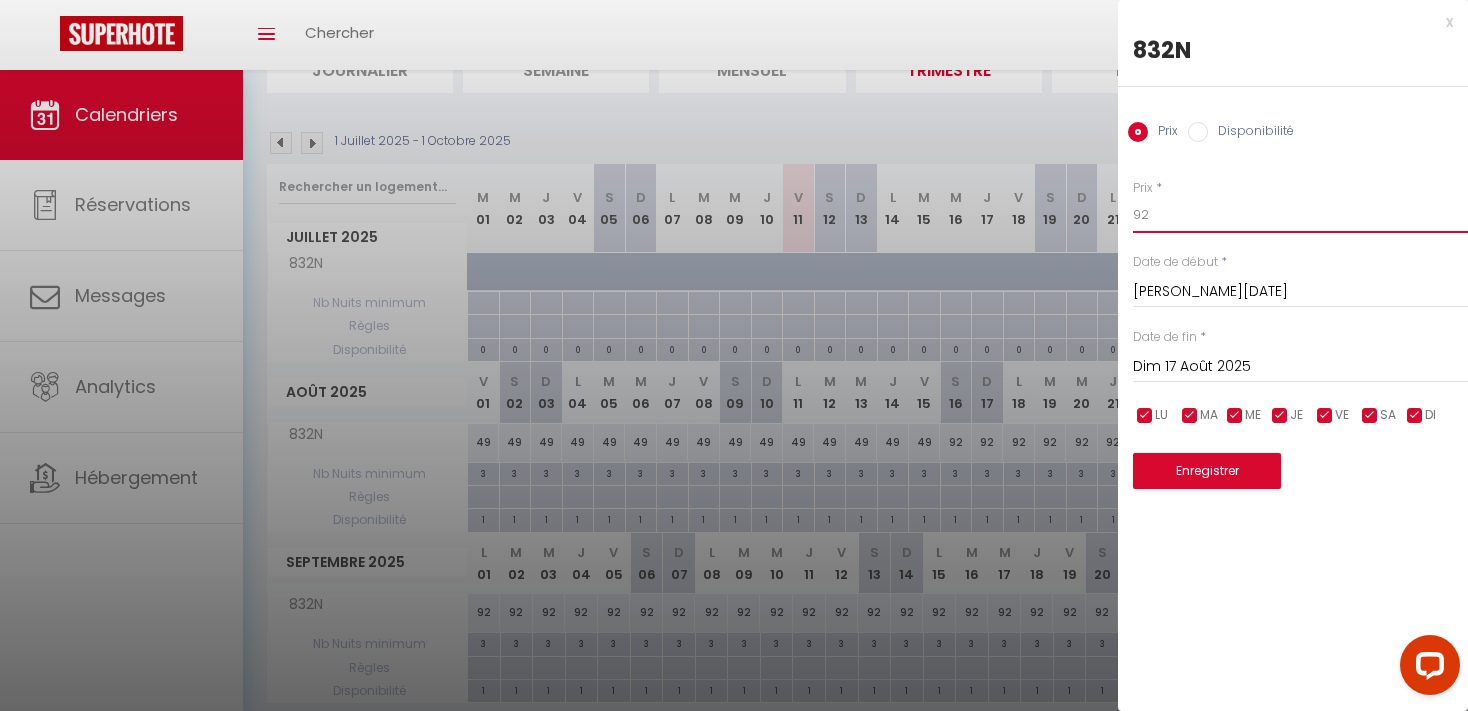 click on "92" at bounding box center (1300, 215) 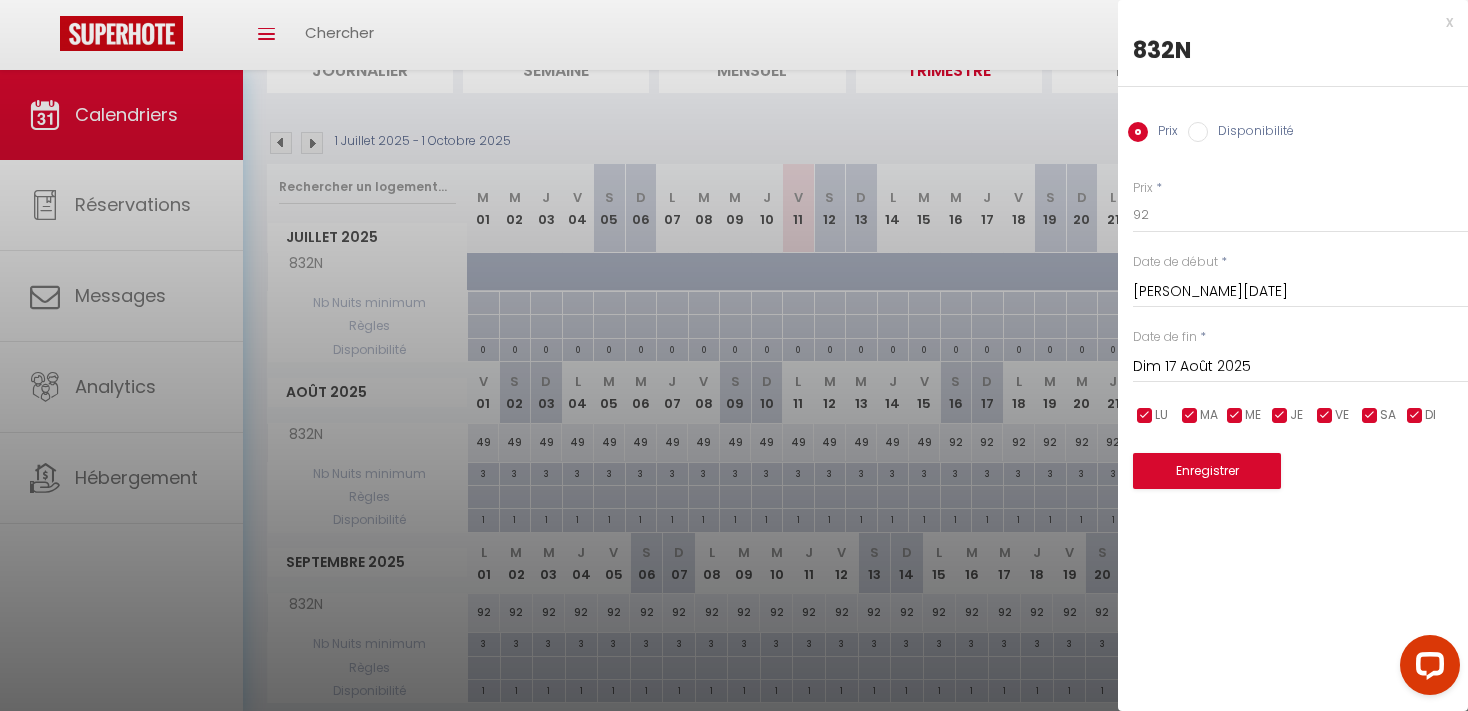 click on "Dim 17 Août 2025" at bounding box center (1300, 367) 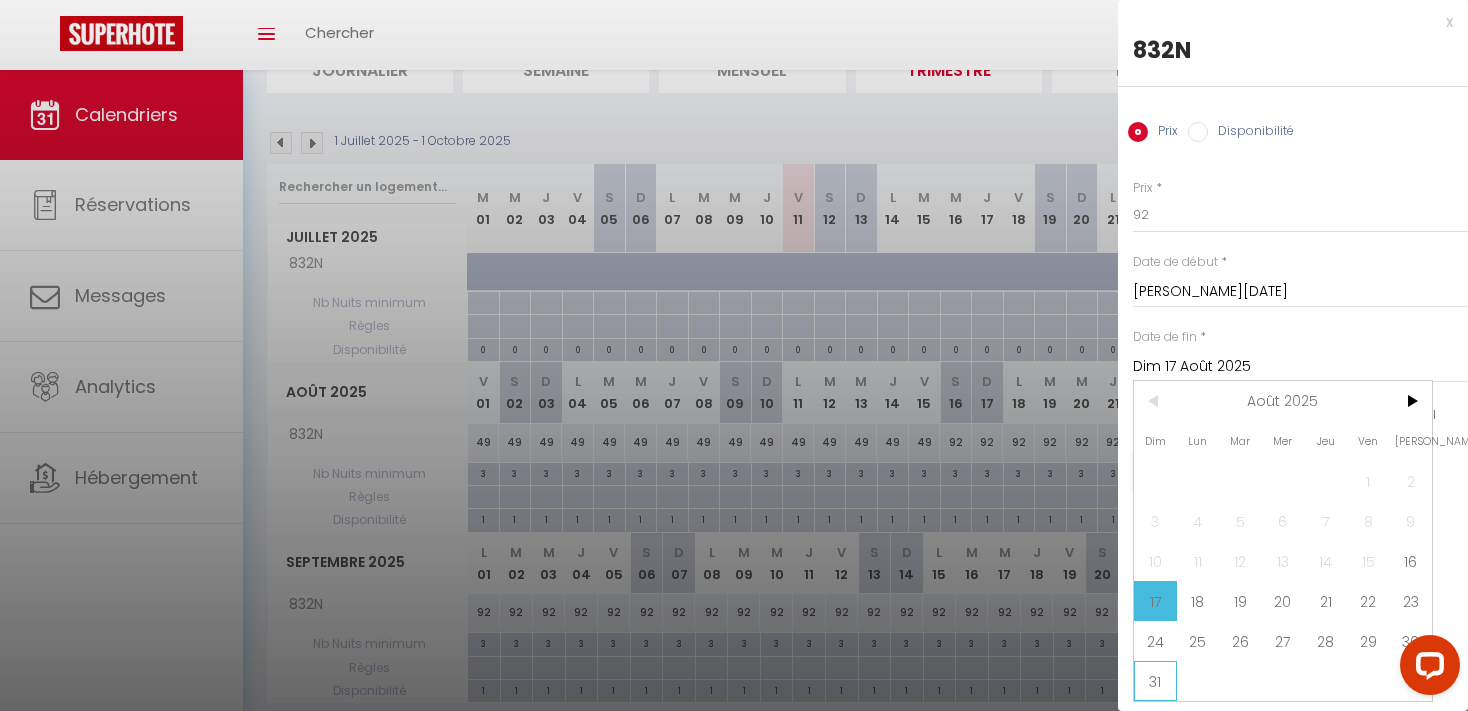 click on "31" at bounding box center (1155, 681) 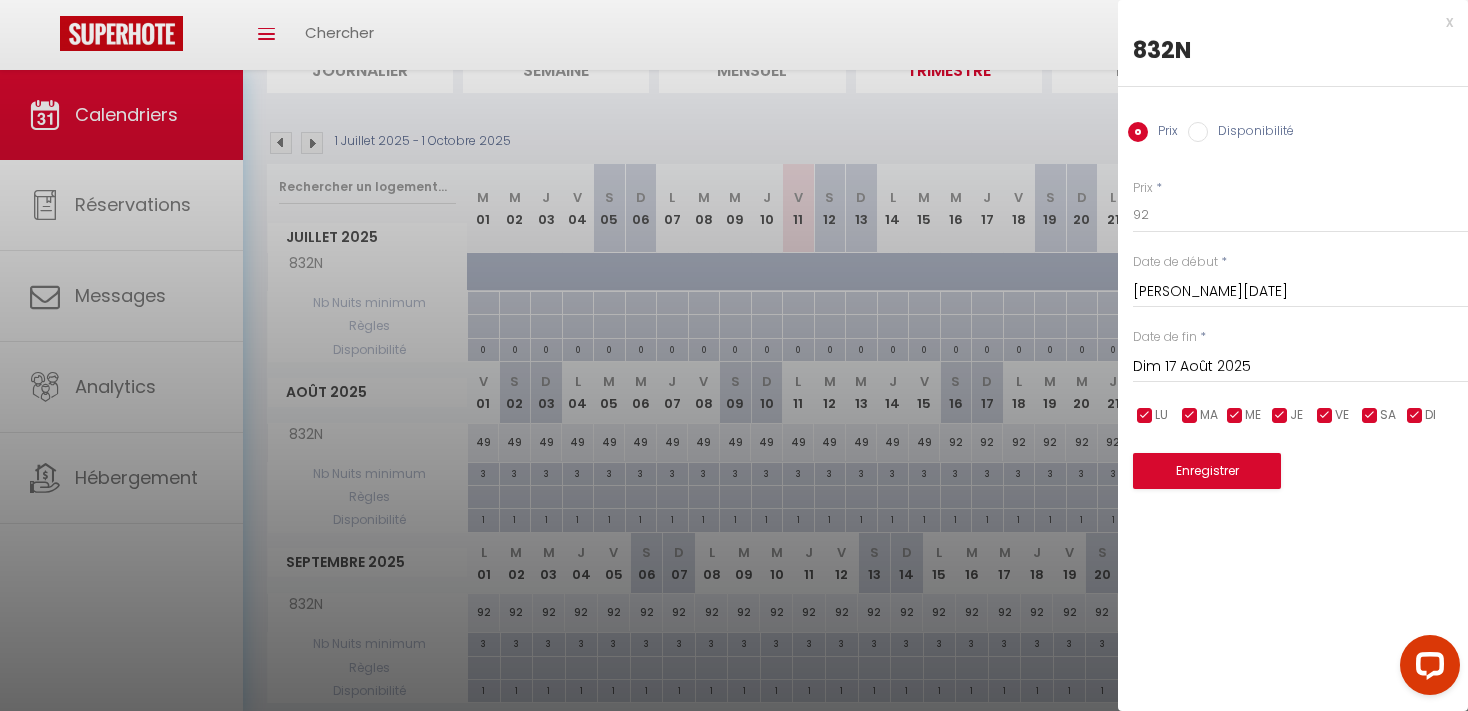 type on "Dim 31 Août 2025" 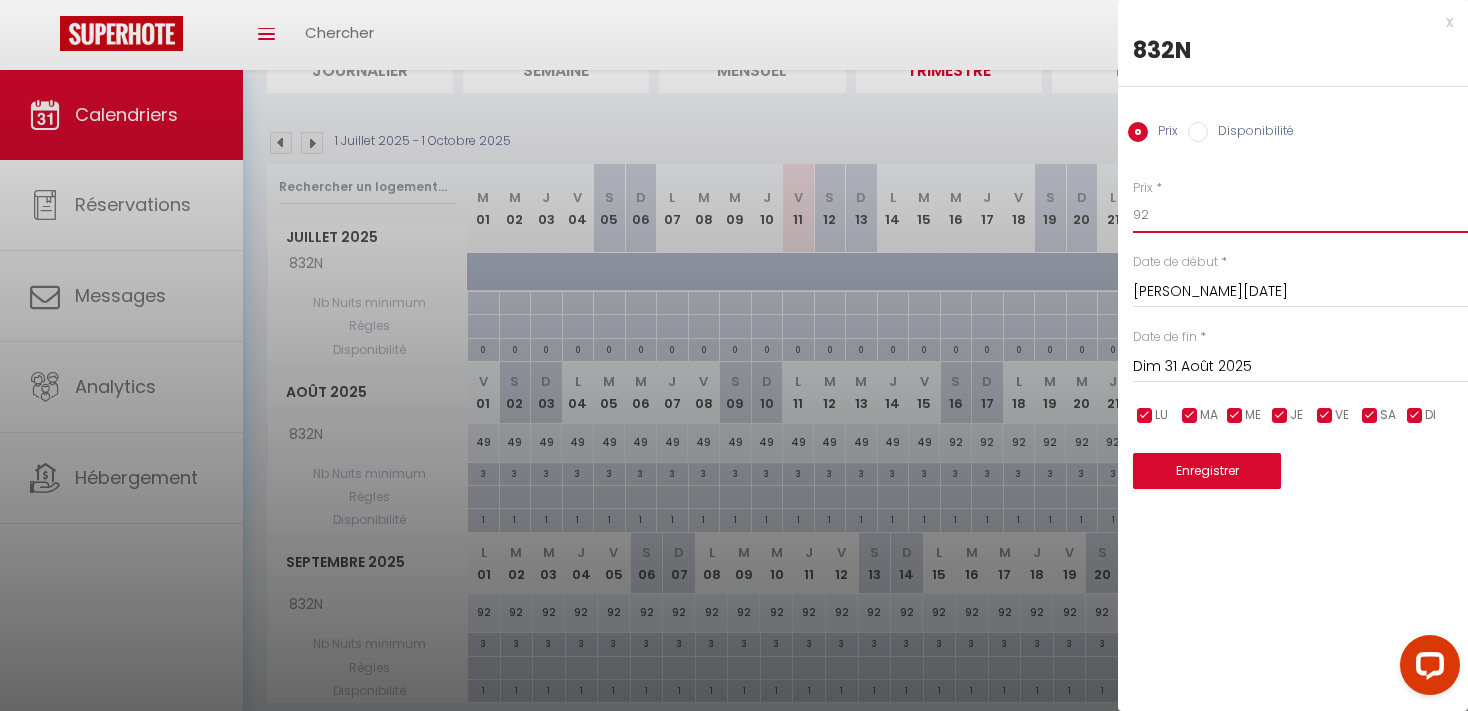drag, startPoint x: 1150, startPoint y: 206, endPoint x: 1130, endPoint y: 212, distance: 20.880613 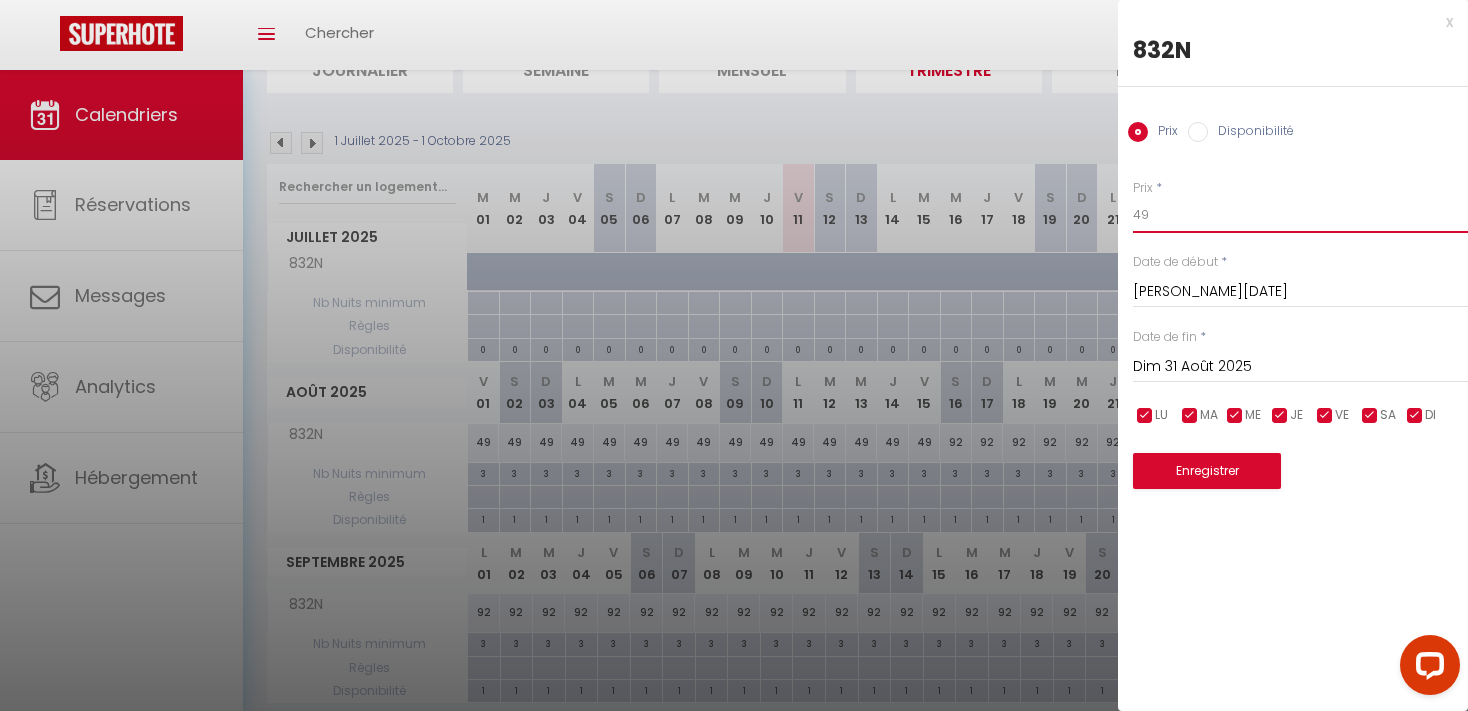 type on "49" 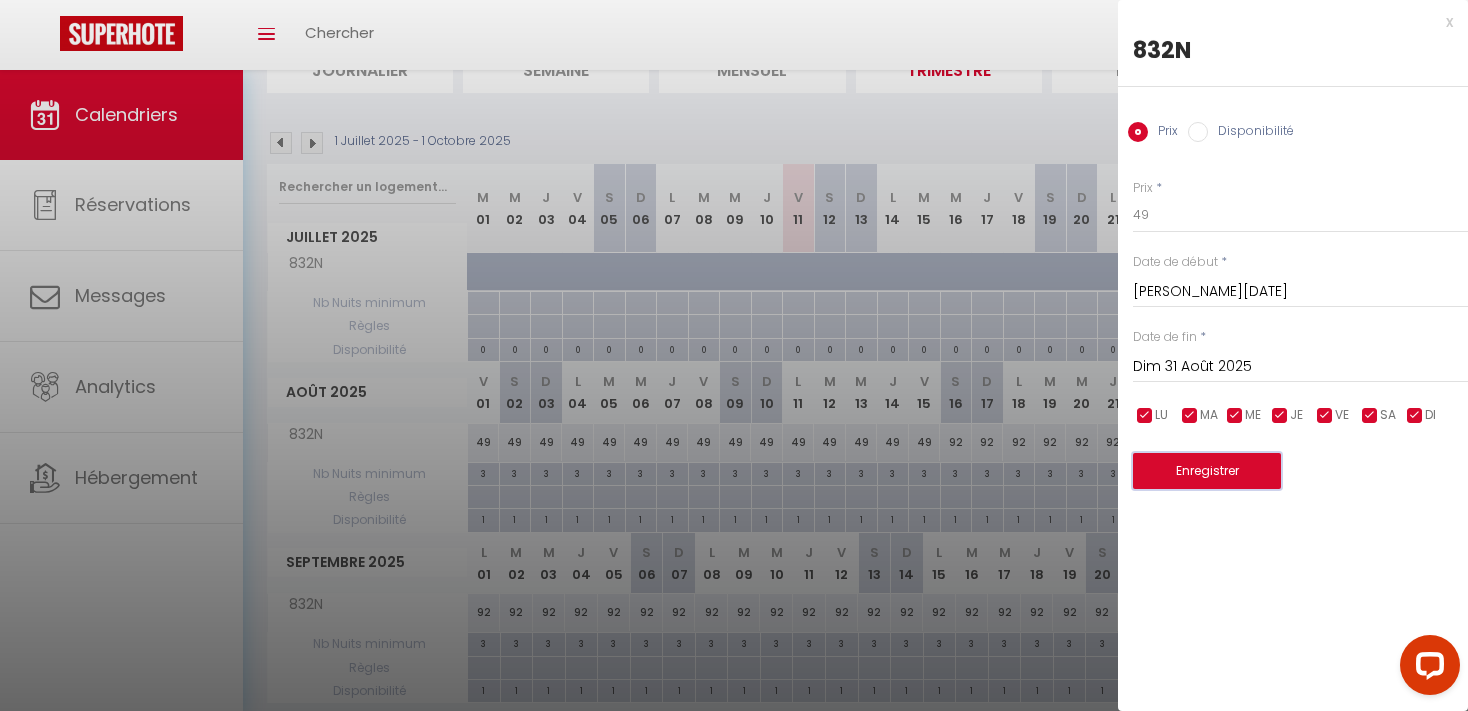 click on "Enregistrer" at bounding box center [1207, 471] 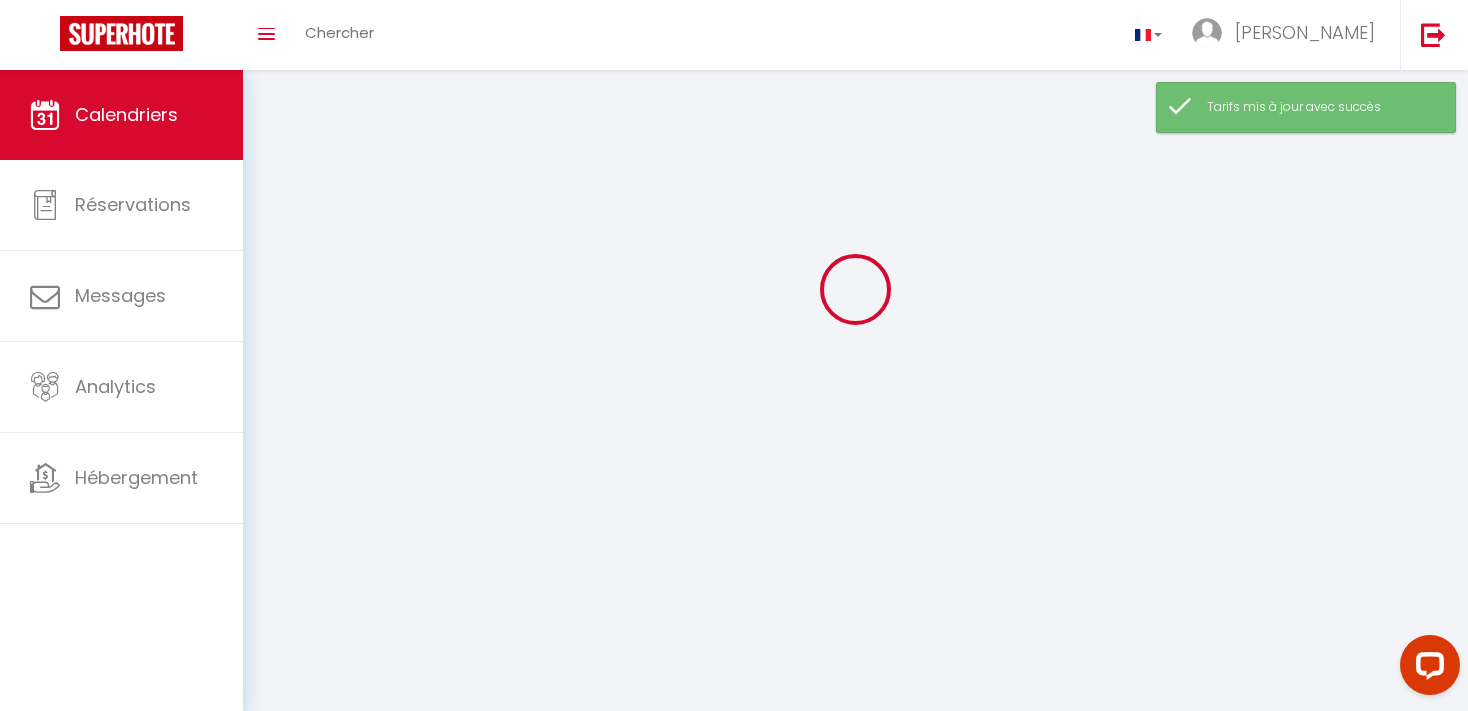scroll, scrollTop: 70, scrollLeft: 0, axis: vertical 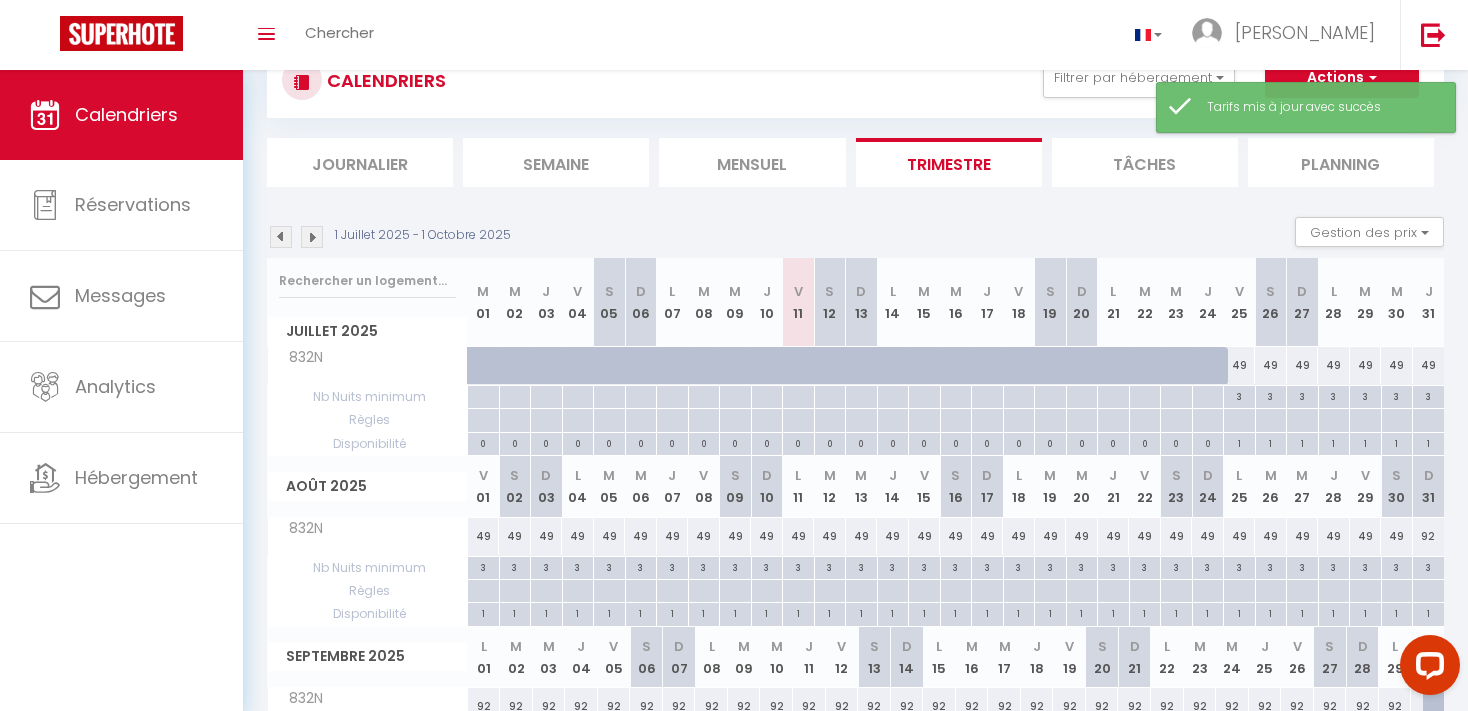 click at bounding box center (735, 397) 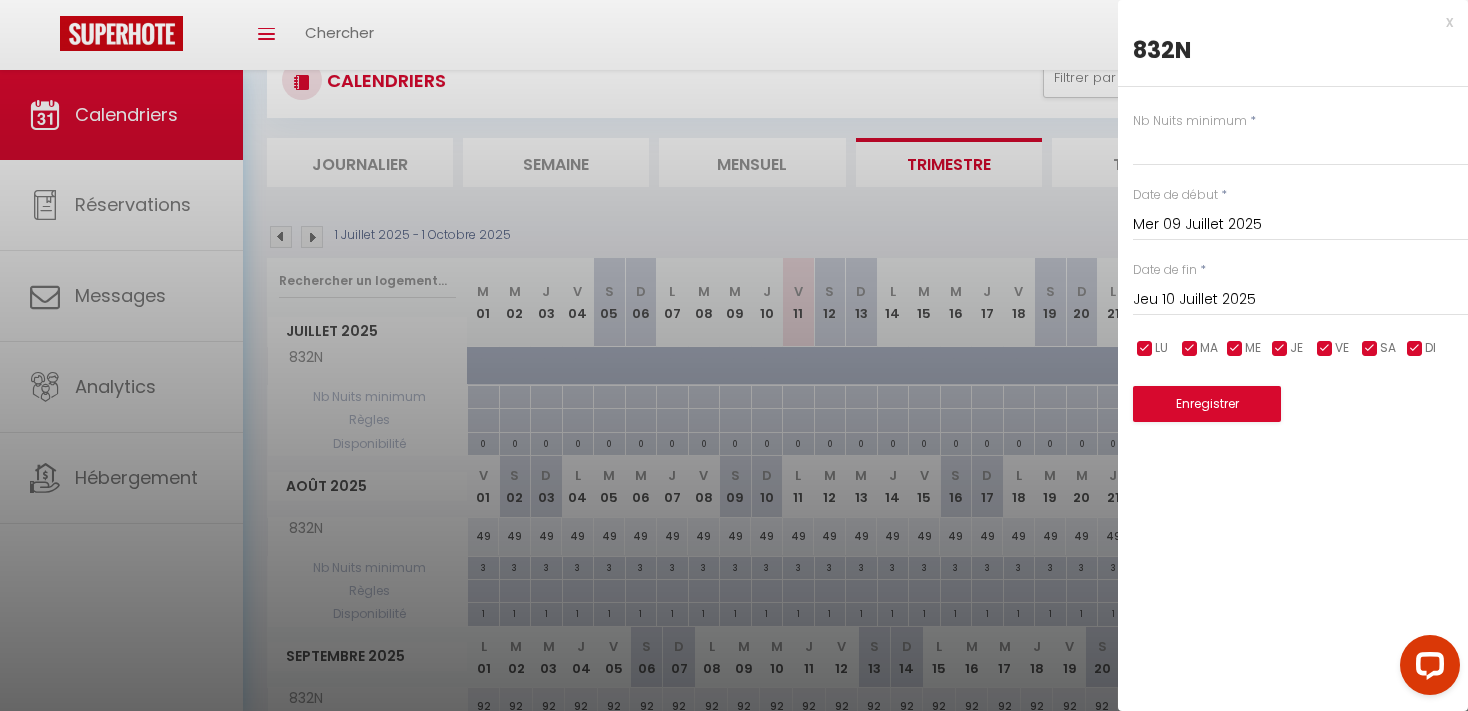 click on "x" at bounding box center (1285, 22) 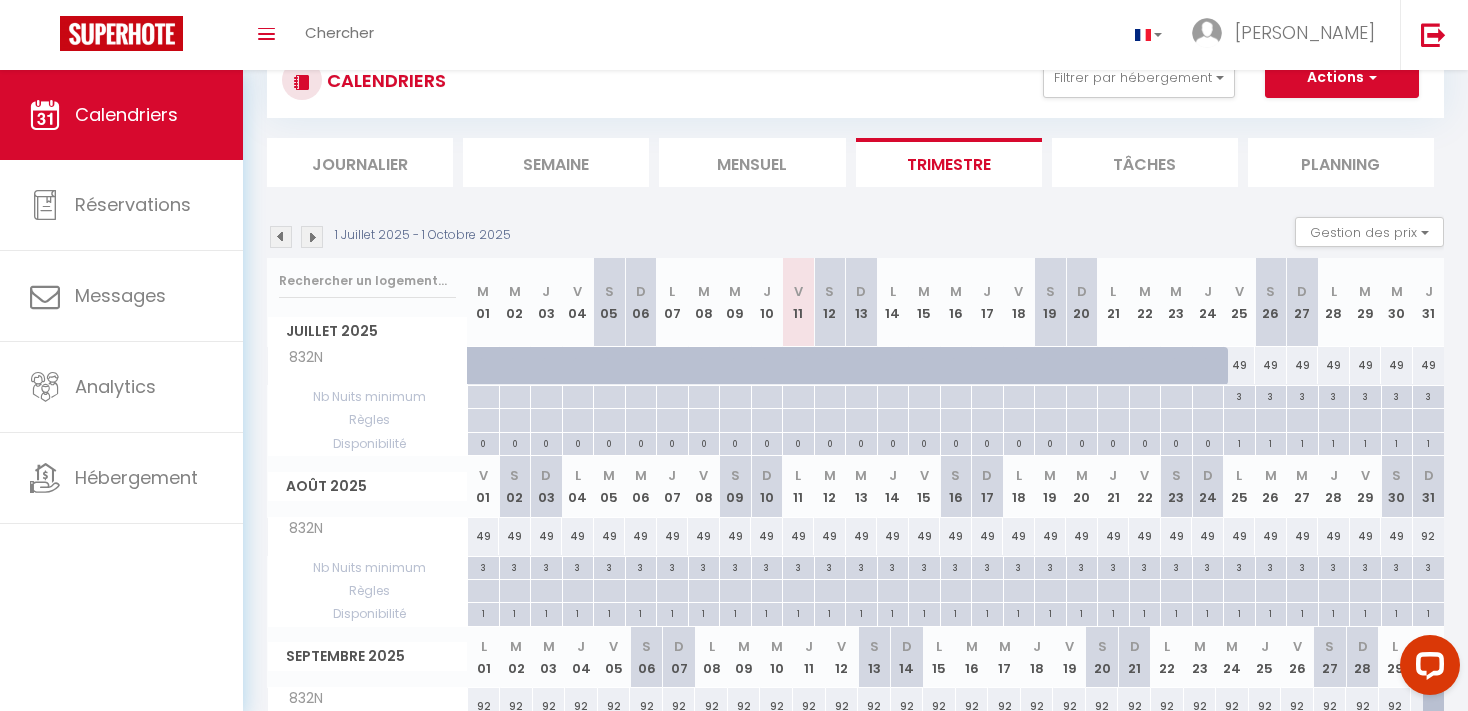 click at bounding box center (747, 377) 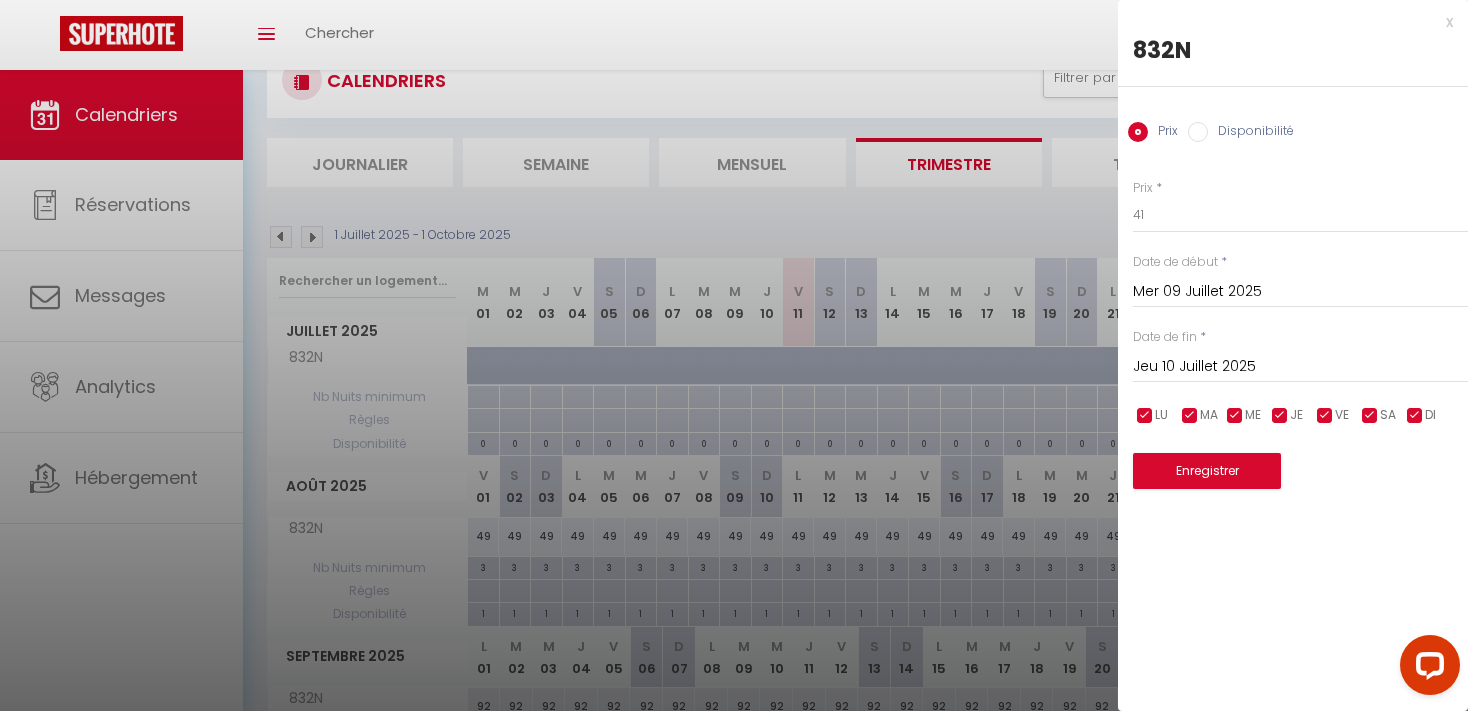 click on "x" at bounding box center [1285, 22] 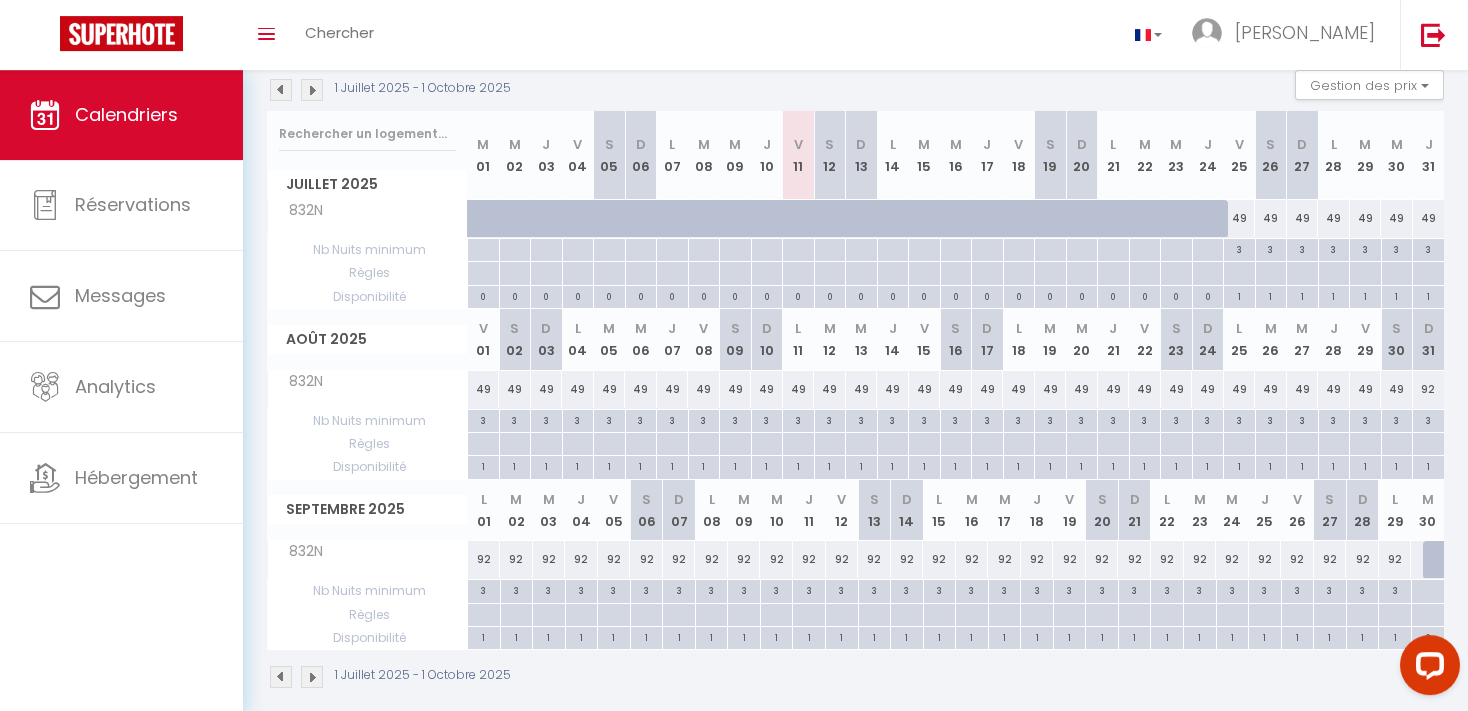 scroll, scrollTop: 234, scrollLeft: 0, axis: vertical 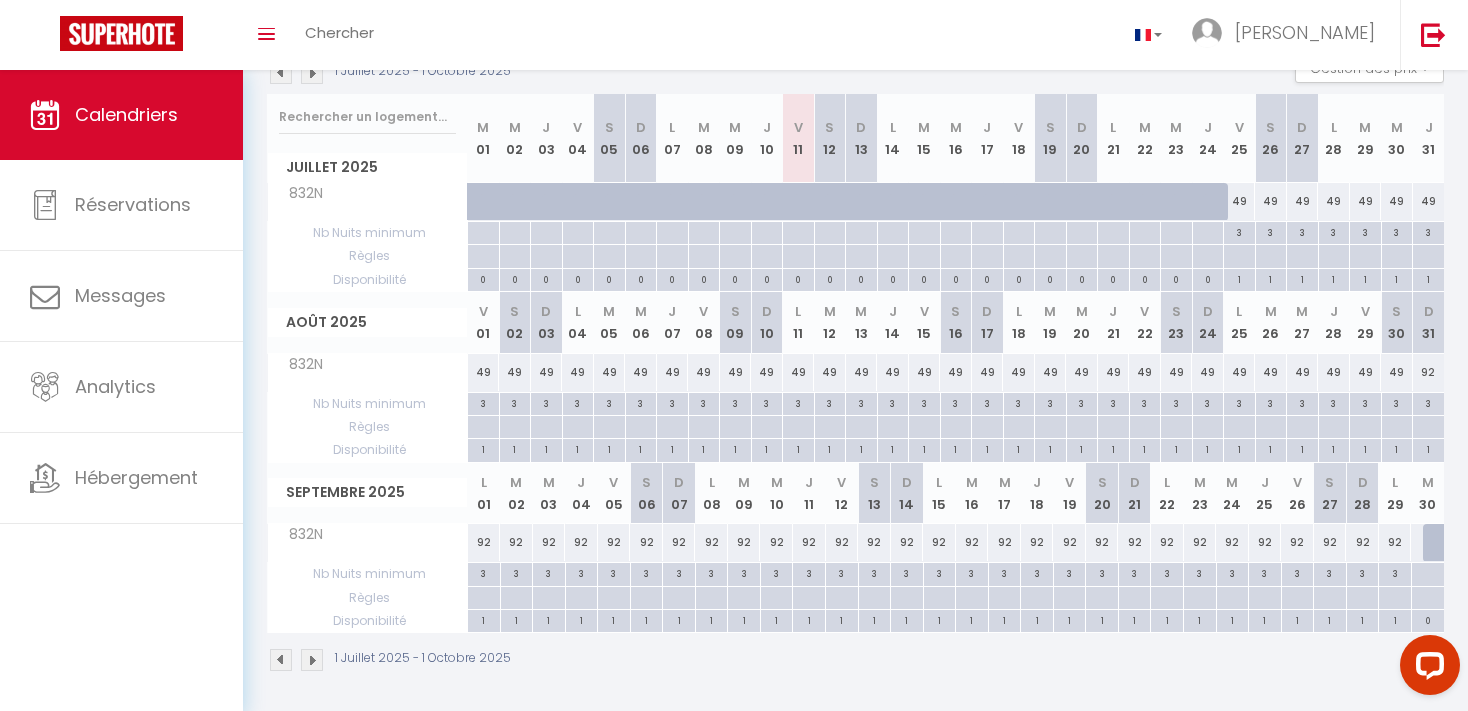 click on "92" at bounding box center [1429, 372] 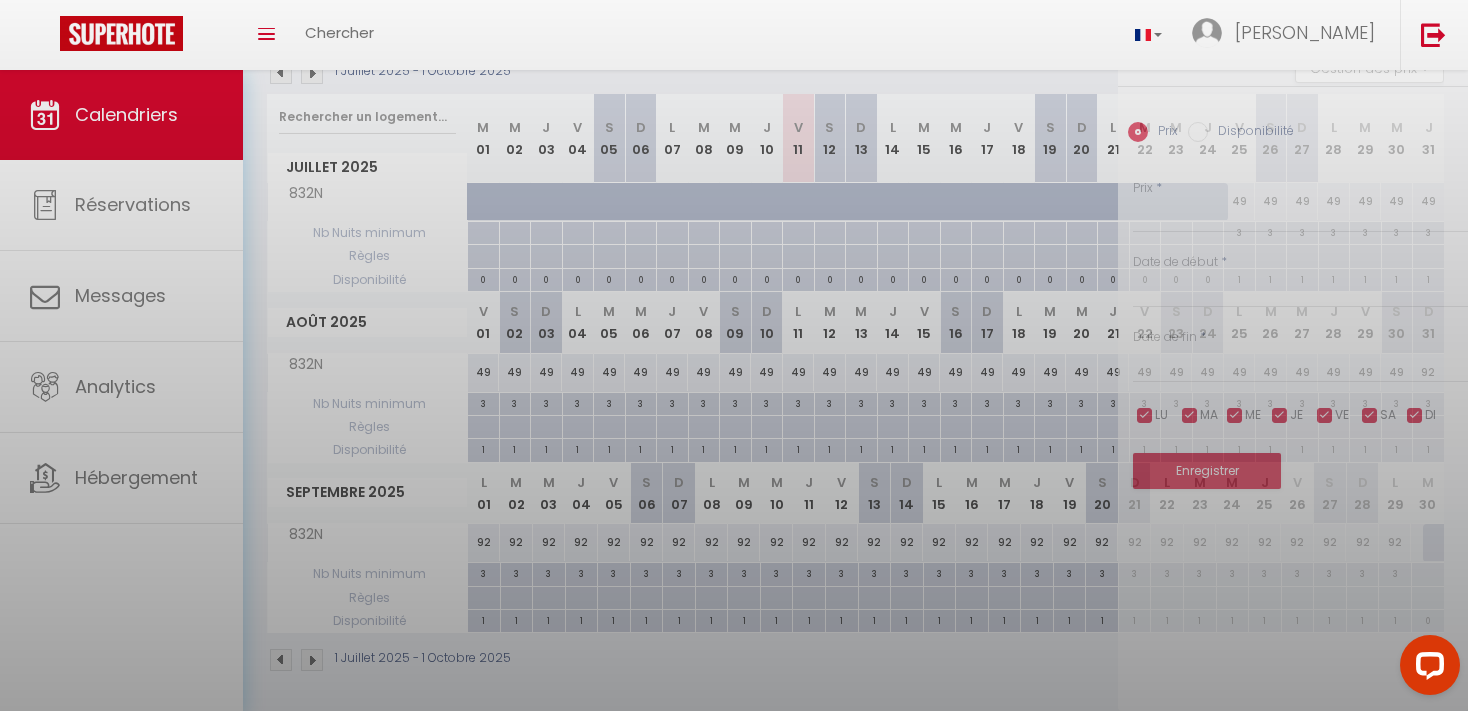 type on "92" 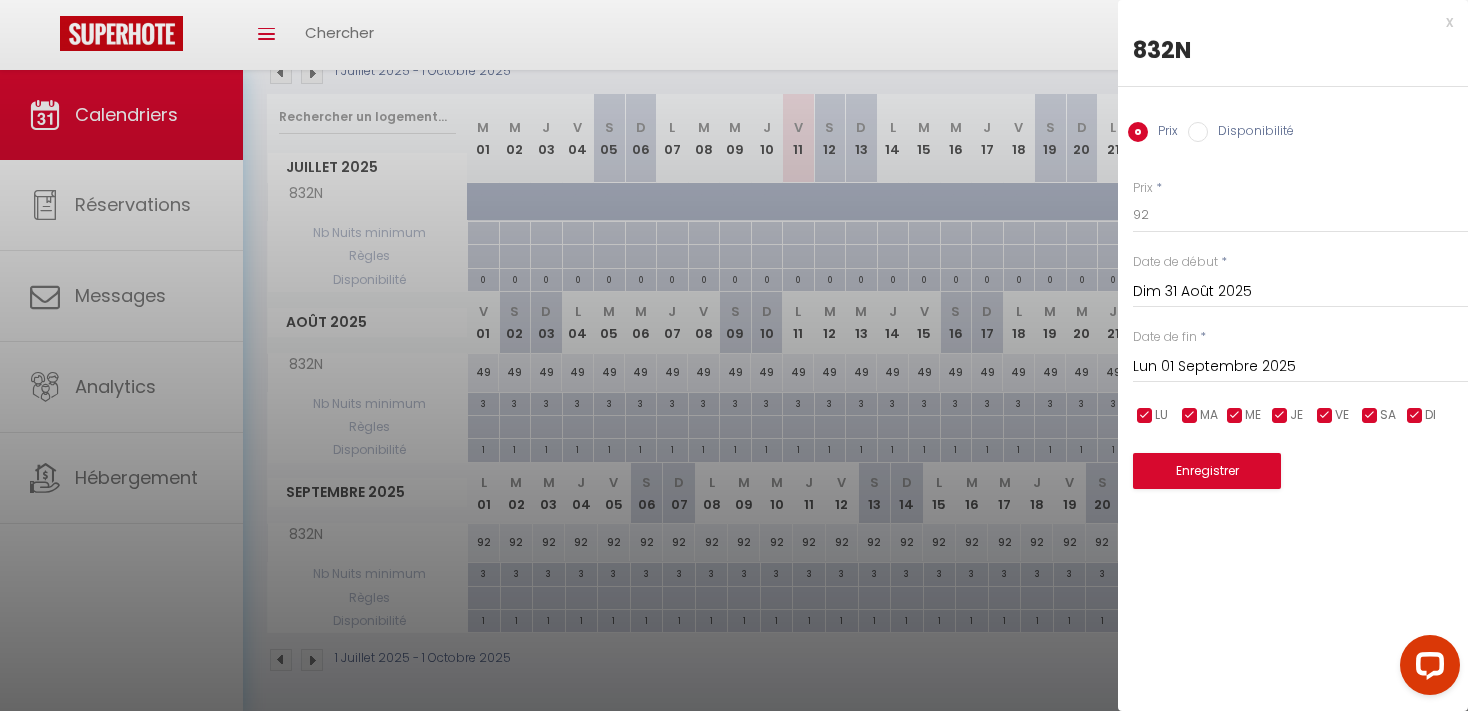 click on "Lun 01 Septembre 2025" at bounding box center (1300, 367) 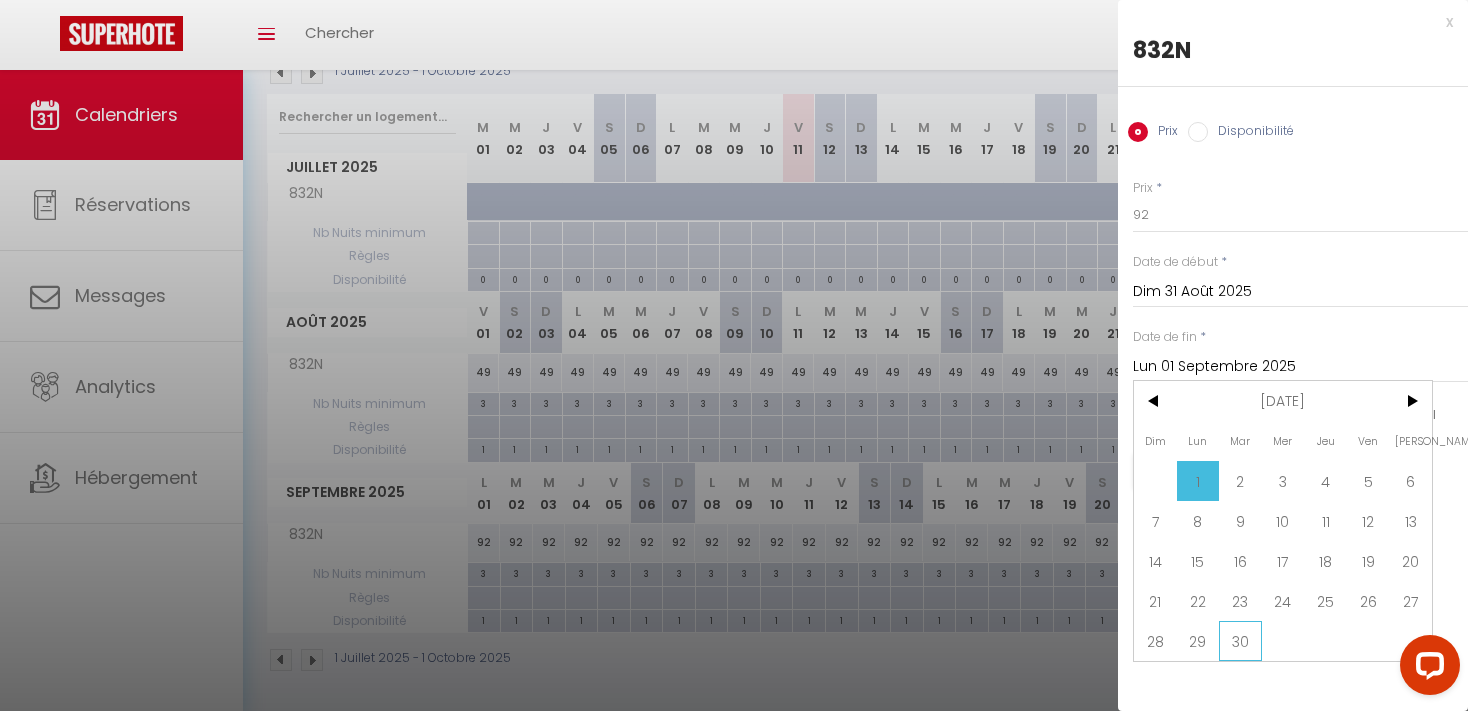 click on "30" at bounding box center [1240, 641] 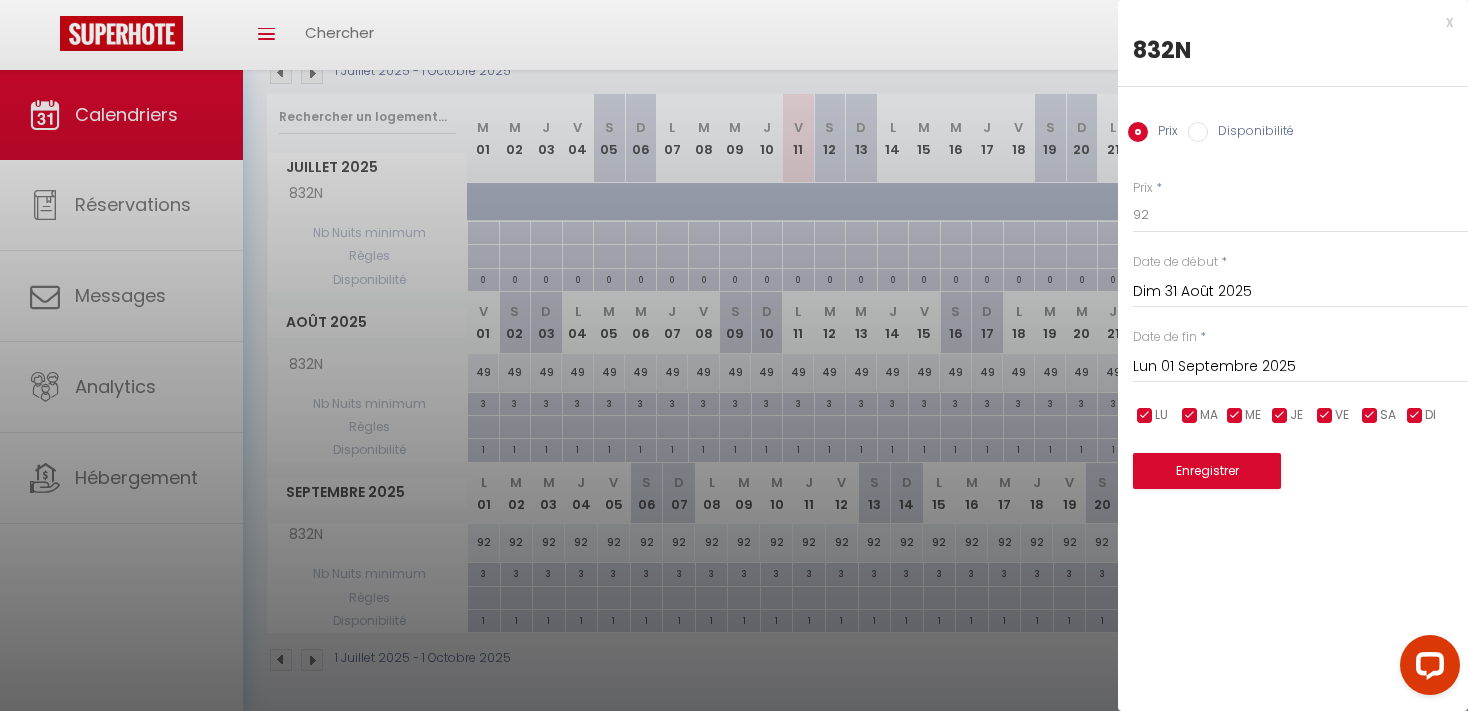 type on "[DATE]" 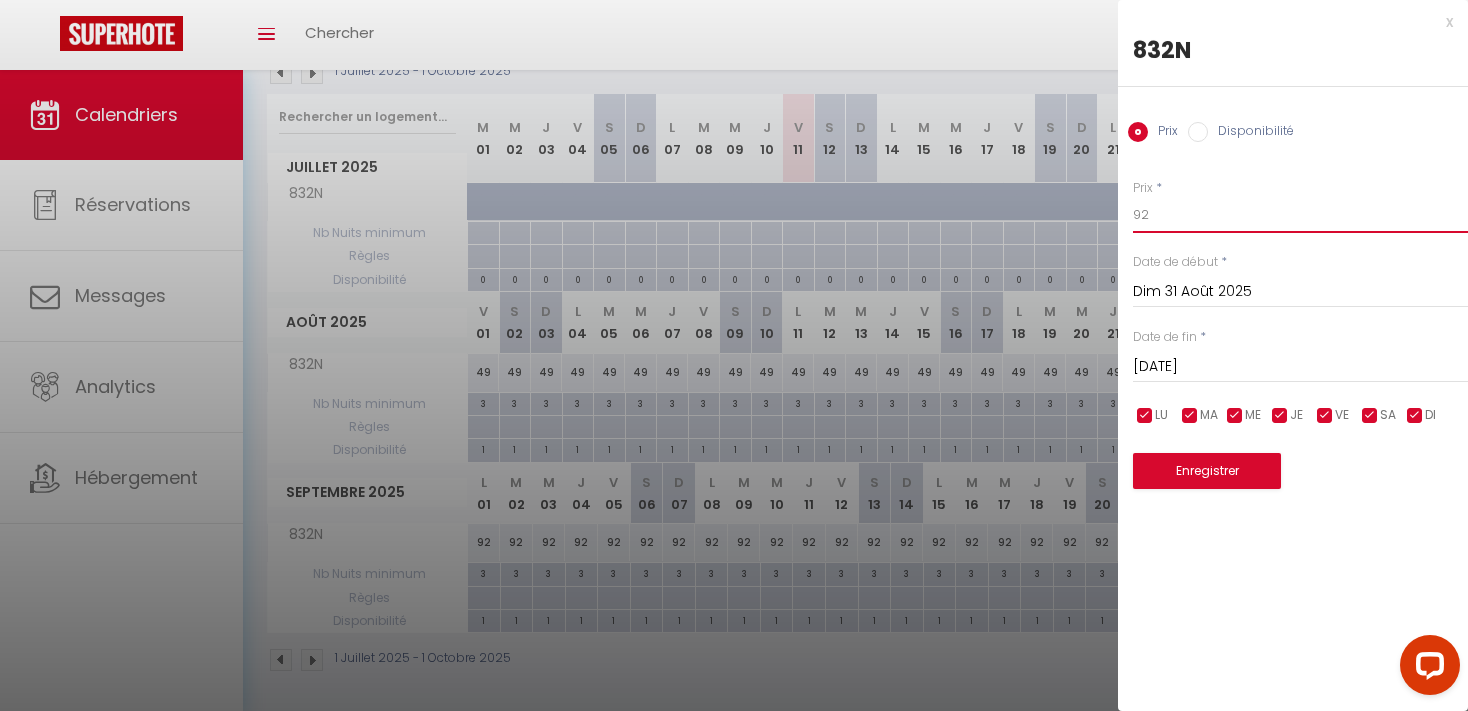 click on "92" at bounding box center [1300, 215] 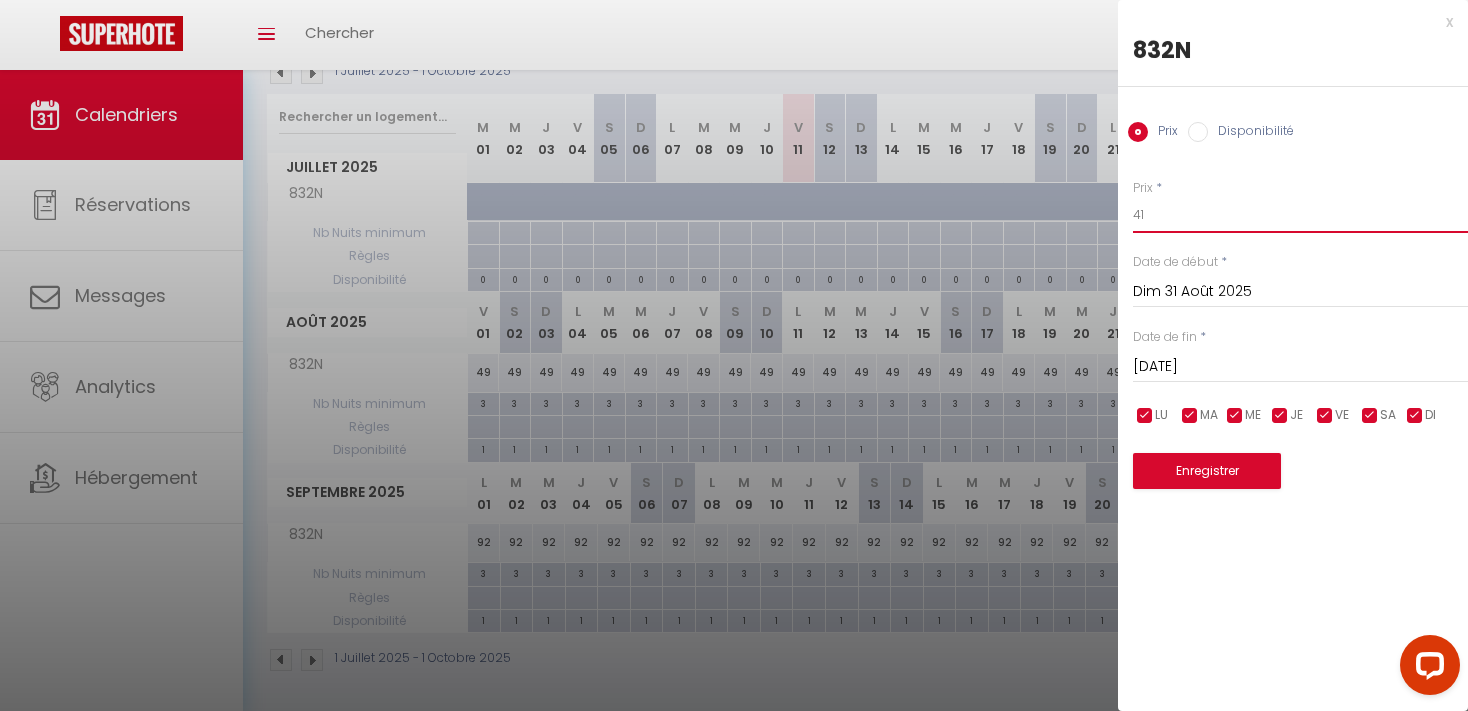 type on "41" 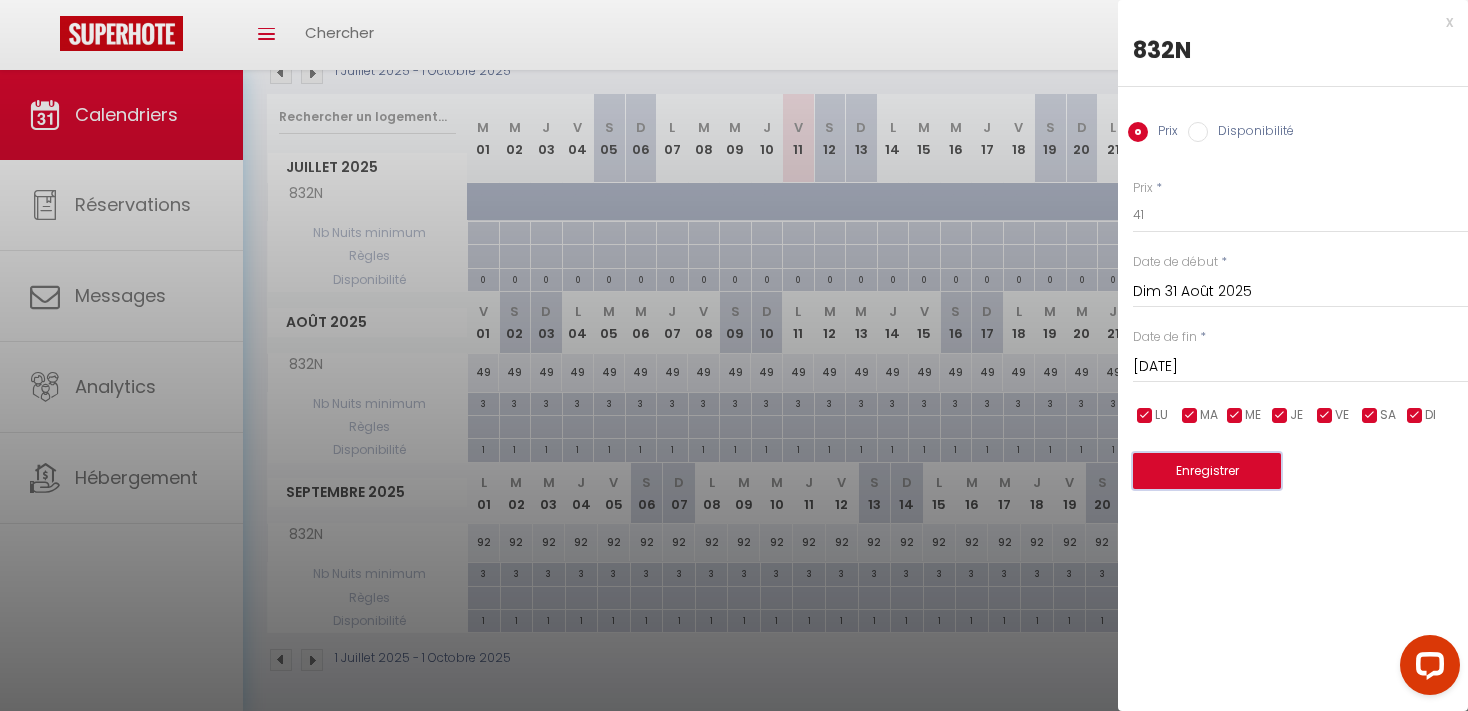 click on "Enregistrer" at bounding box center (1207, 471) 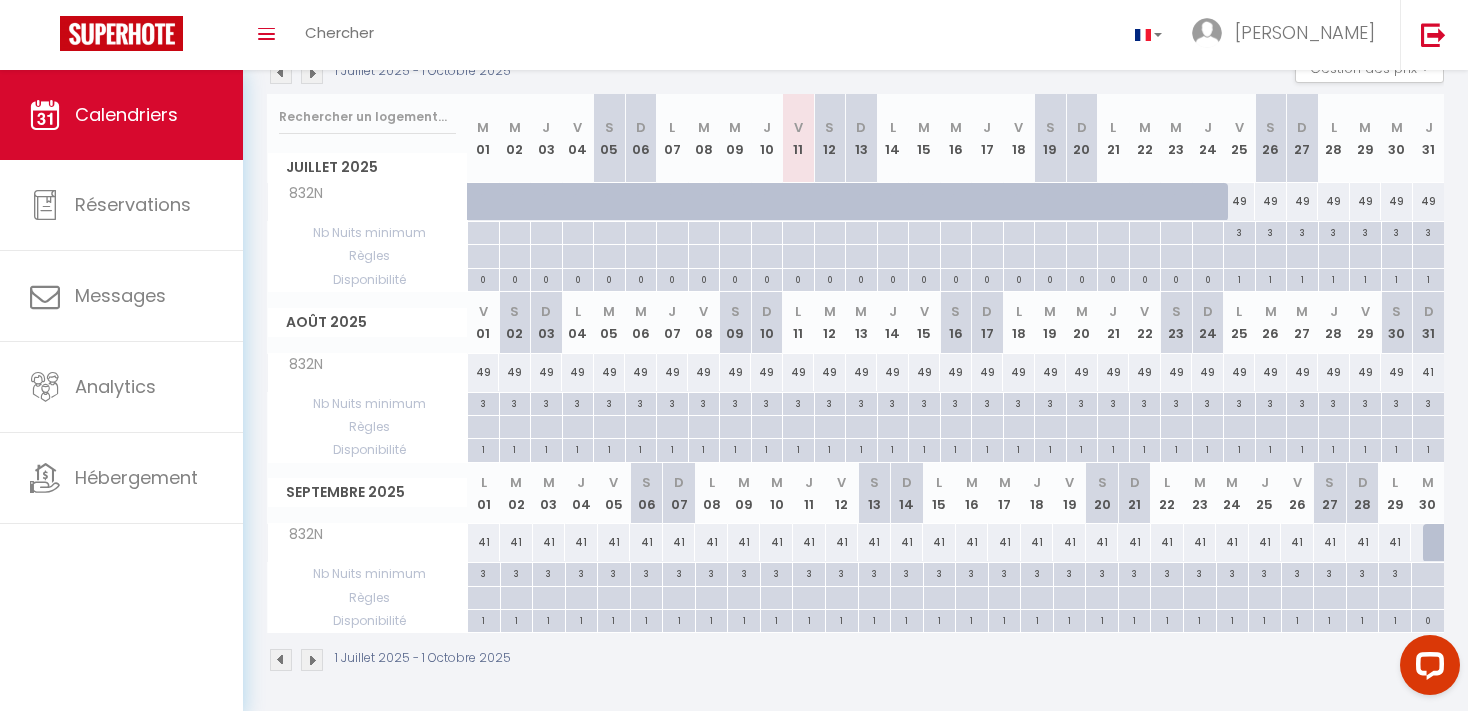 scroll, scrollTop: 0, scrollLeft: 0, axis: both 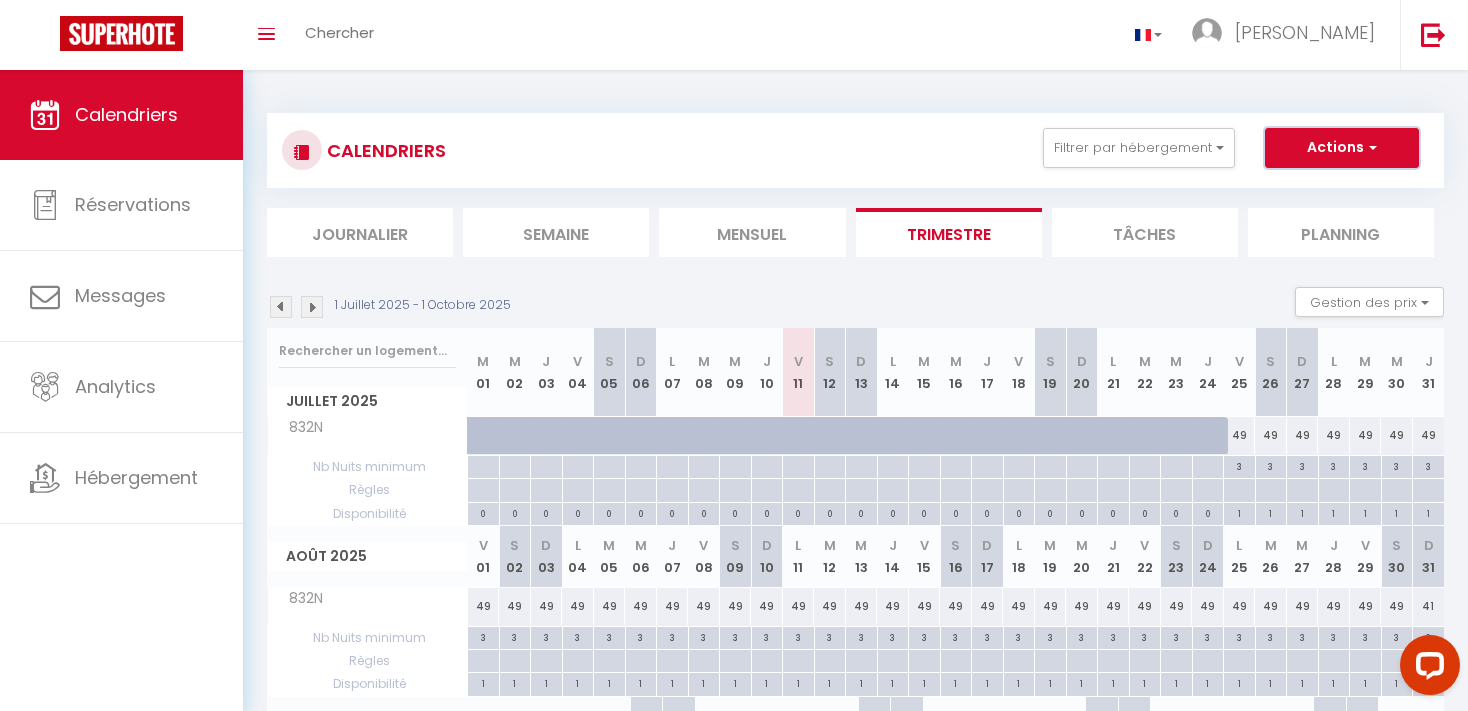 click on "Actions" at bounding box center (1342, 148) 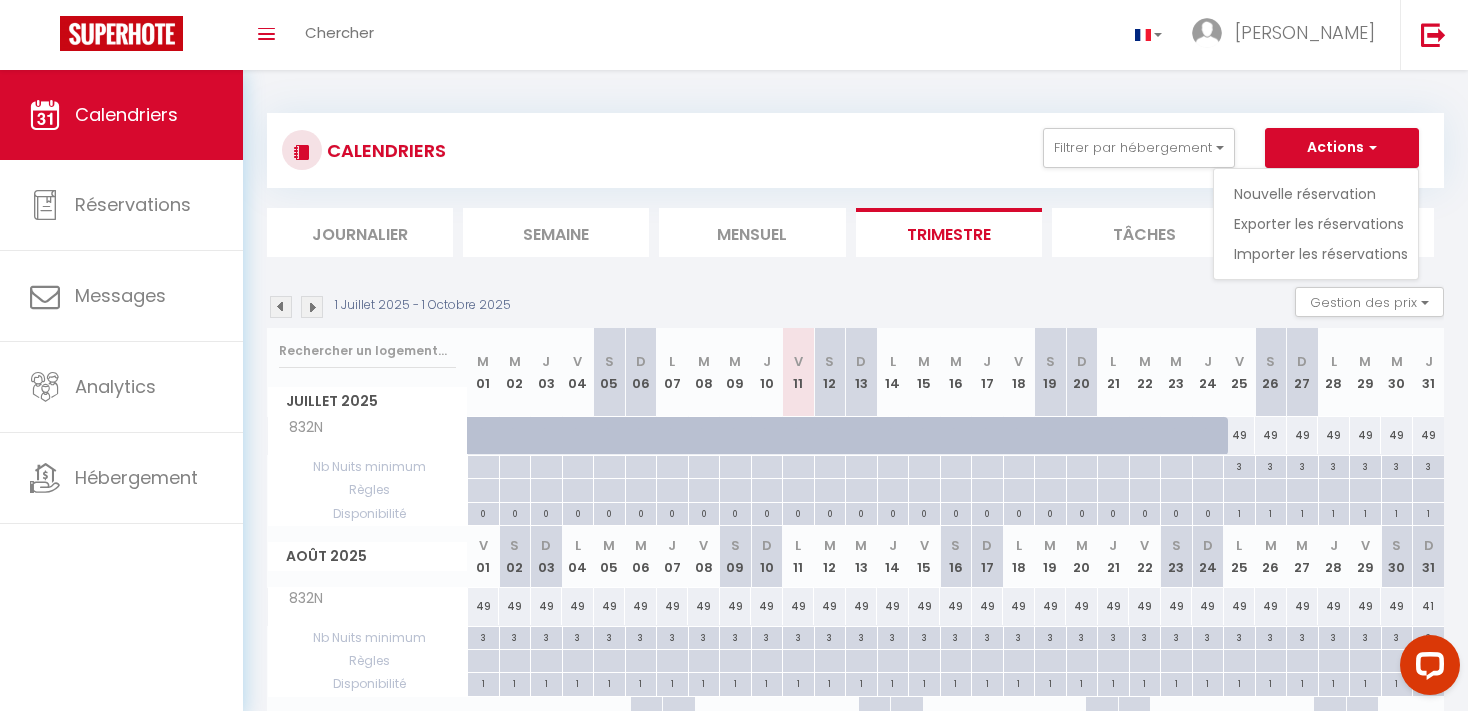 click on "CALENDRIERS
Filtrer par hébergement
Tous       832N    Effacer   Sauvegarder
Actions
Nouvelle réservation   Exporter les réservations   Importer les réservations
Journalier
[GEOGRAPHIC_DATA]
Mensuel
Trimestre
Tâches
Planning
[DATE] - [DATE]
Gestion des prix
Nb Nuits minimum   Règles   Disponibilité           [DATE]
M
01
M
02
J
03
V   S   D   L   M   M" at bounding box center (855, 510) 